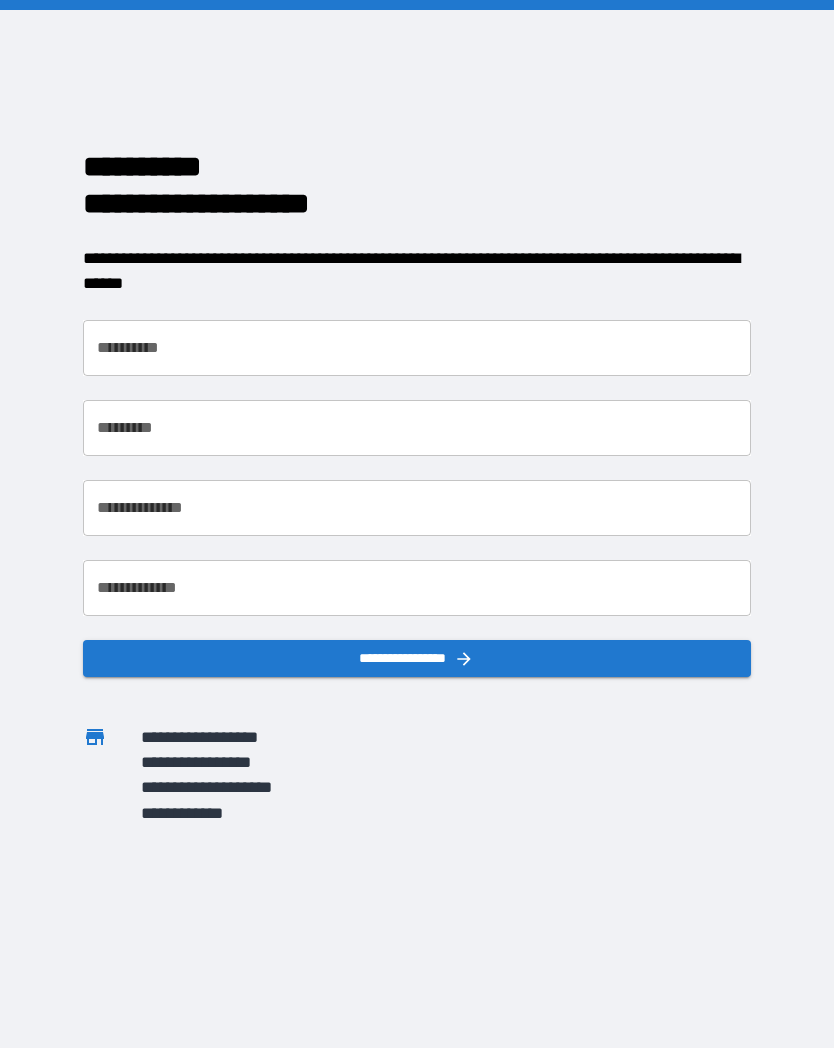 scroll, scrollTop: 0, scrollLeft: 0, axis: both 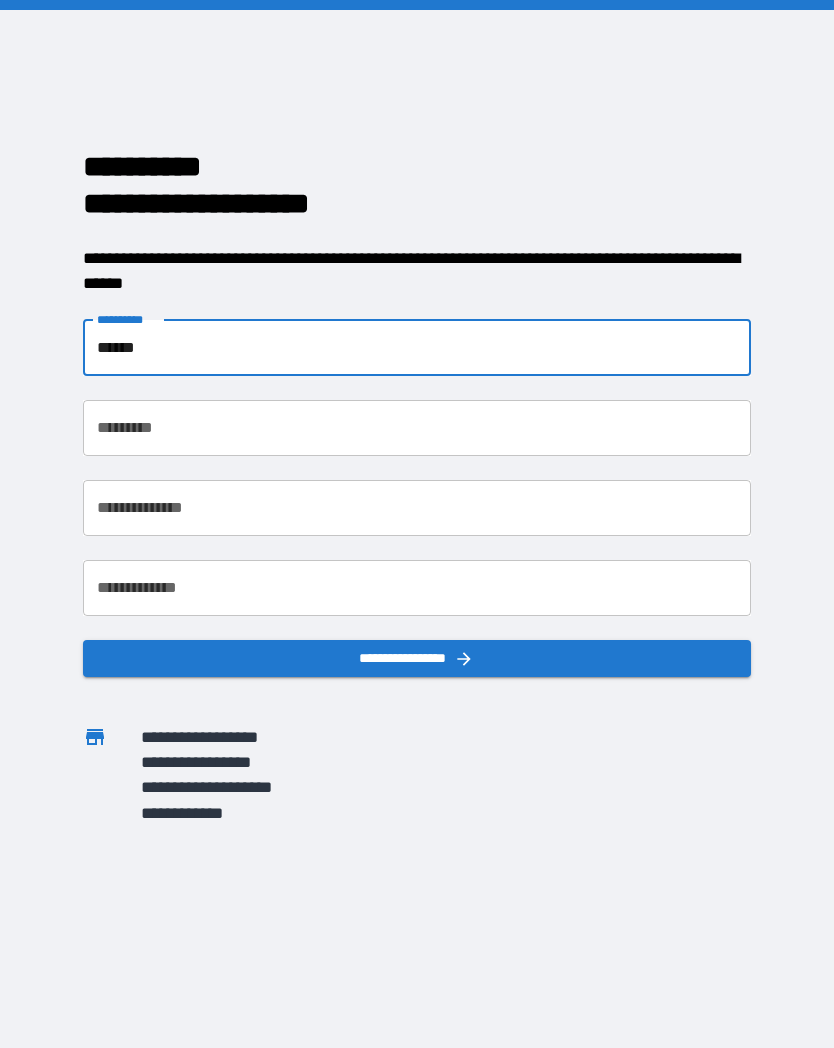 type on "******" 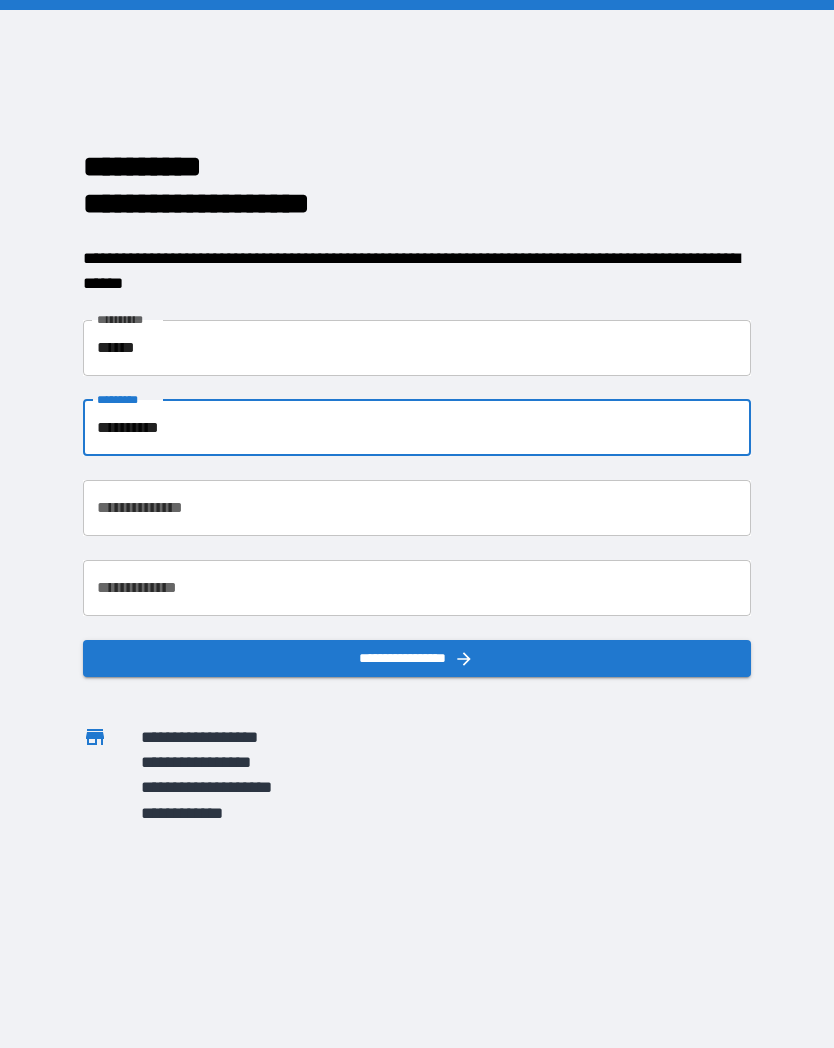 type on "**********" 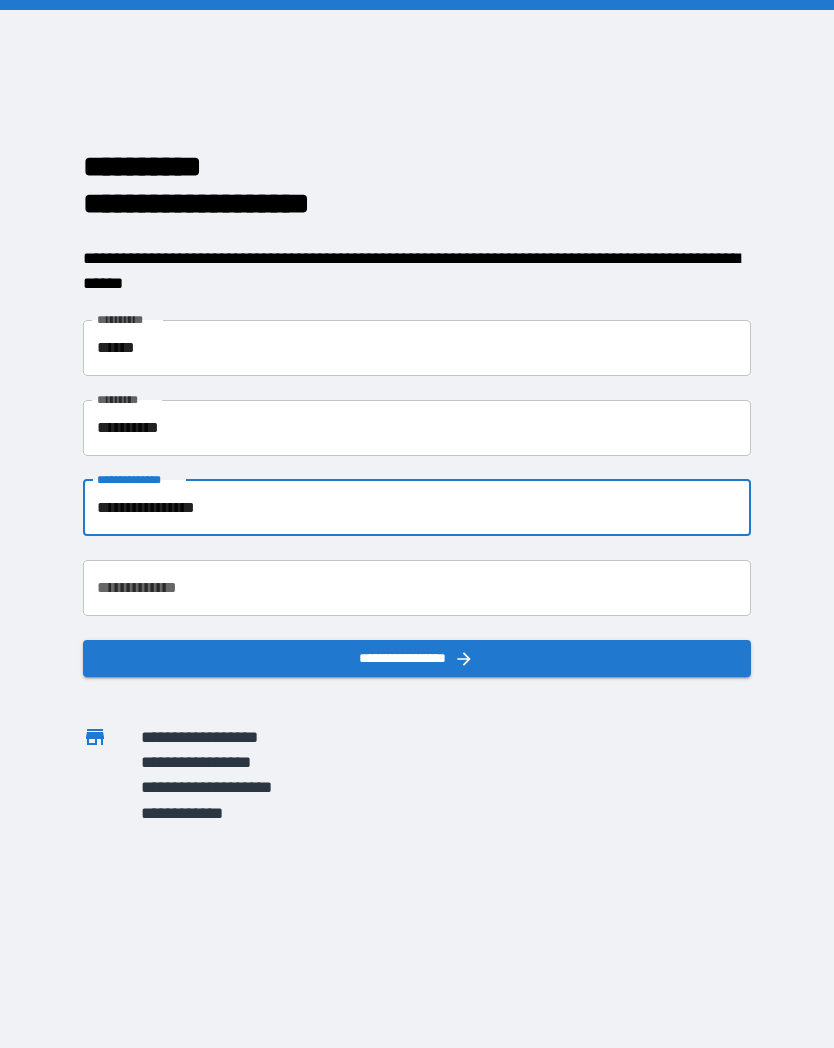 type on "**********" 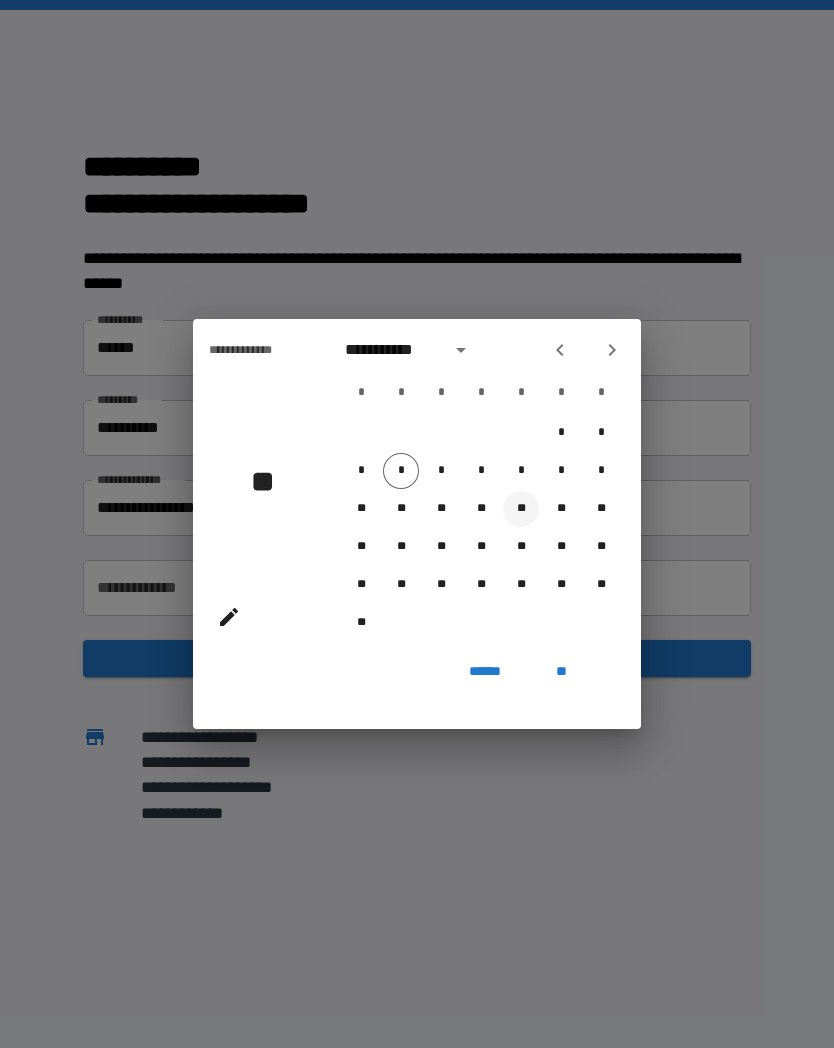 click on "**" at bounding box center (521, 509) 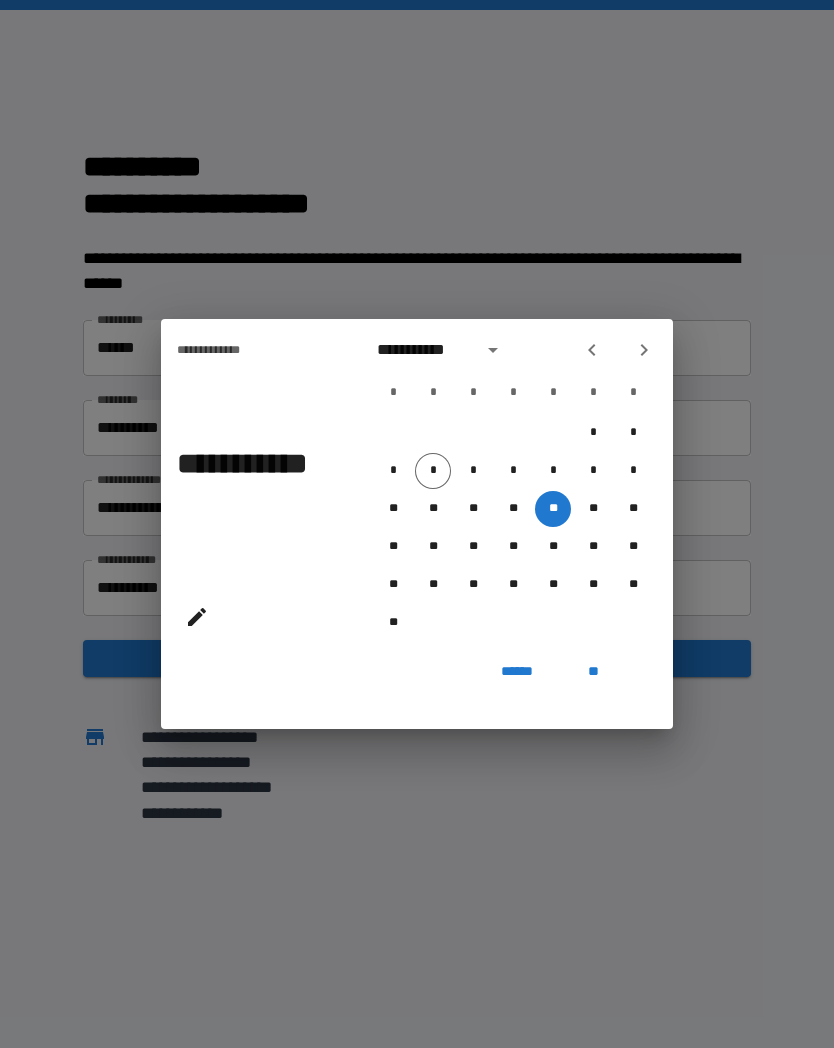 click 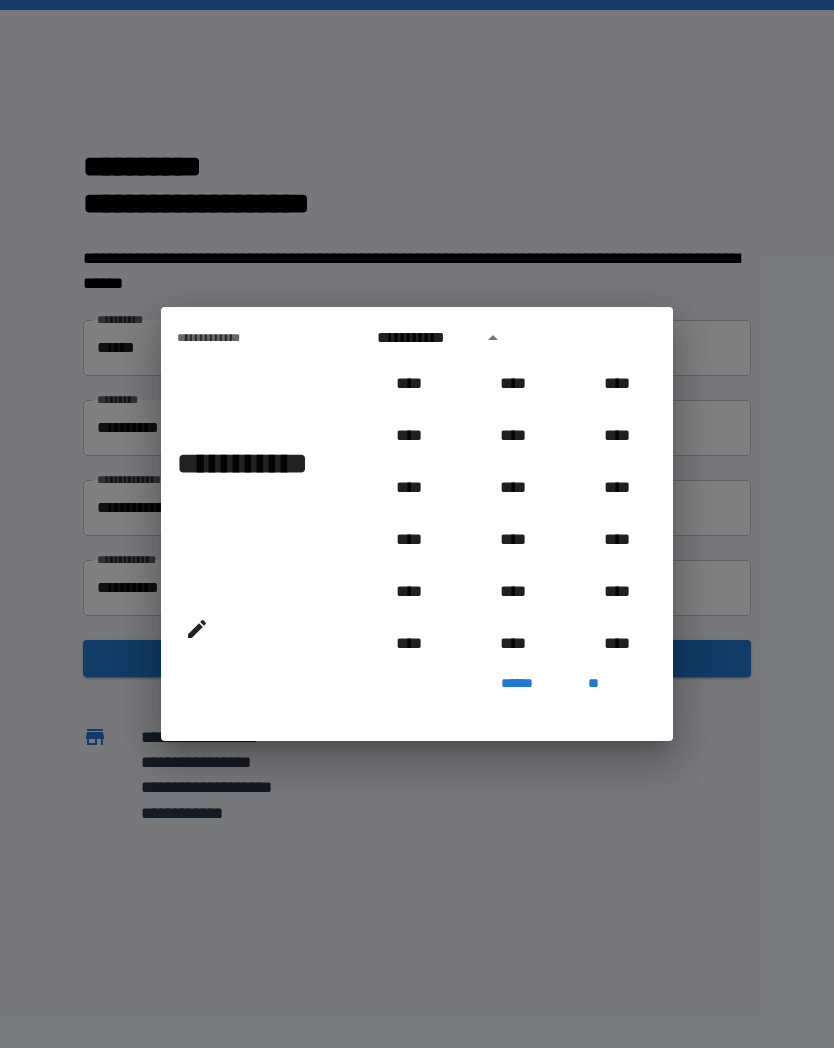 scroll, scrollTop: 804, scrollLeft: 0, axis: vertical 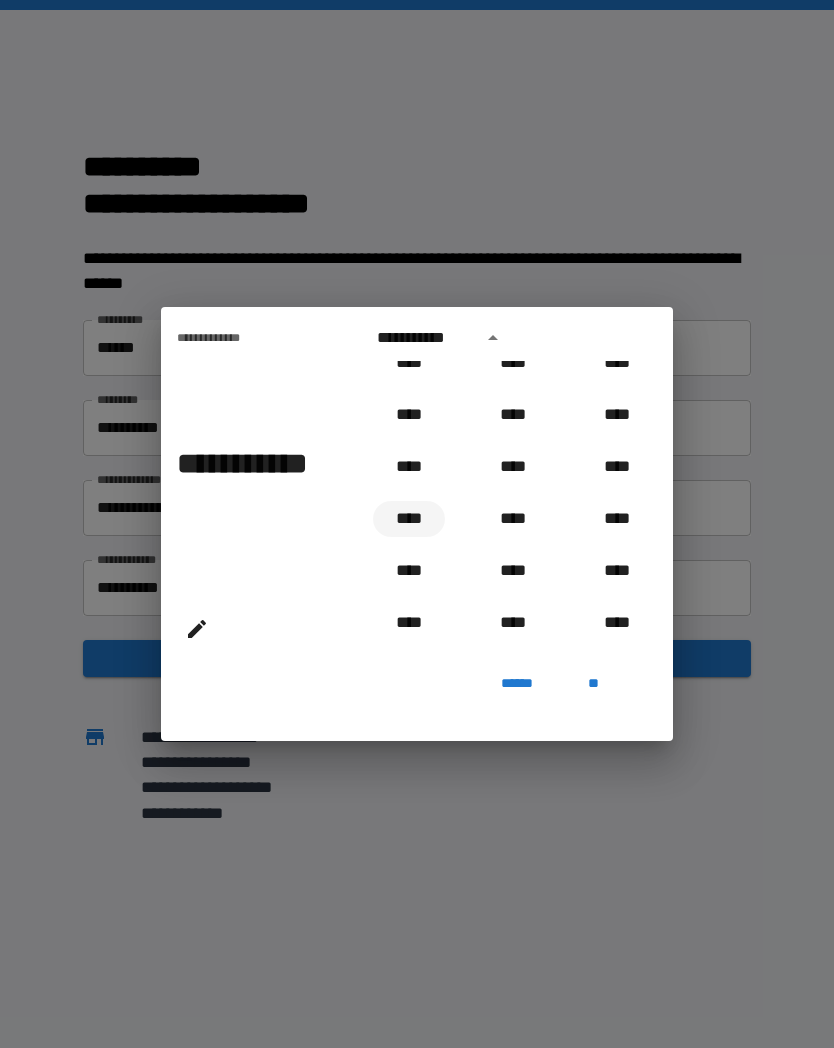 click on "****" at bounding box center [409, 519] 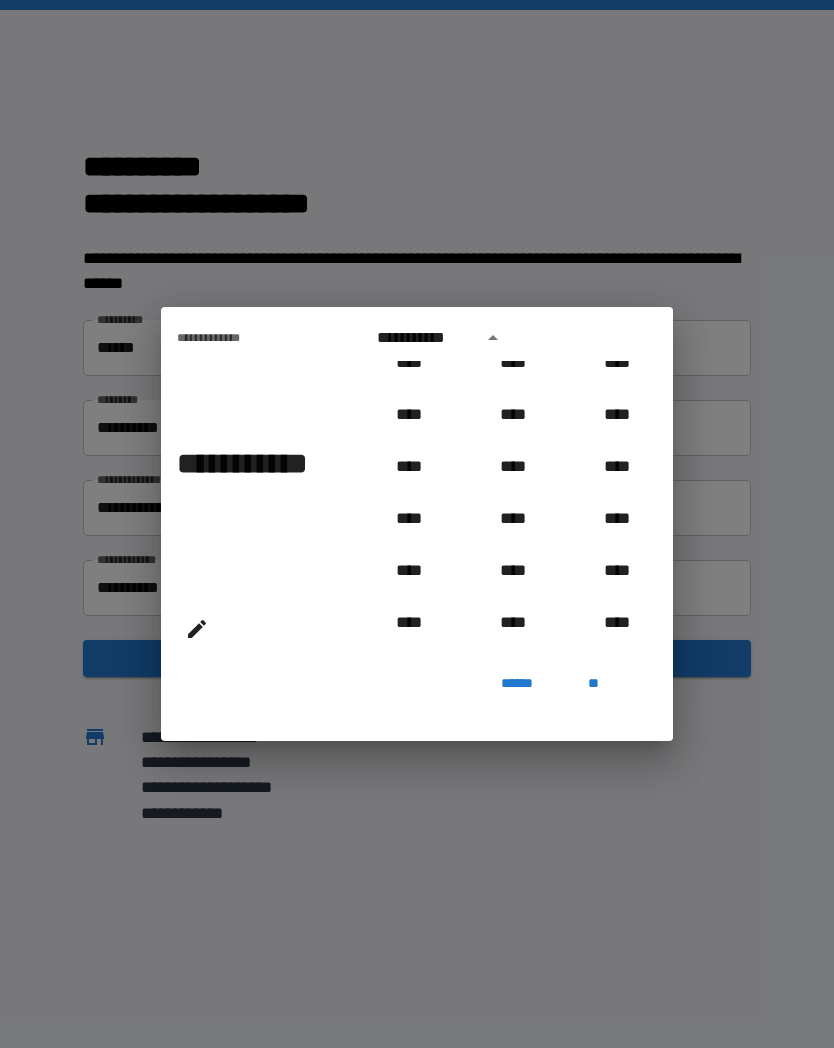 type on "**********" 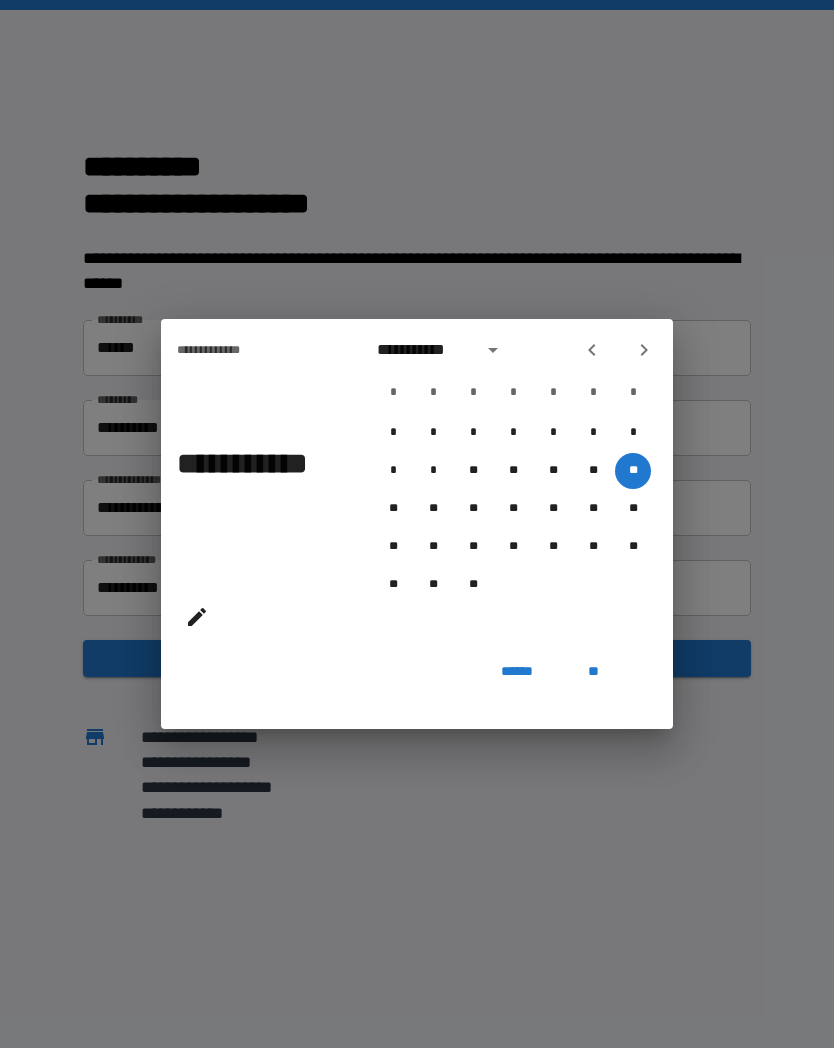 click on "**" at bounding box center (593, 671) 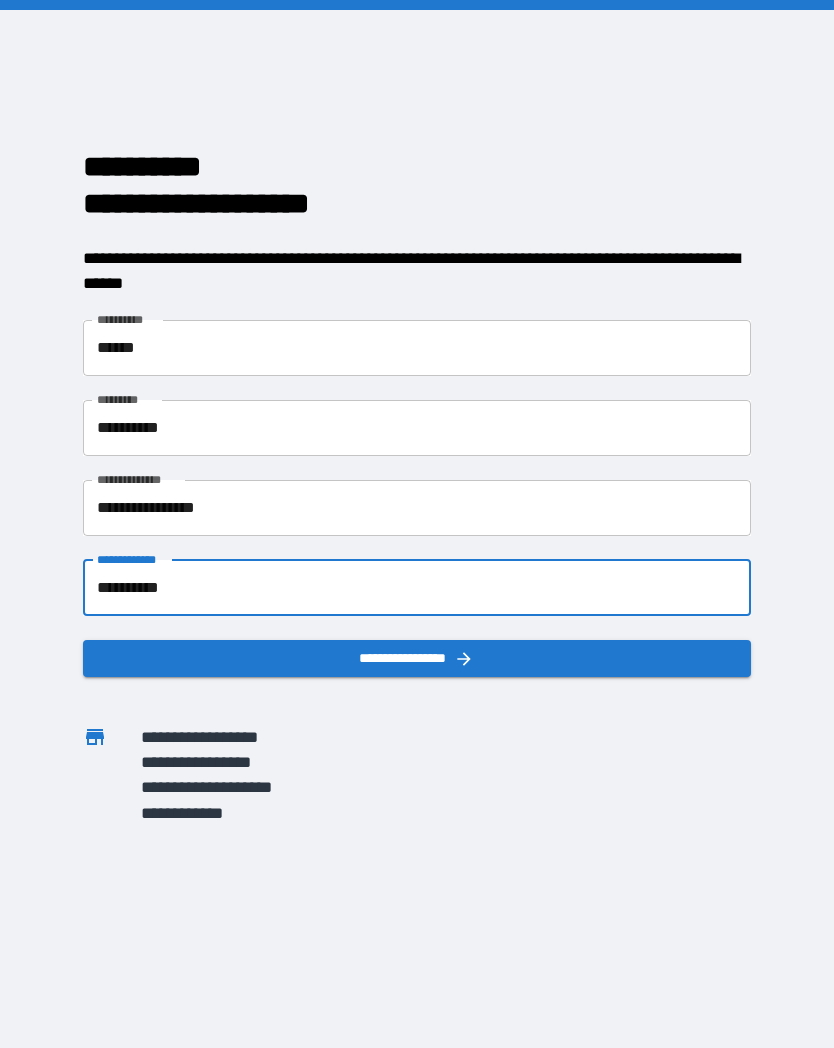 click on "**********" at bounding box center (416, 658) 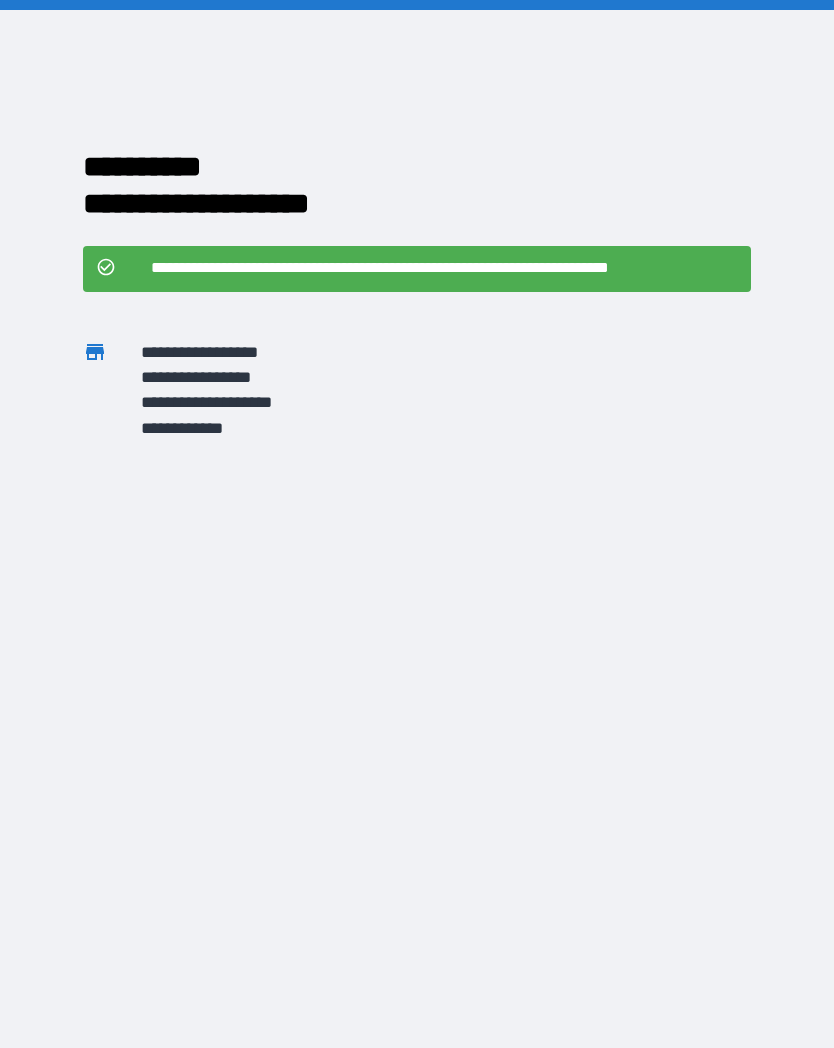 click on "**********" at bounding box center [444, 268] 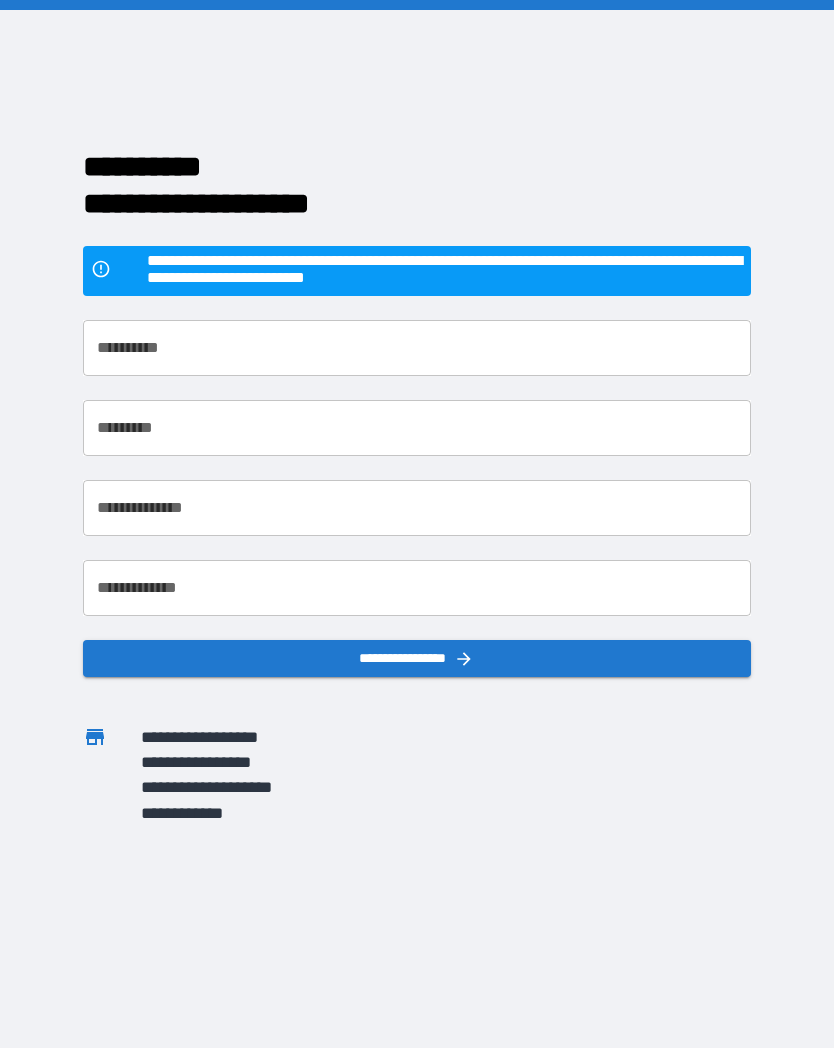 scroll, scrollTop: 0, scrollLeft: 0, axis: both 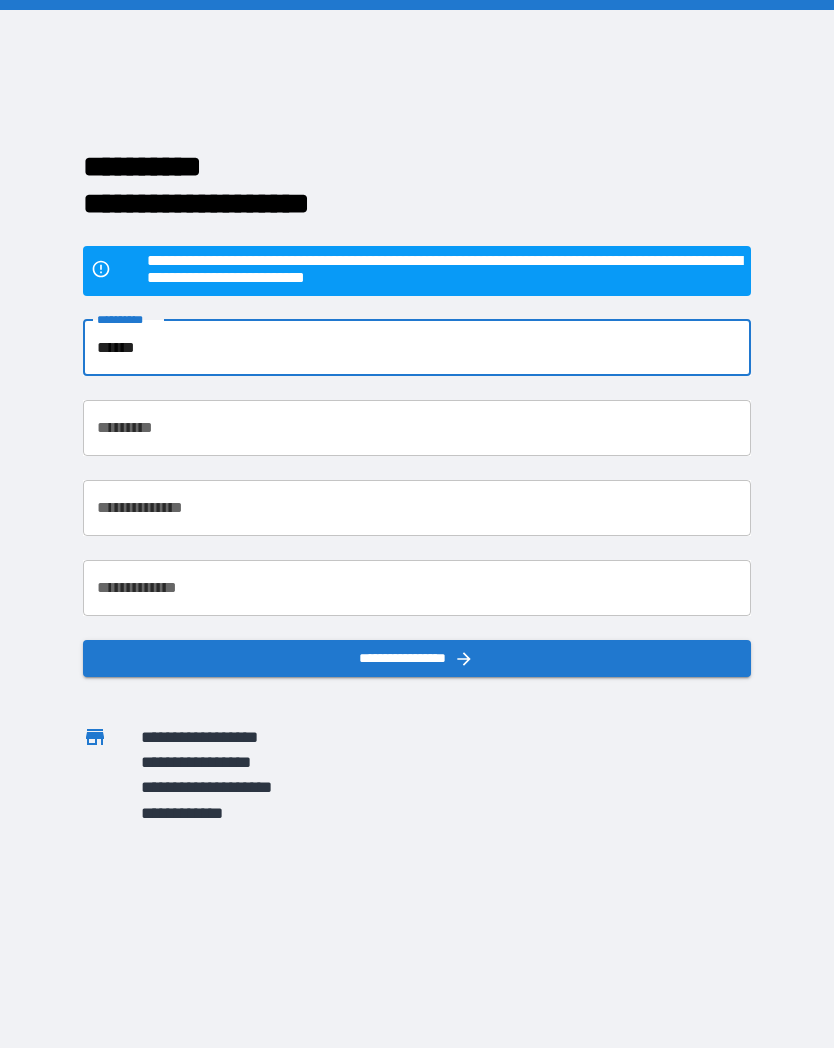 type on "******" 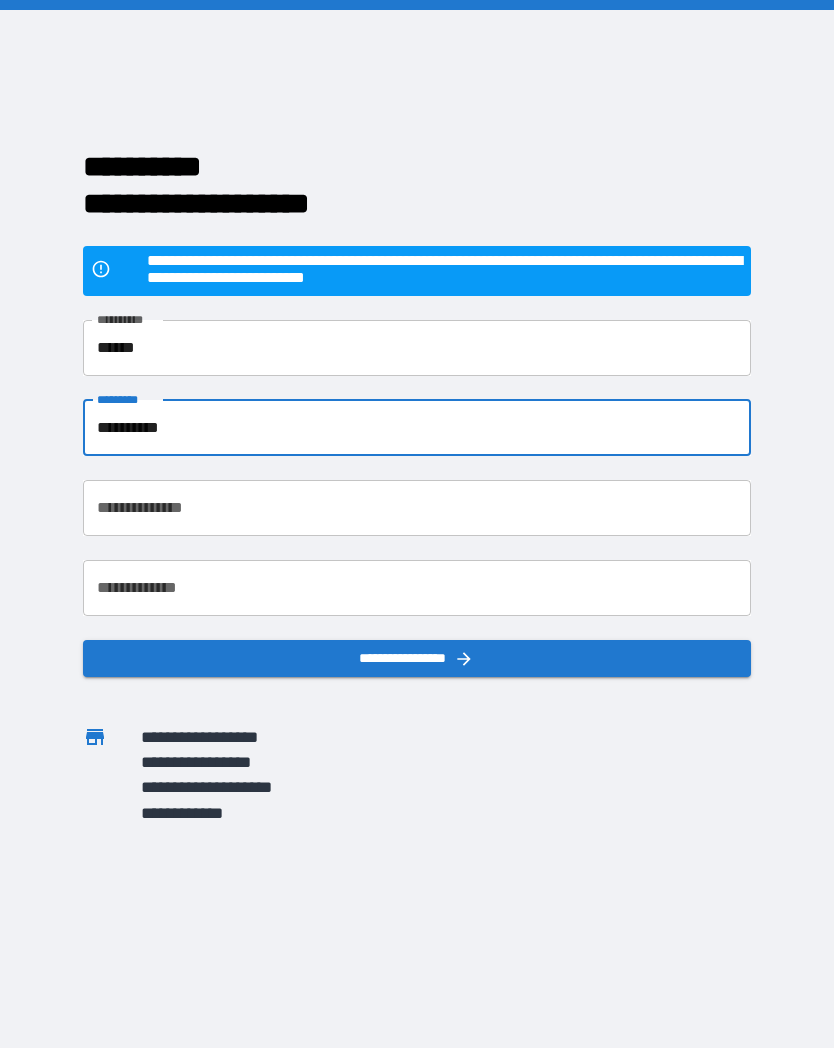 type on "**********" 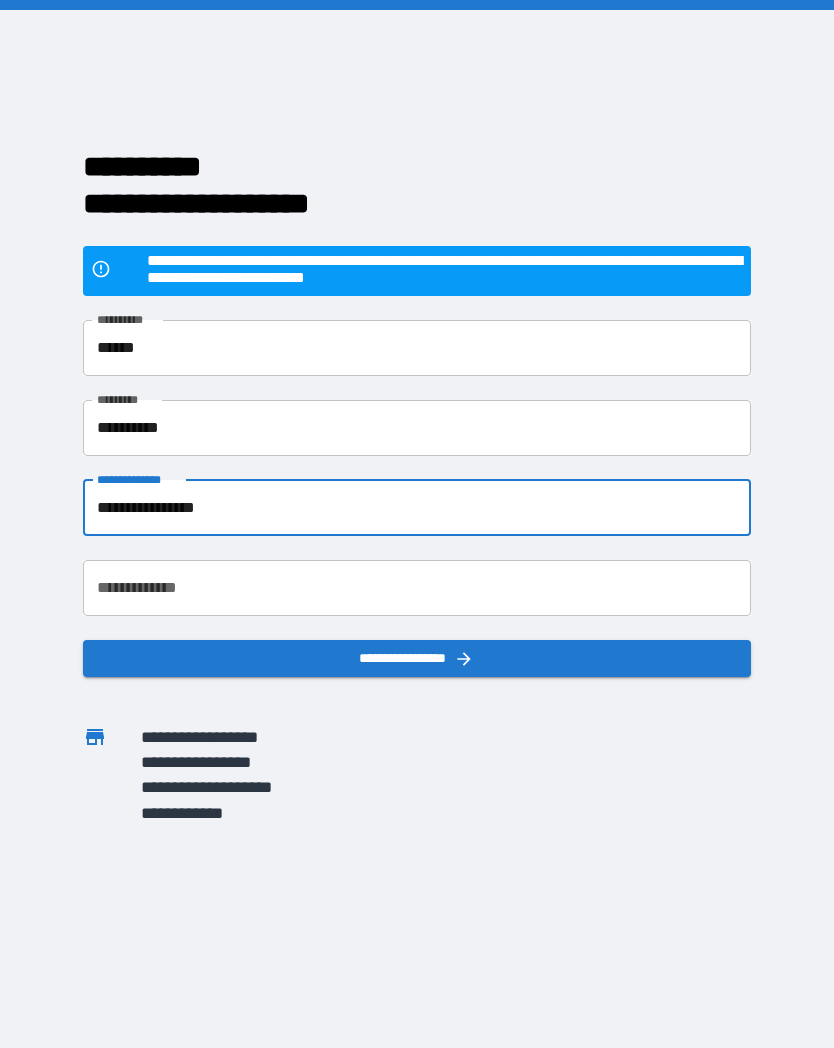 type on "**********" 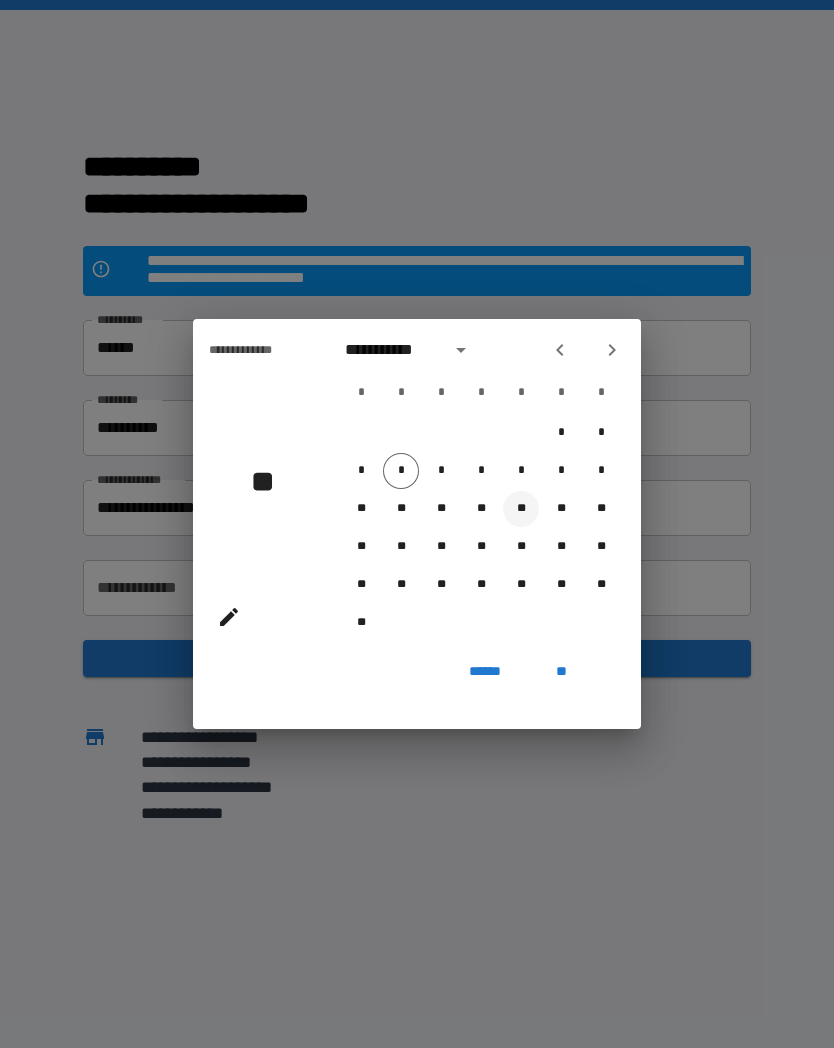 click on "**" at bounding box center (521, 509) 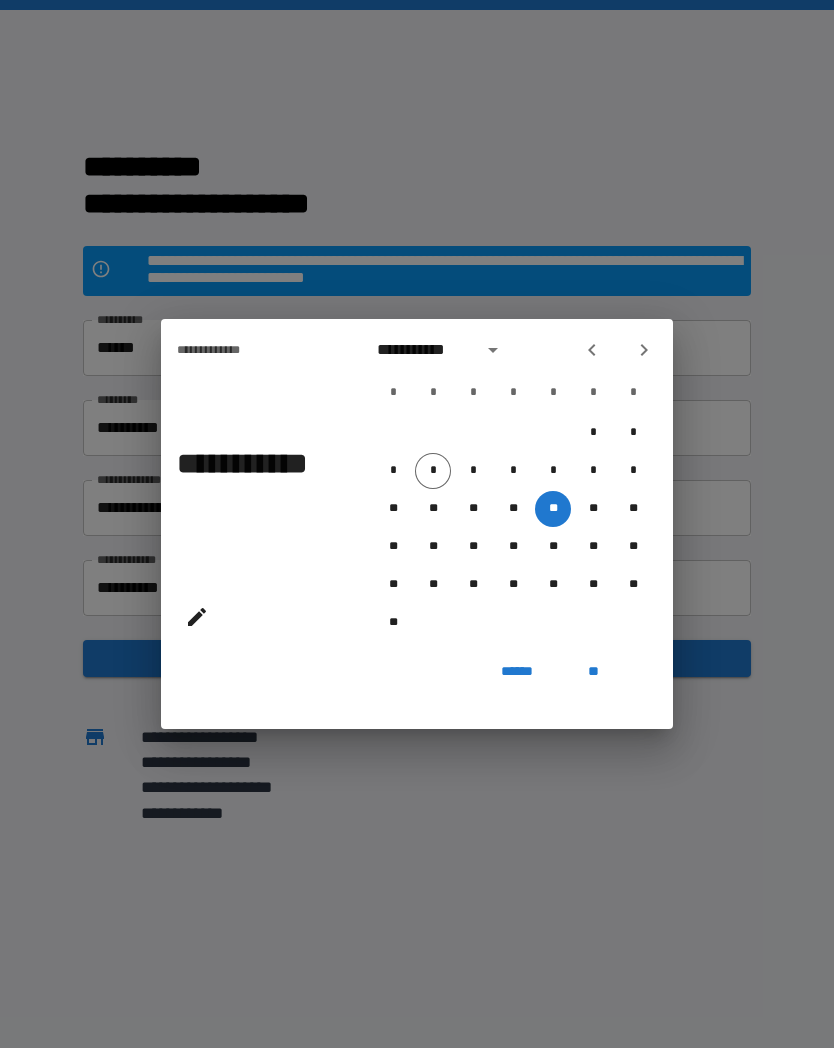 click 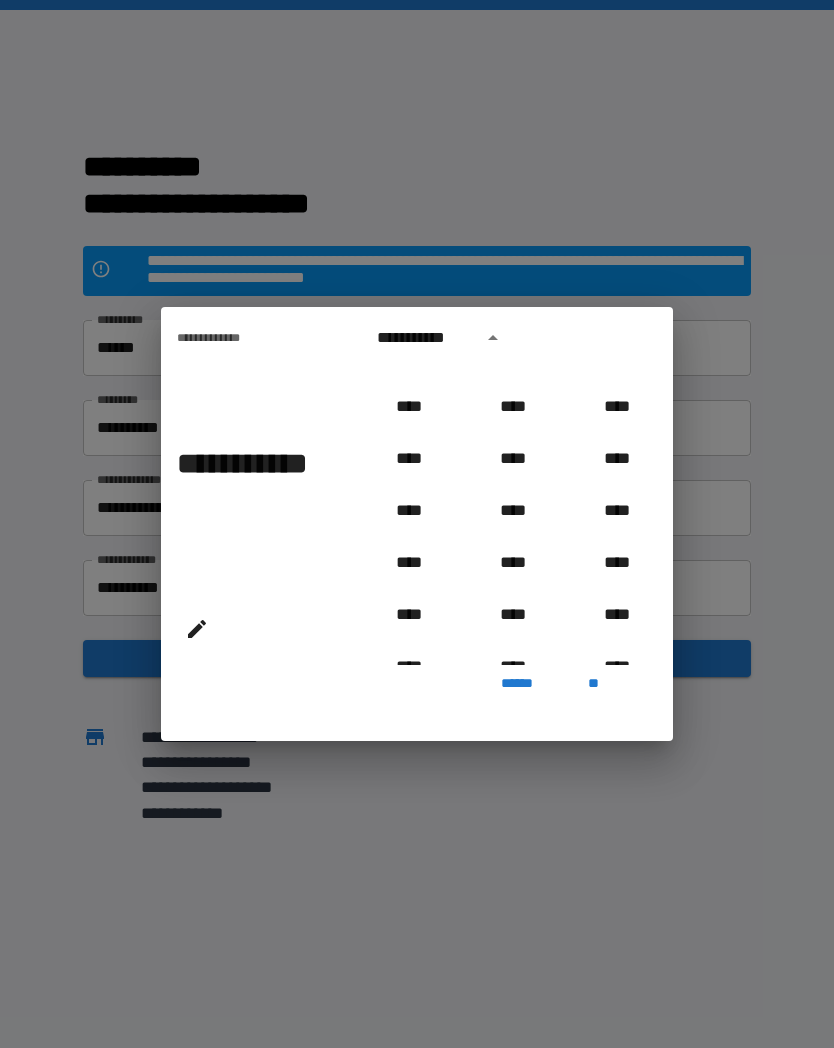scroll, scrollTop: 863, scrollLeft: 0, axis: vertical 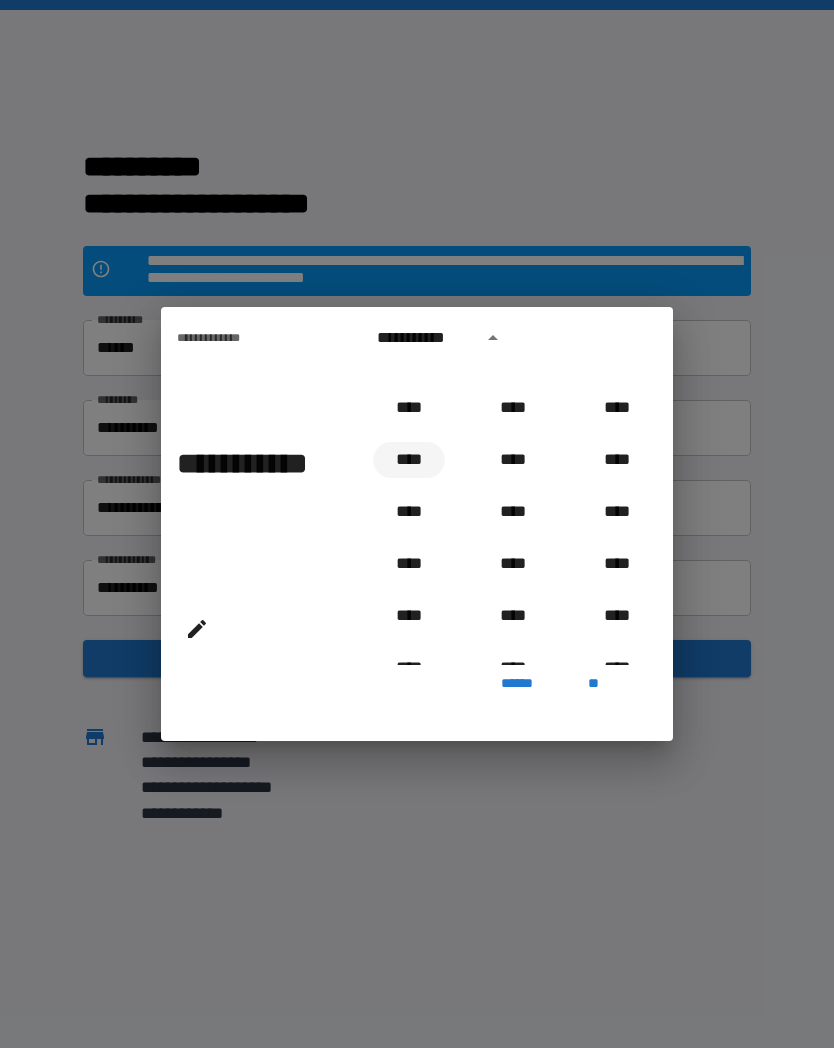 click on "****" at bounding box center (409, 460) 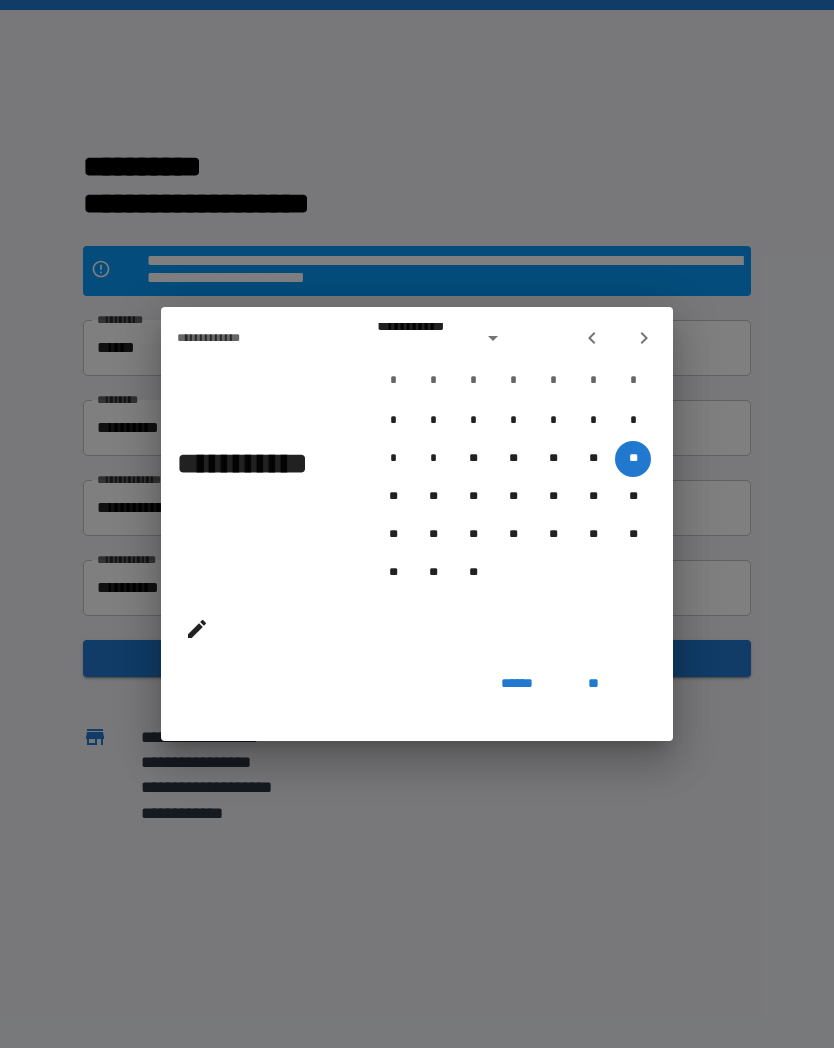 type on "**********" 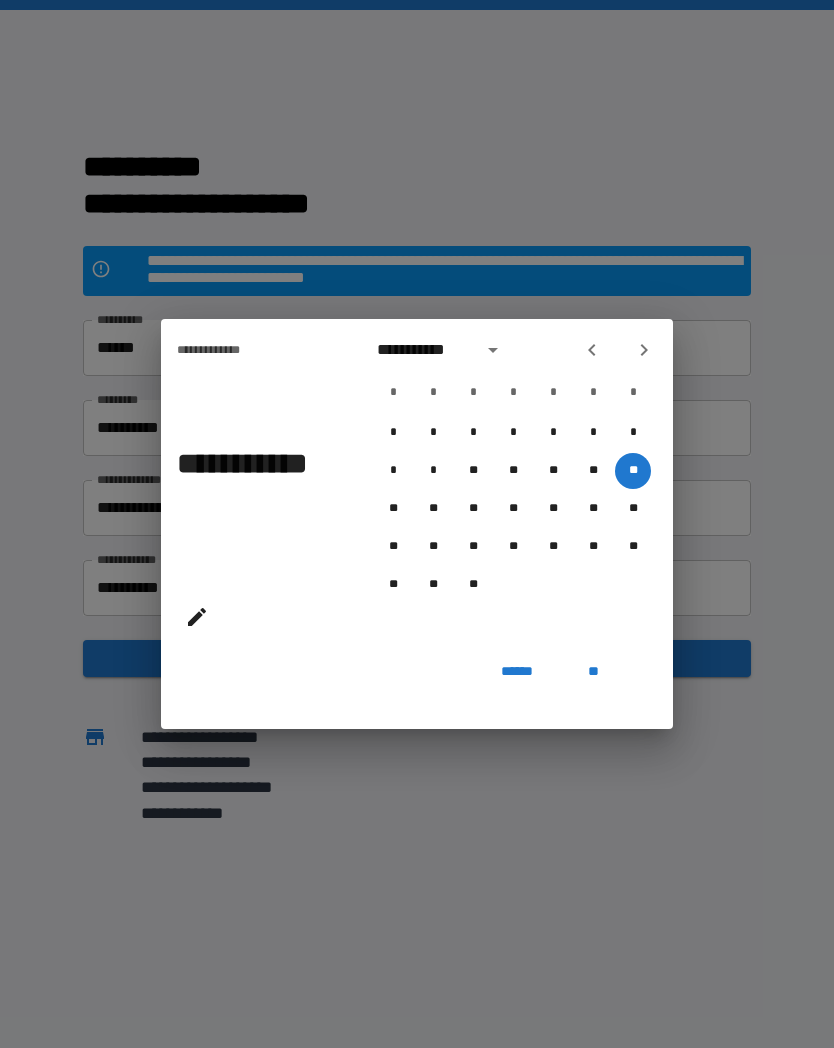 click on "**" at bounding box center (593, 671) 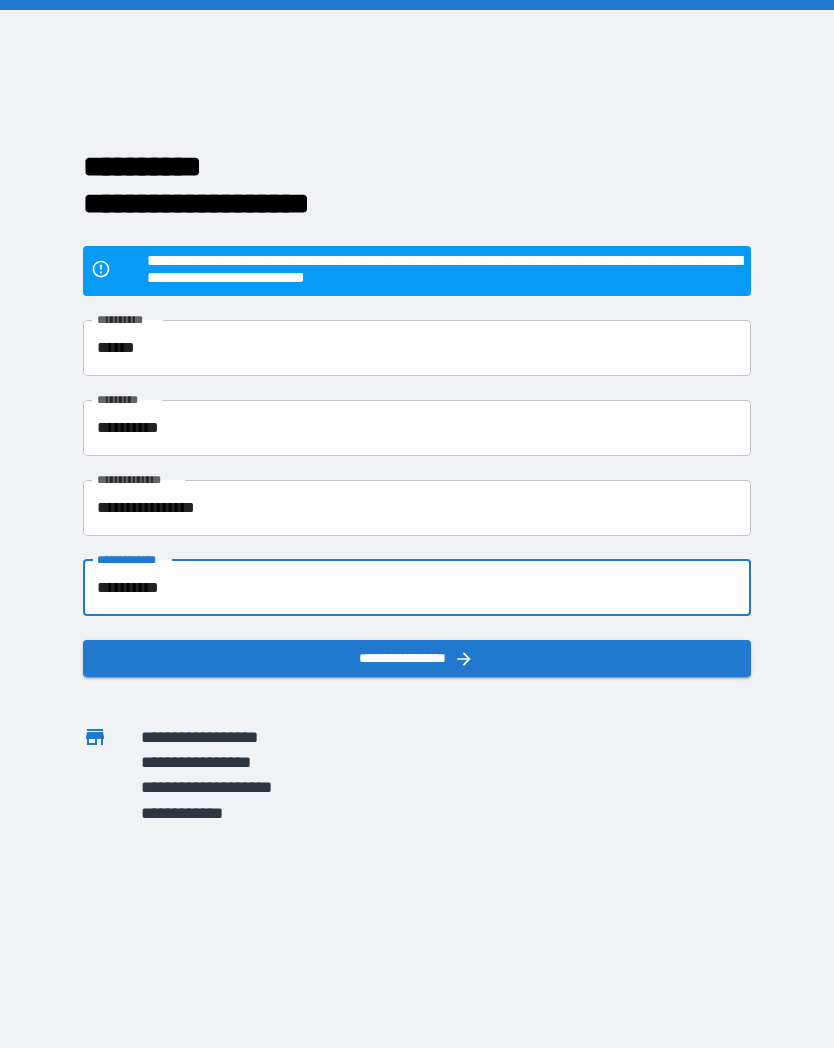 click on "**********" at bounding box center (416, 658) 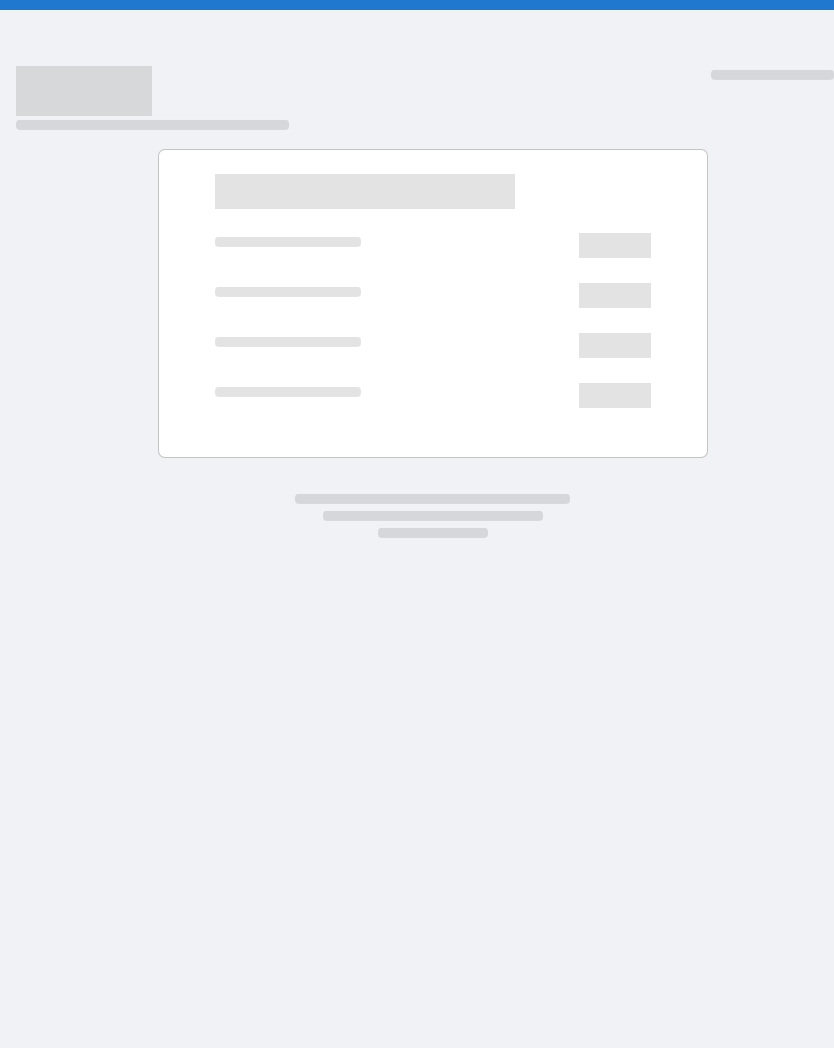 scroll, scrollTop: 0, scrollLeft: 0, axis: both 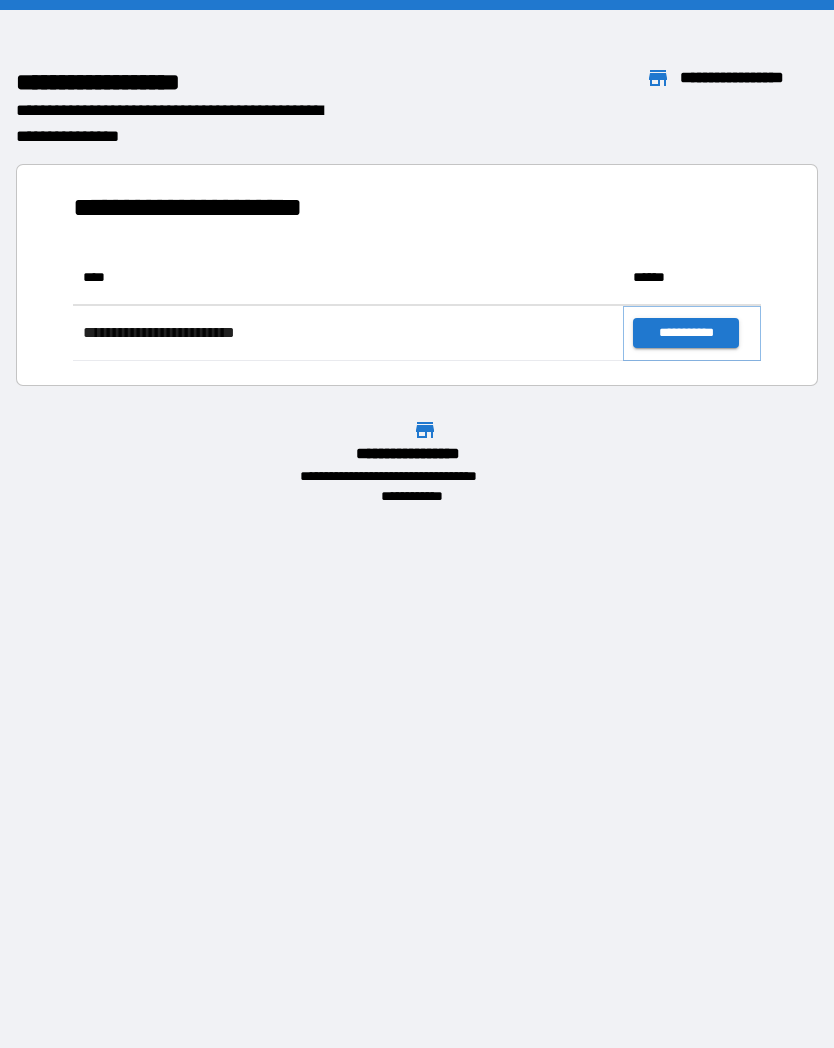 click on "**********" at bounding box center (685, 333) 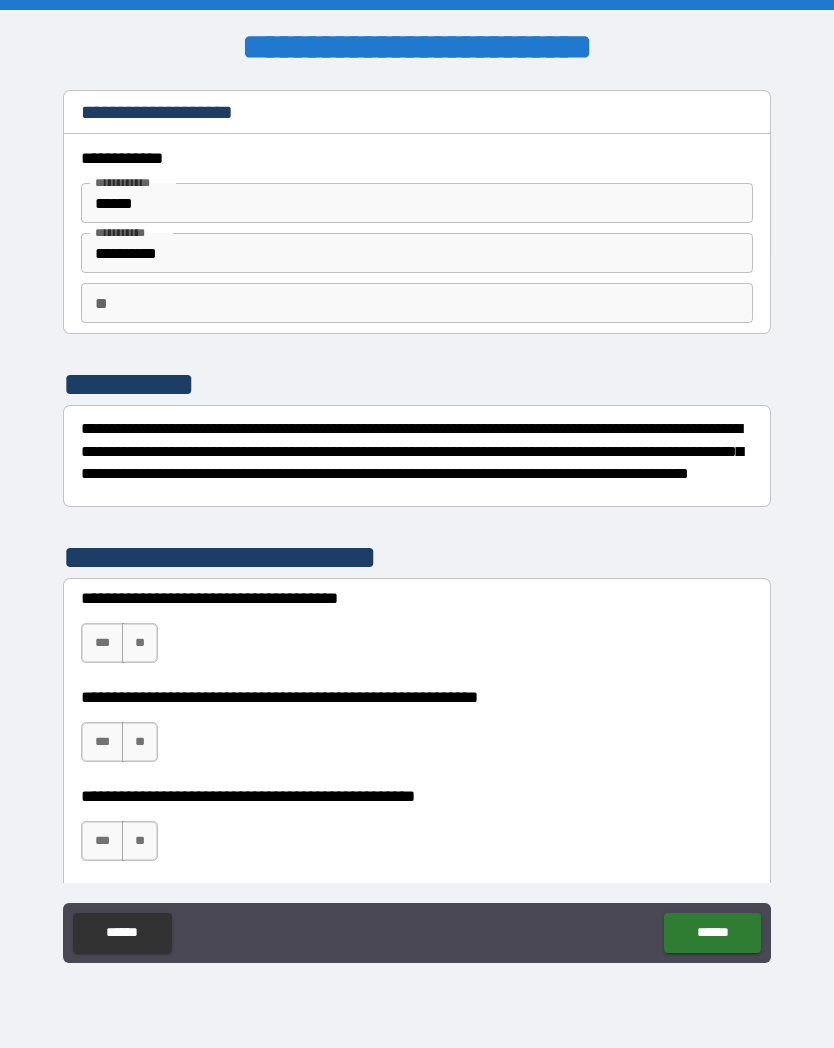 click on "***" at bounding box center [102, 643] 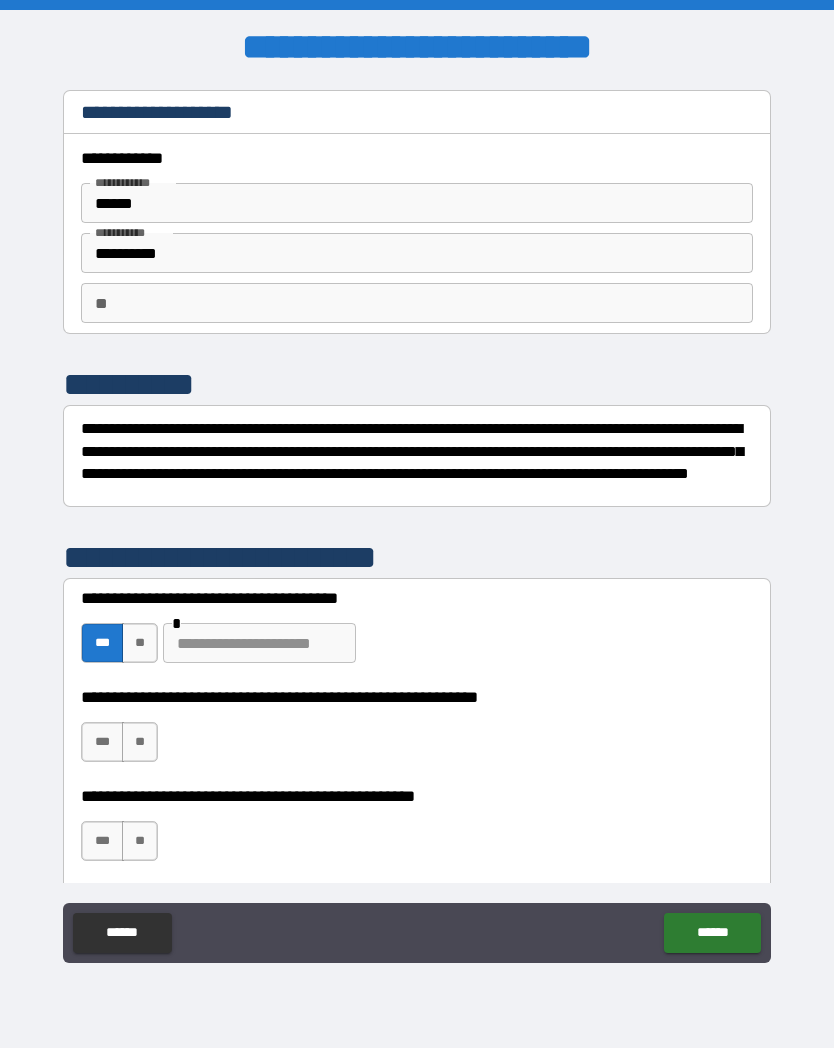 click on "***" at bounding box center [102, 742] 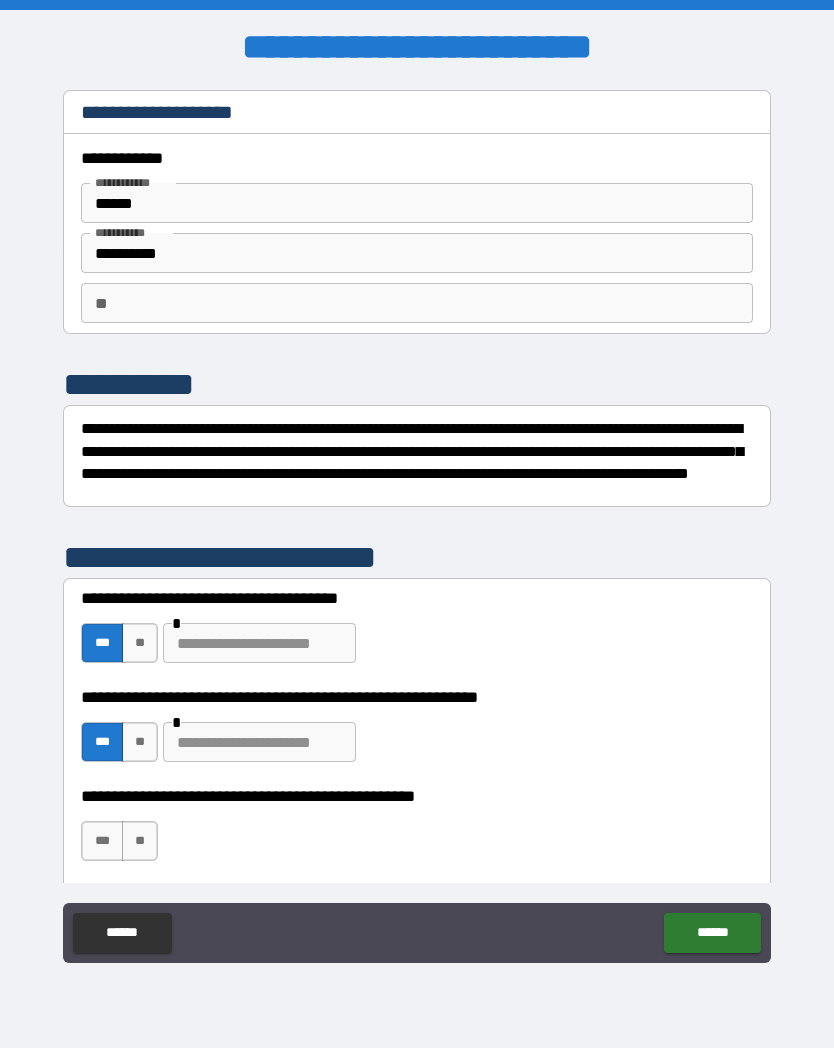 click on "**" at bounding box center [140, 841] 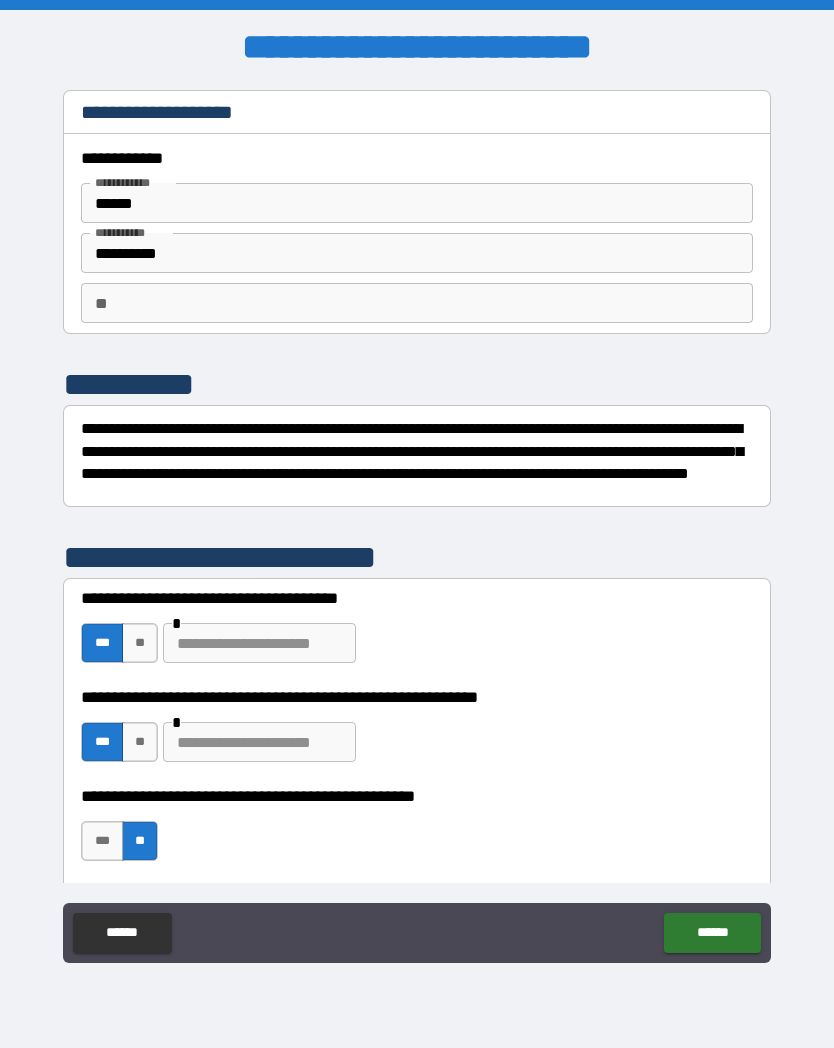 click on "******" at bounding box center (712, 933) 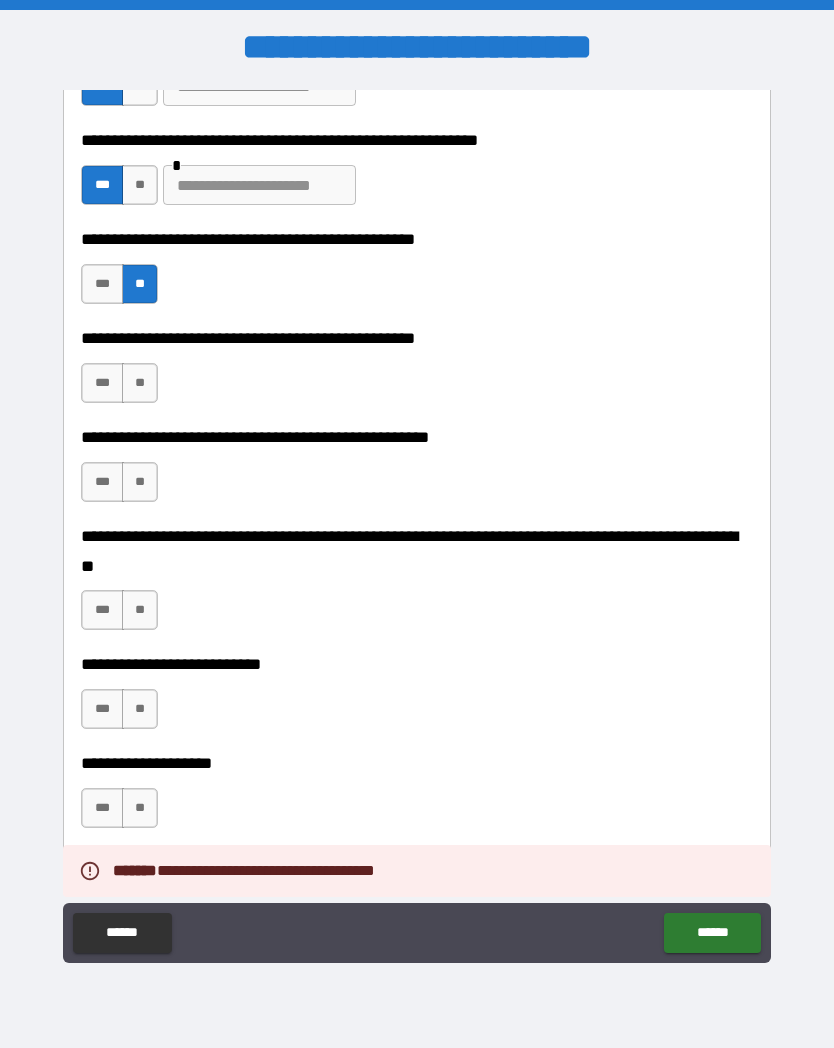 scroll, scrollTop: 557, scrollLeft: 0, axis: vertical 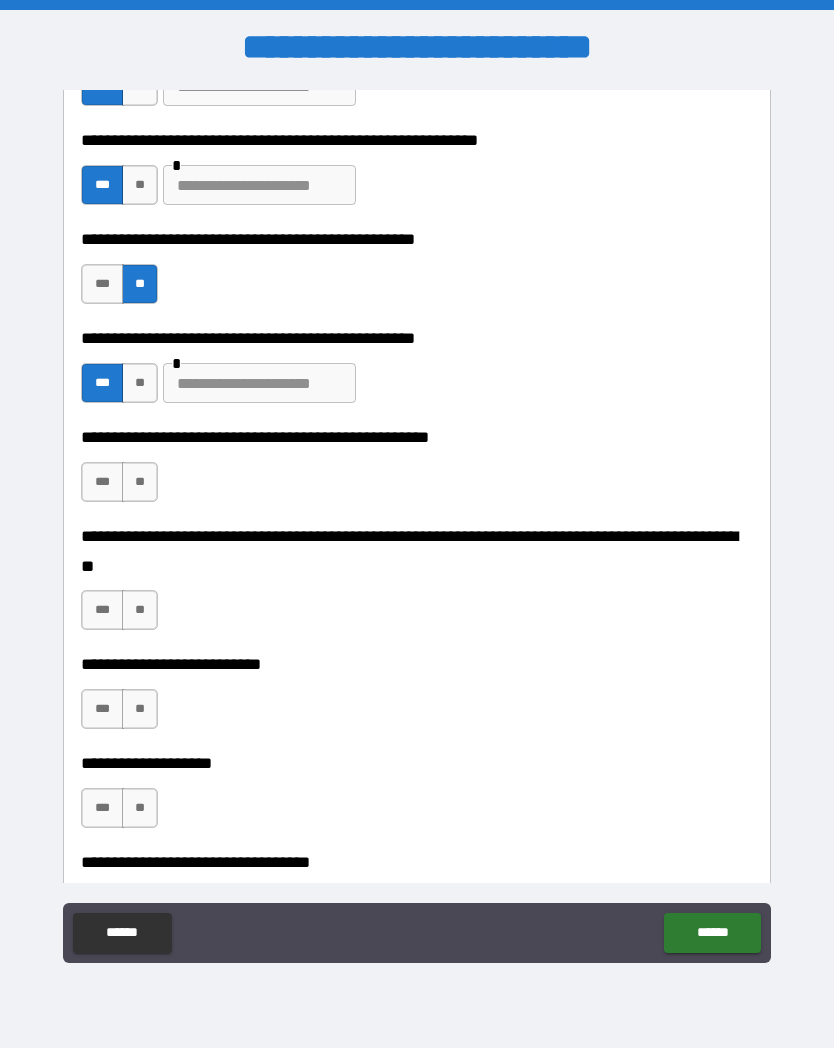 click on "**" at bounding box center (140, 482) 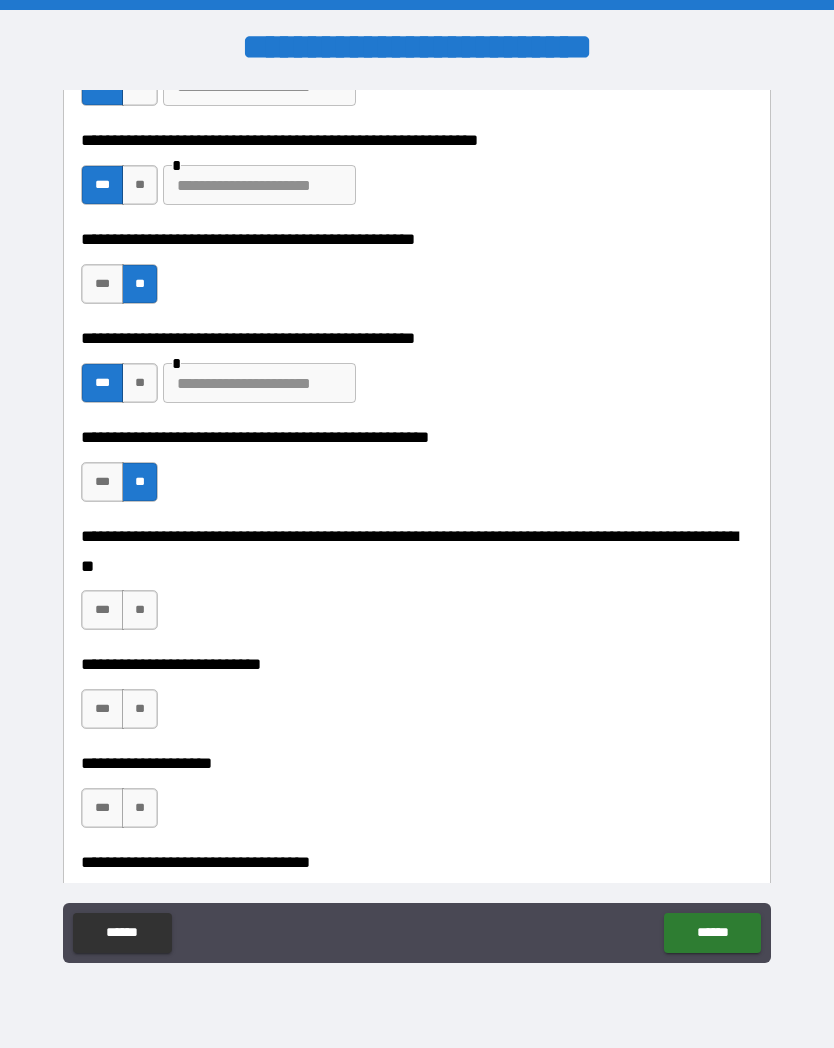 click on "**" at bounding box center [140, 610] 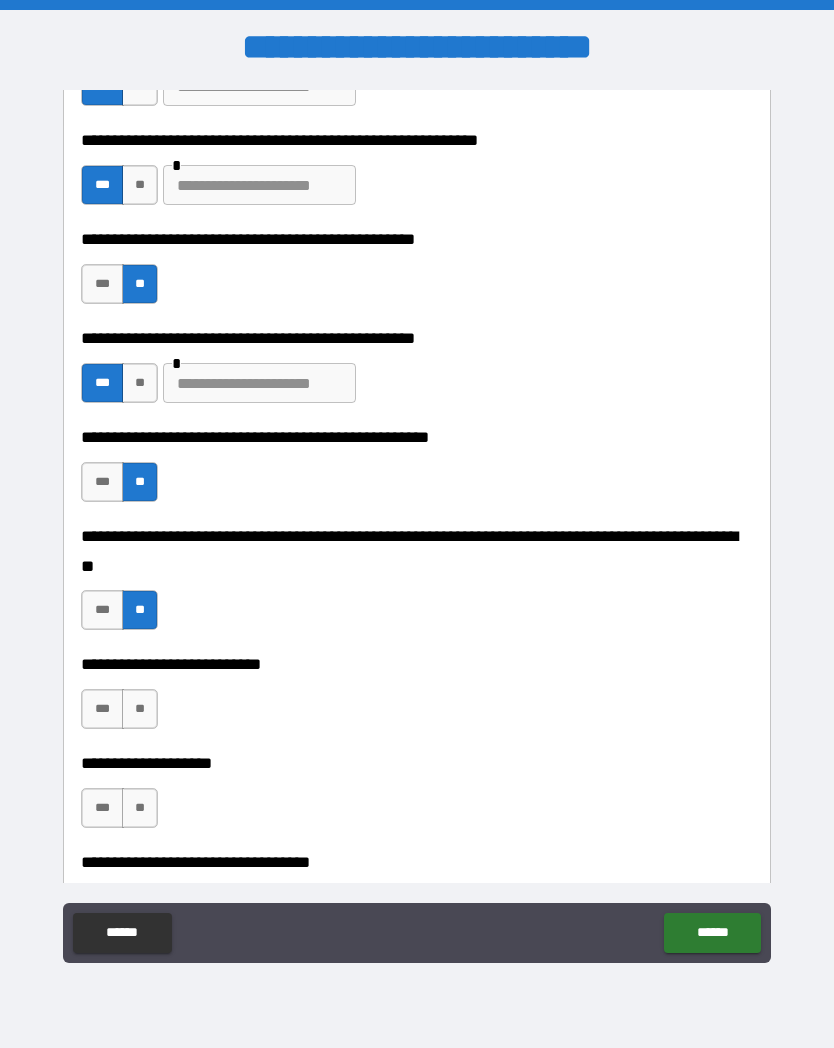 click on "**" at bounding box center [140, 709] 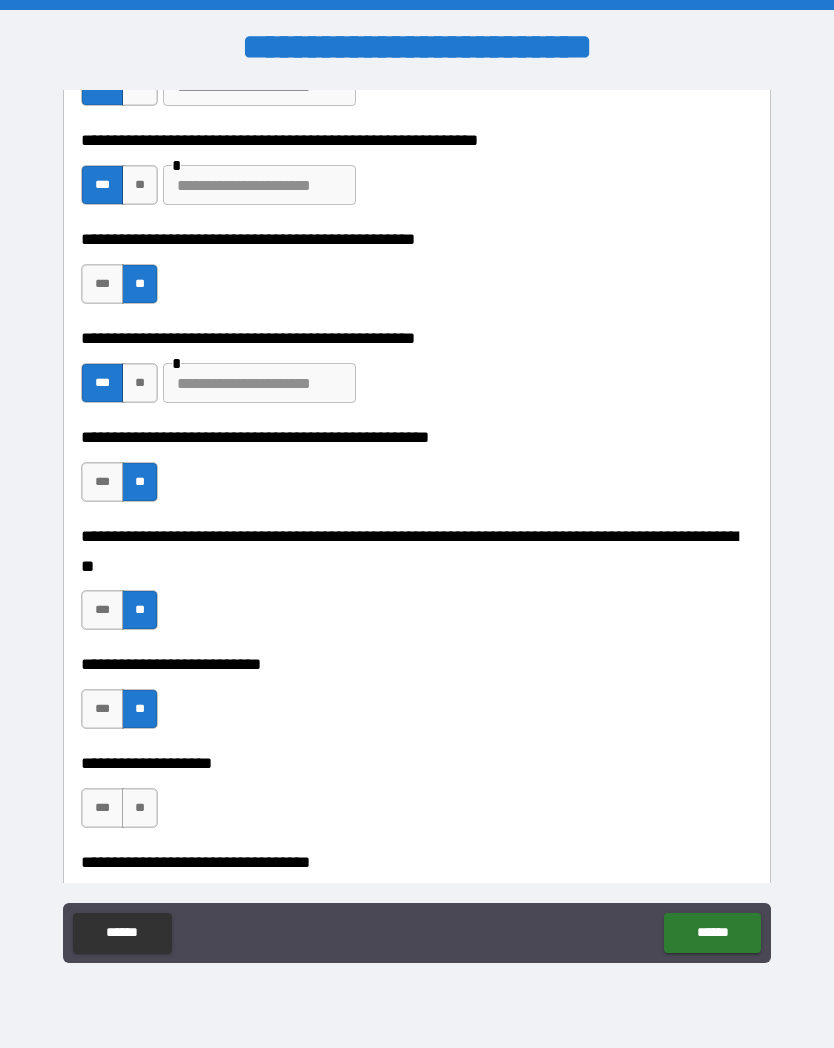 click on "**" at bounding box center [140, 808] 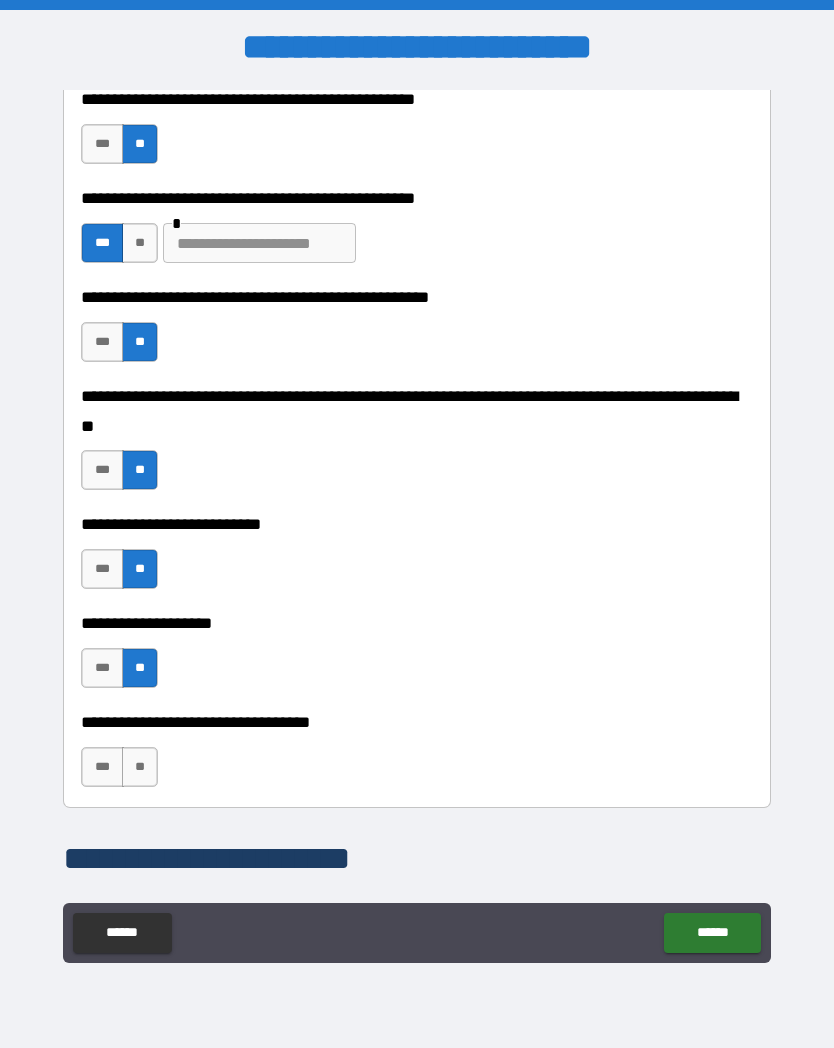 scroll, scrollTop: 724, scrollLeft: 0, axis: vertical 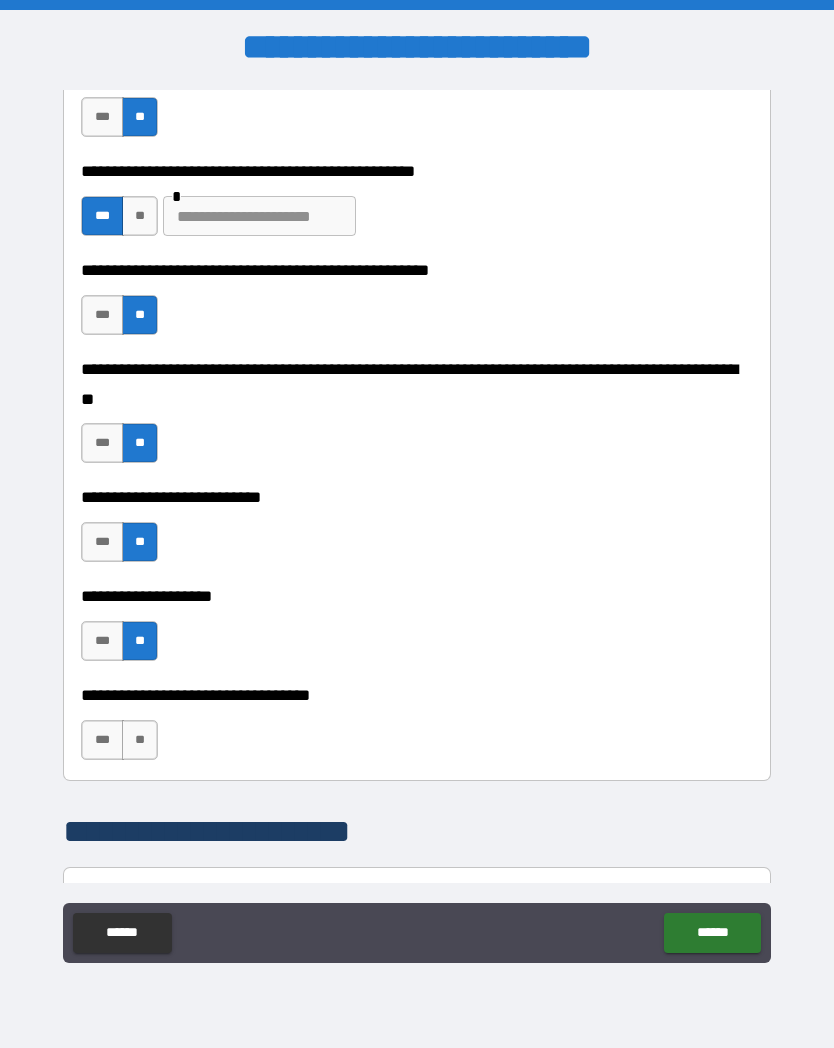 click on "**" at bounding box center [140, 740] 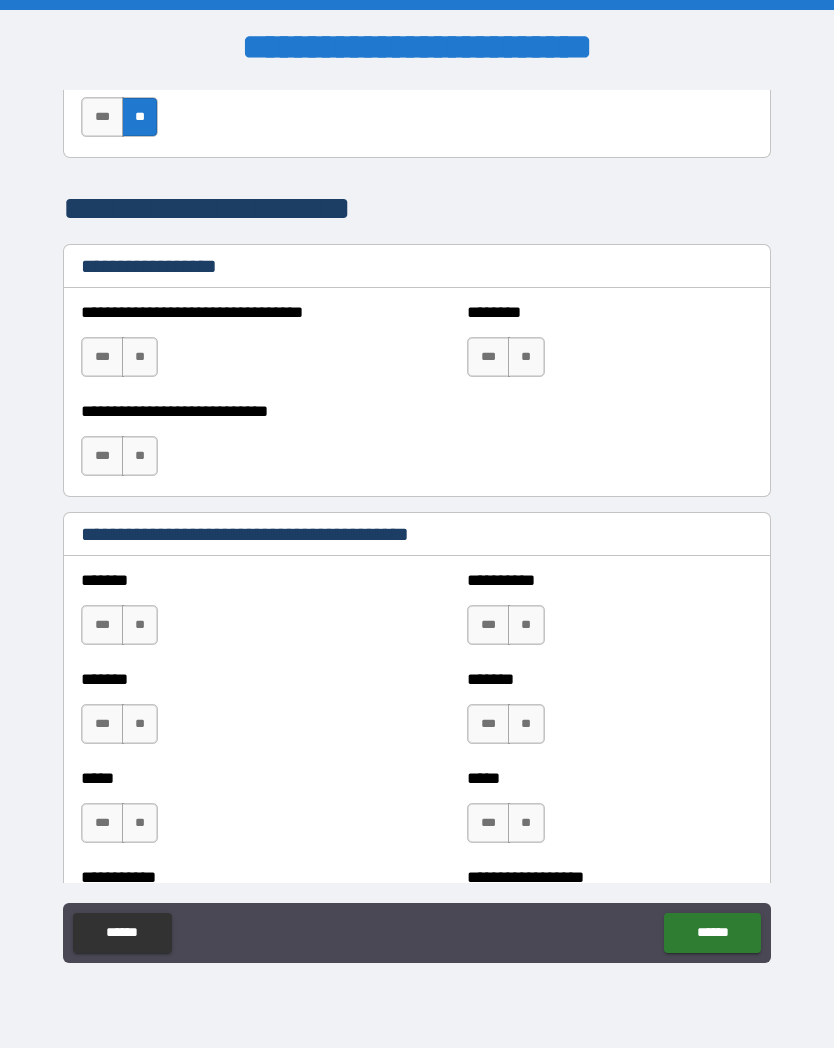 scroll, scrollTop: 1361, scrollLeft: 0, axis: vertical 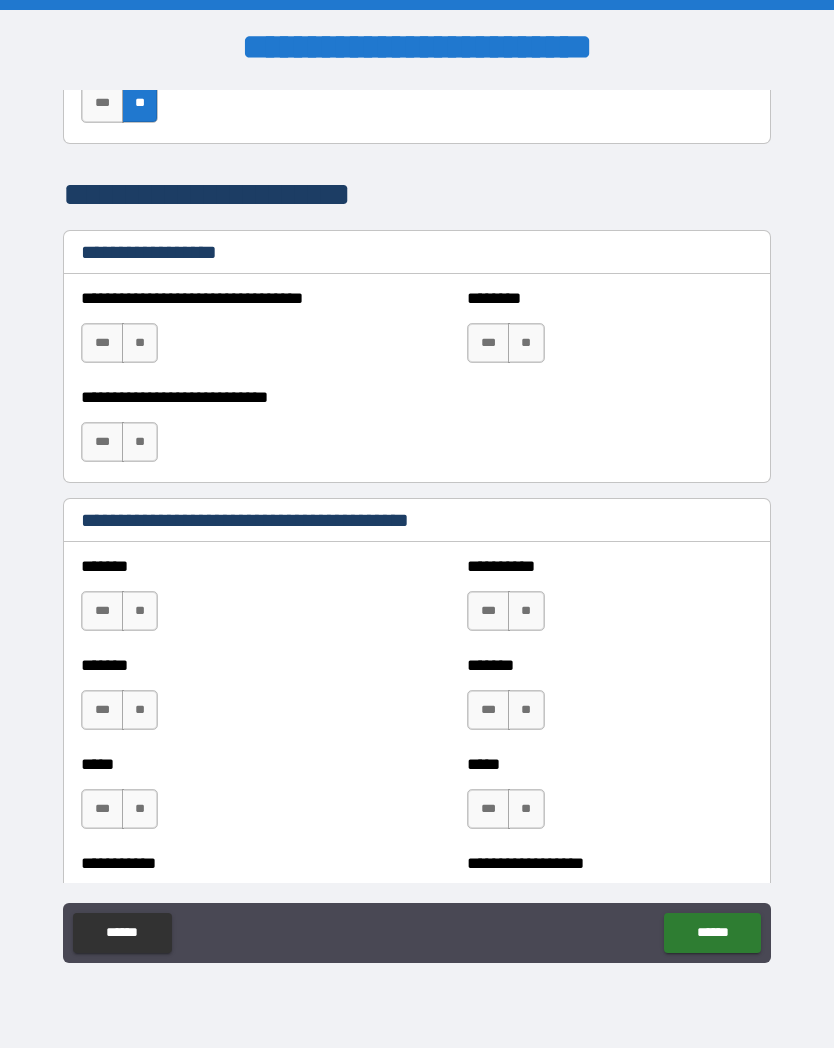 click on "**" at bounding box center (140, 611) 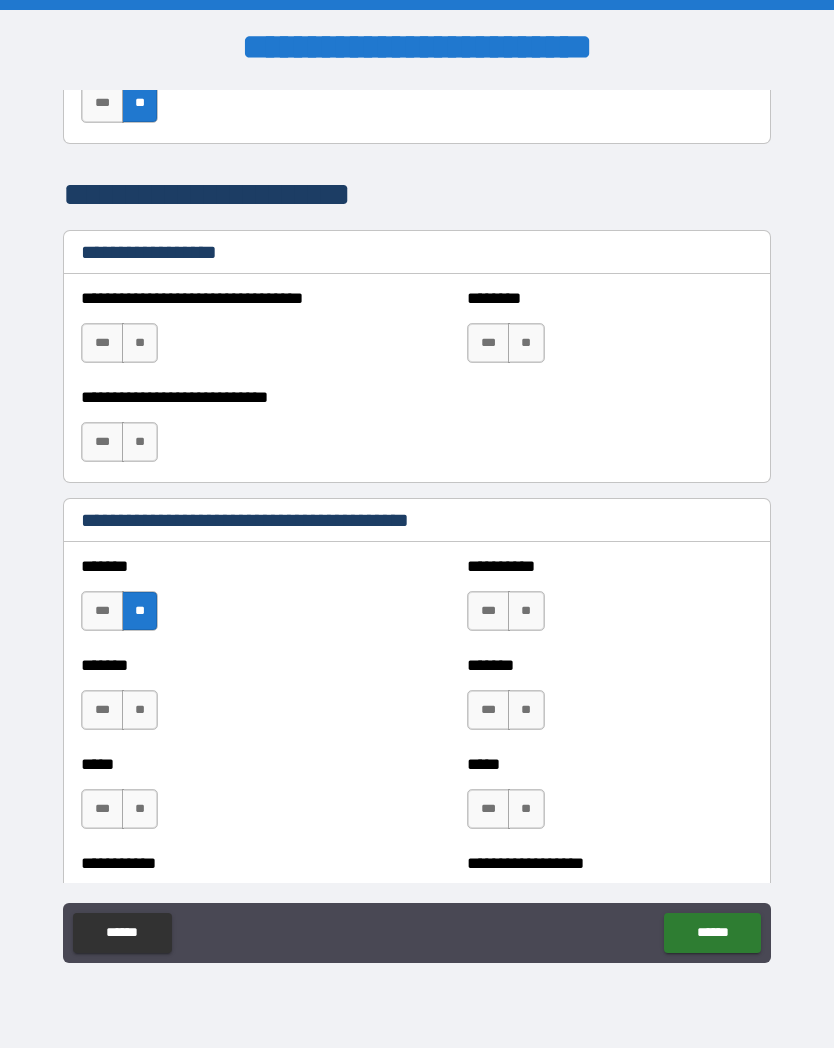 click on "**" at bounding box center (140, 710) 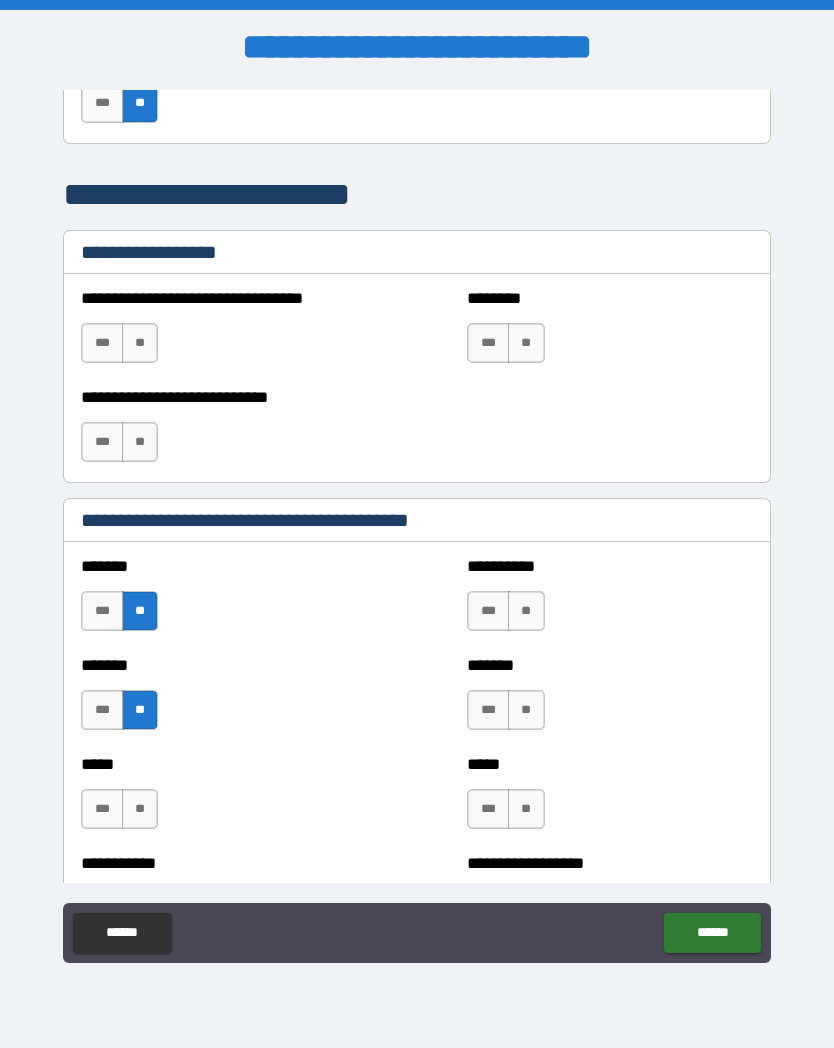 click on "**" at bounding box center [140, 809] 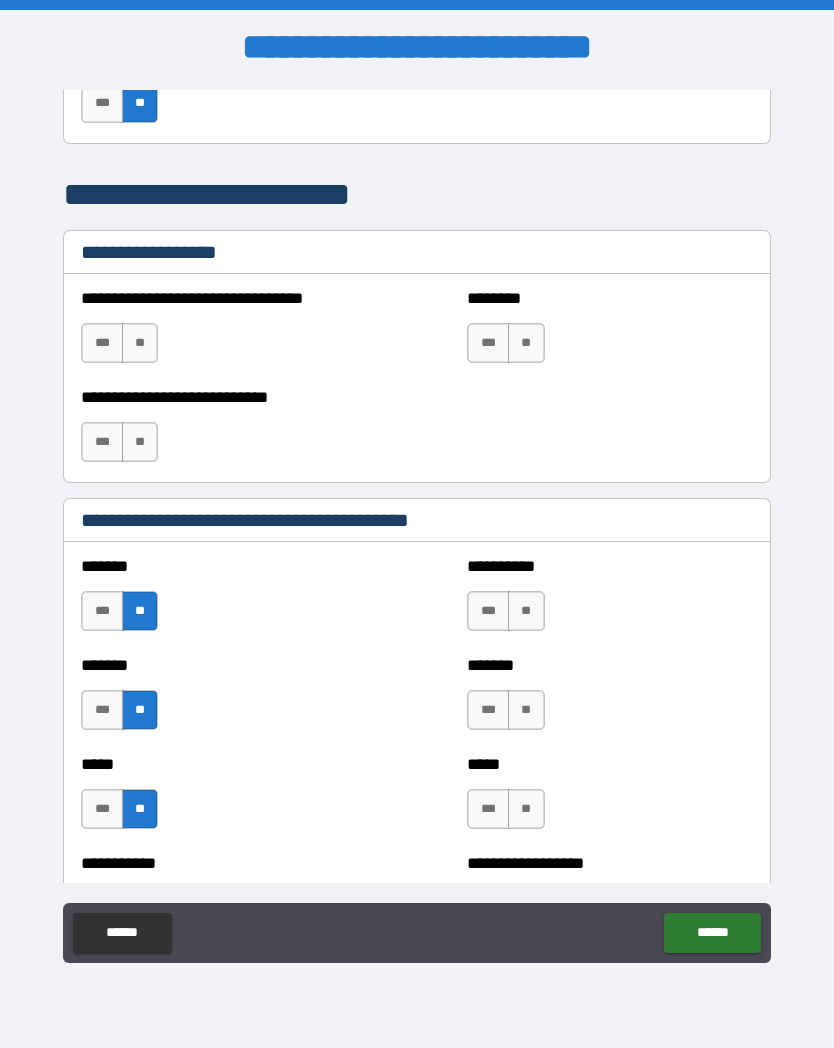 click on "**" at bounding box center [526, 611] 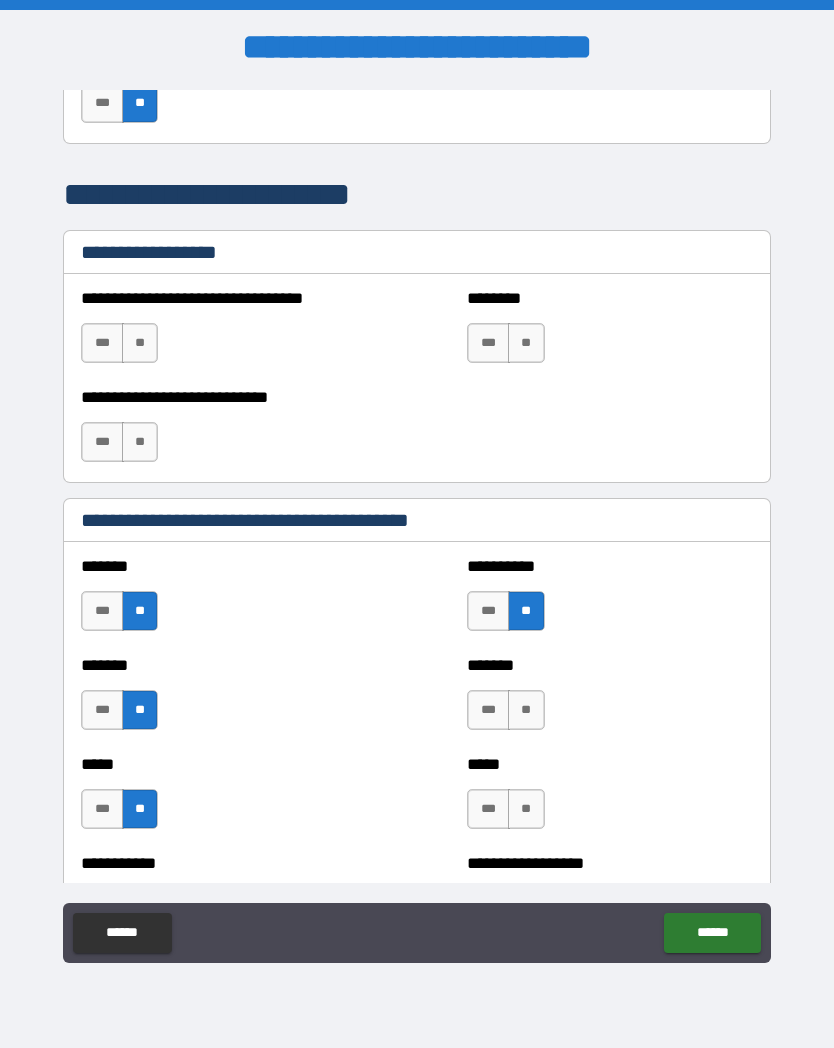 click on "**" at bounding box center (526, 710) 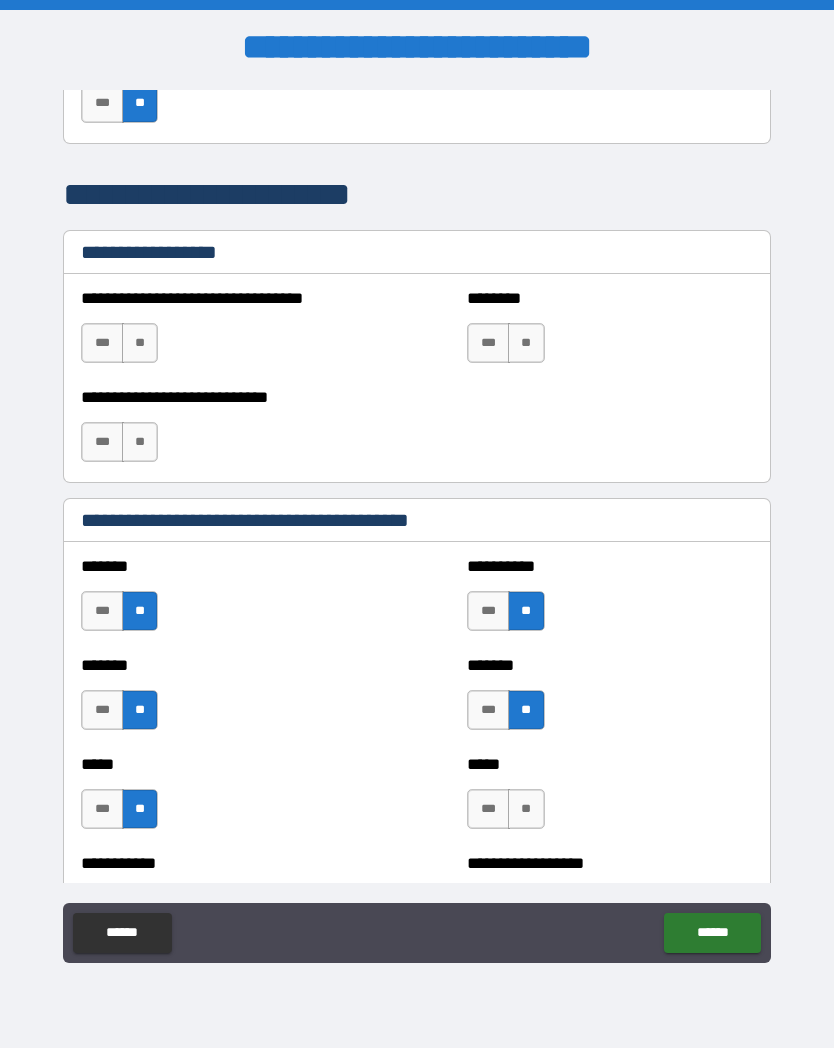 click on "**" at bounding box center [526, 809] 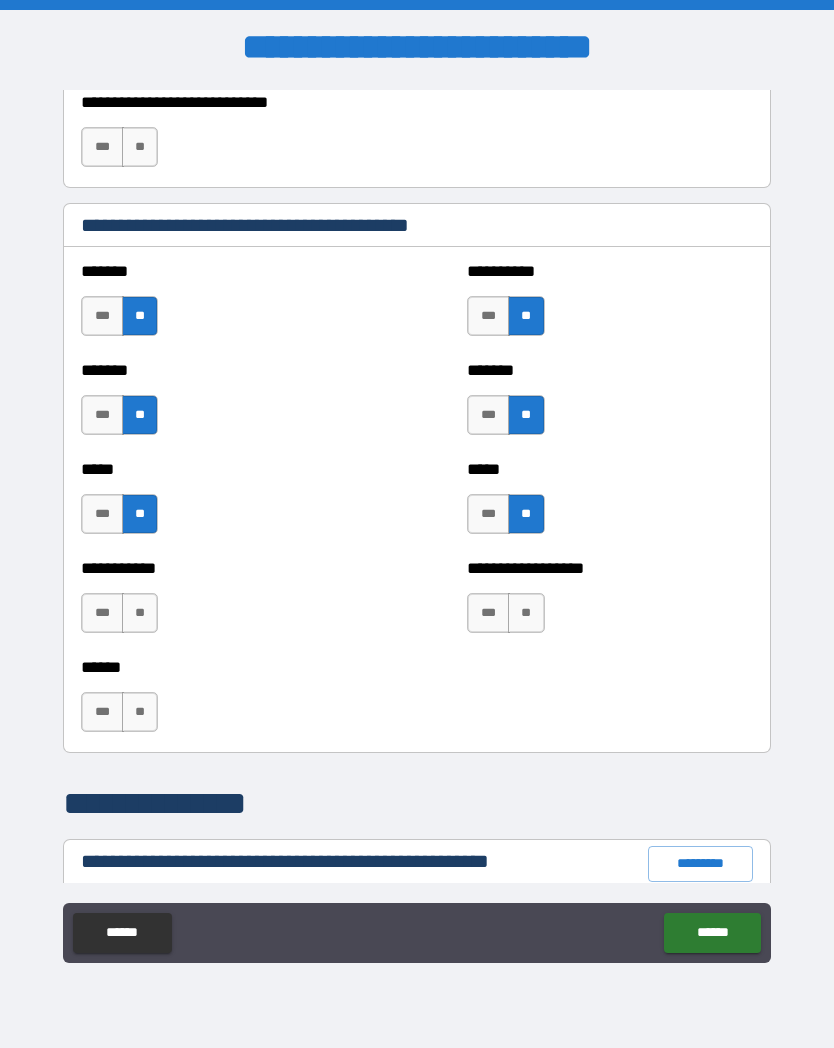 scroll, scrollTop: 1657, scrollLeft: 0, axis: vertical 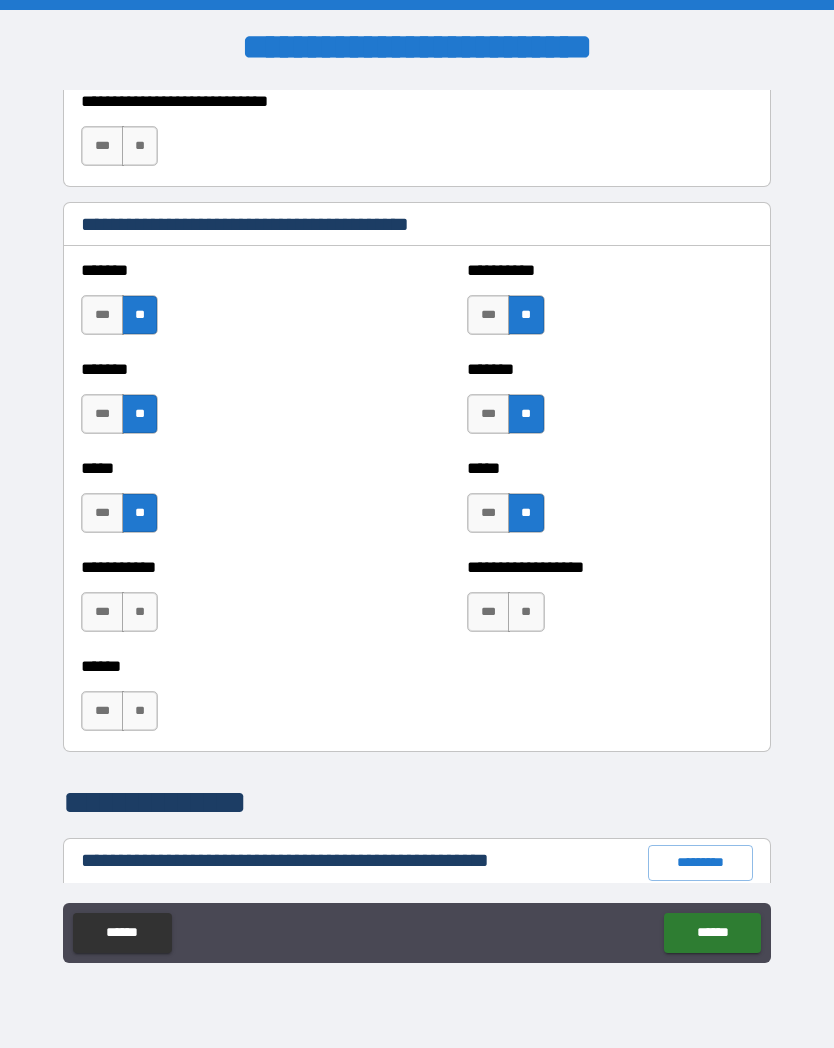 click on "**" at bounding box center [140, 612] 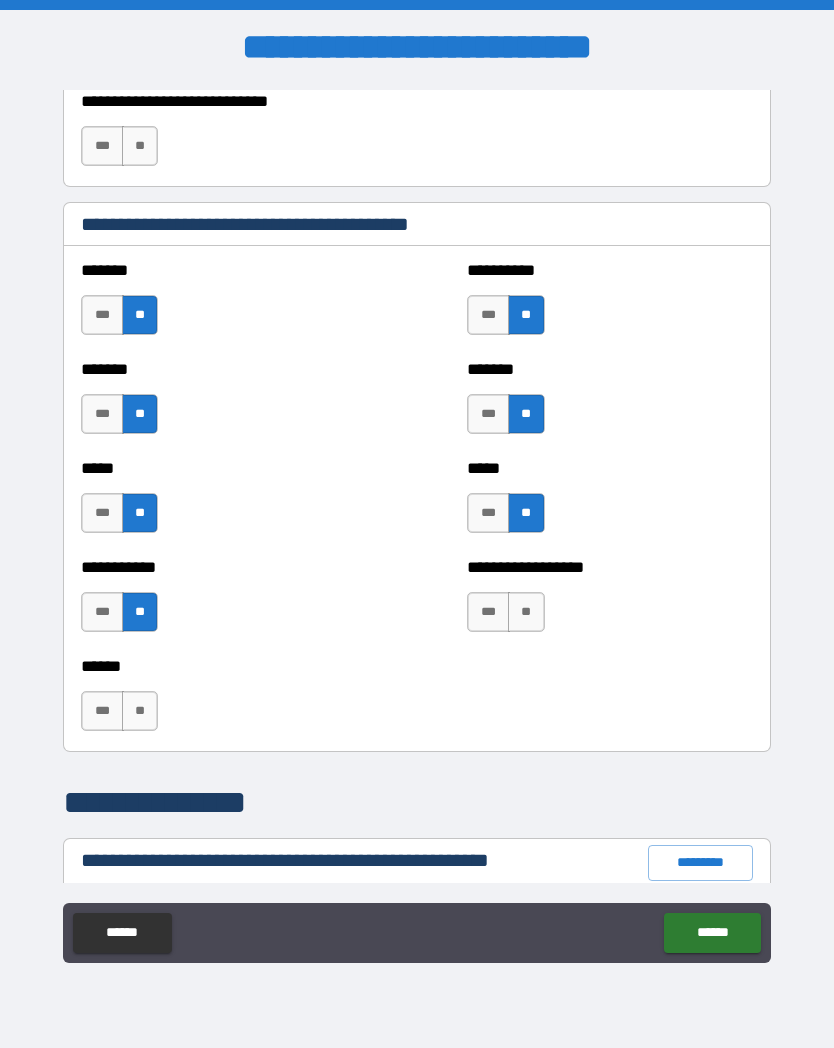 click on "**" at bounding box center [140, 711] 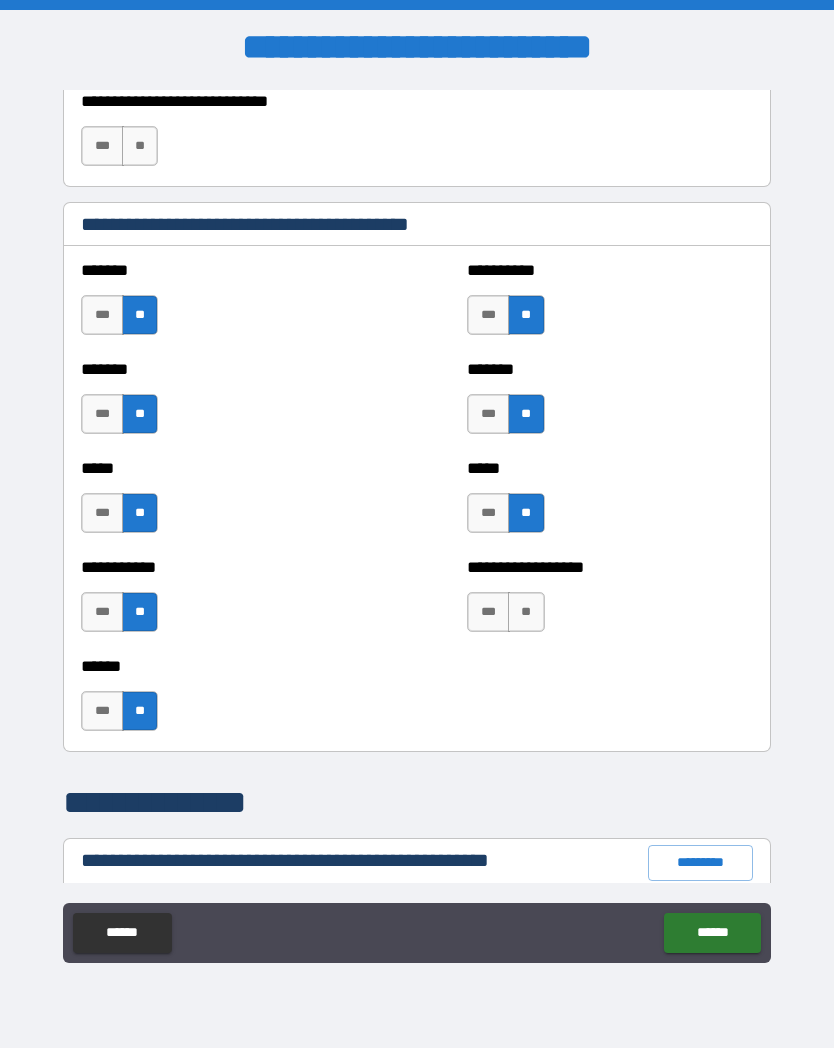 click on "**" at bounding box center (526, 612) 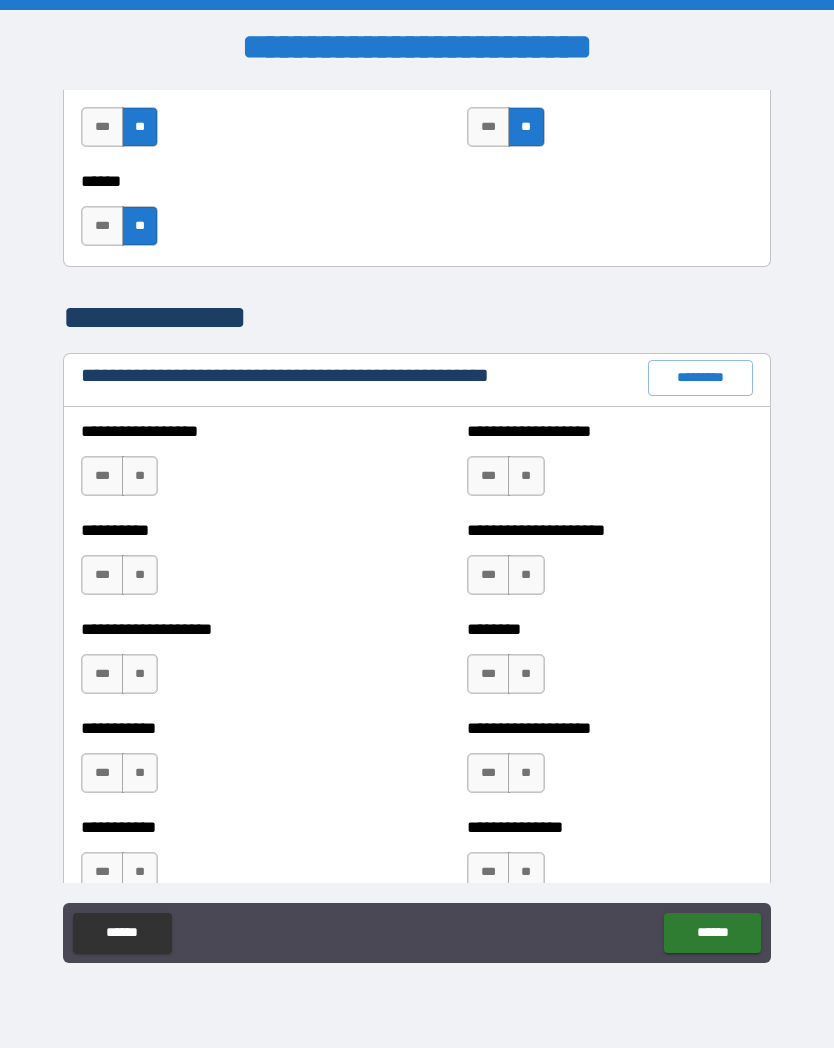 scroll, scrollTop: 2146, scrollLeft: 0, axis: vertical 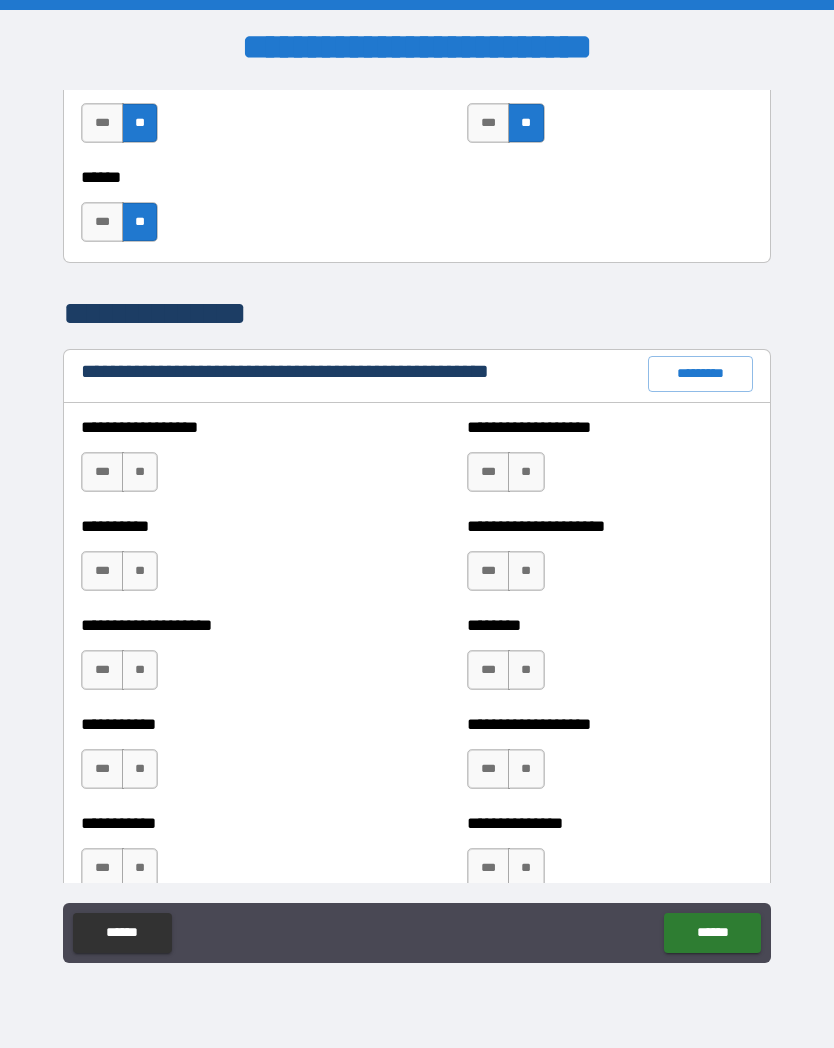 click on "**" at bounding box center [140, 472] 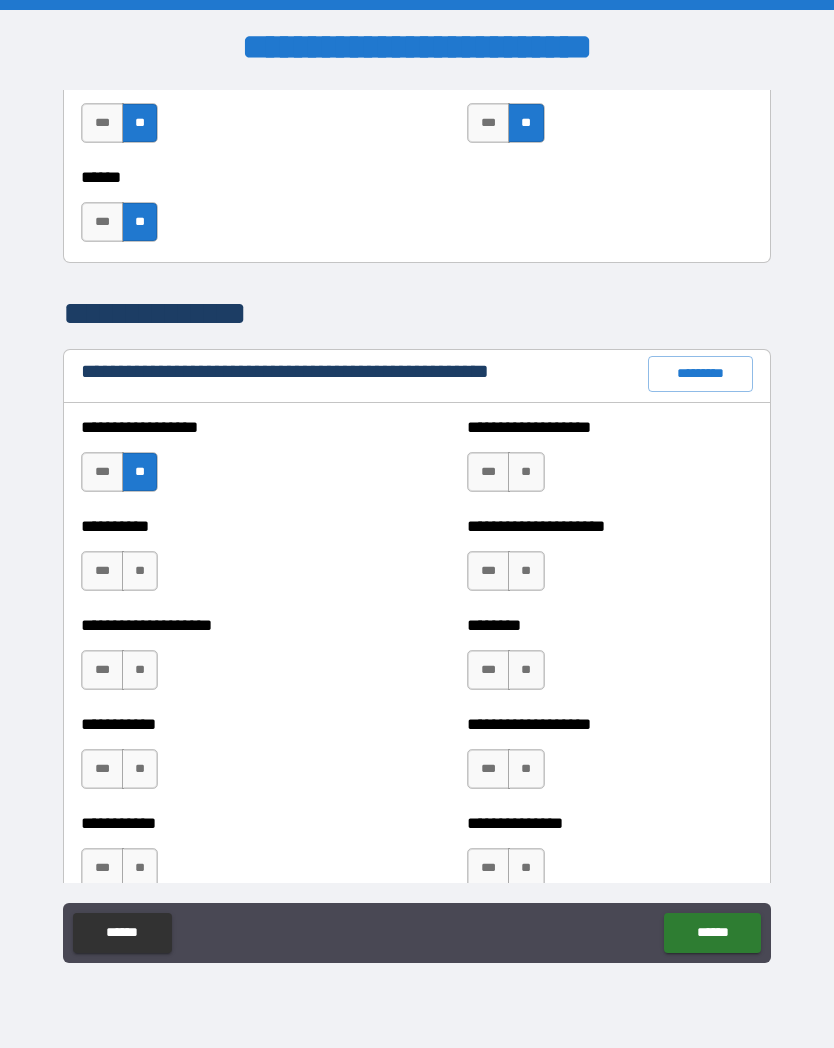 click on "**" at bounding box center (140, 571) 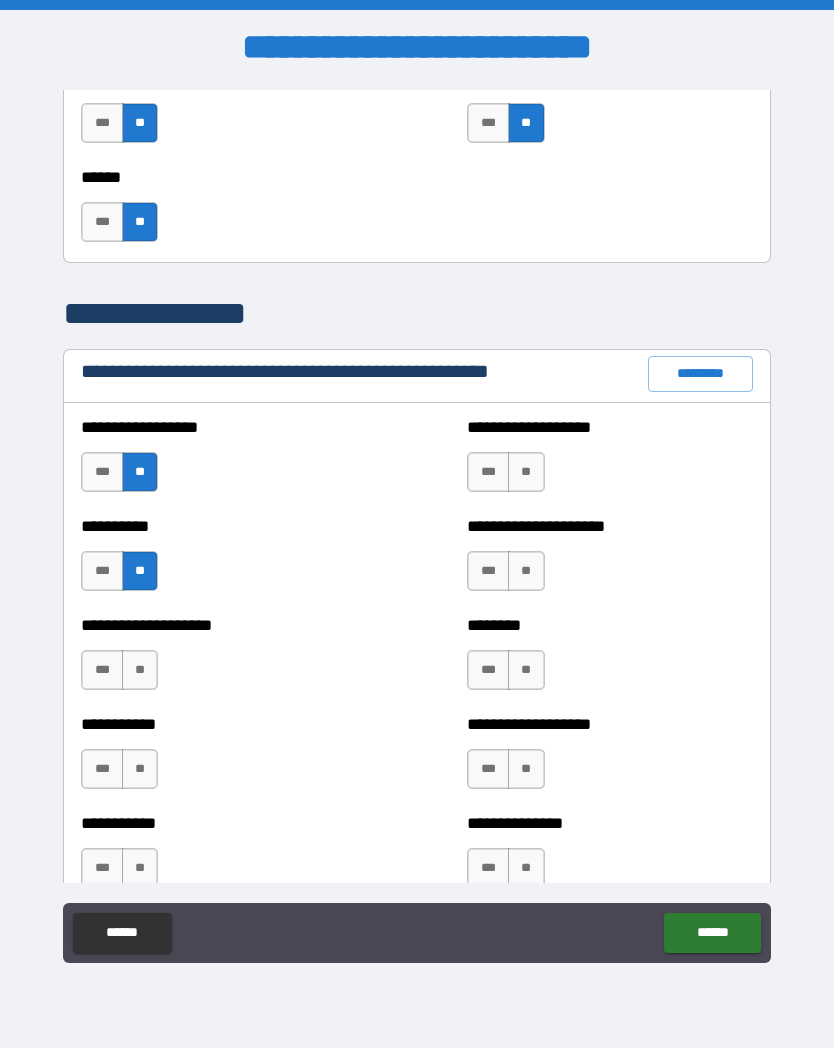 click on "**" at bounding box center (140, 670) 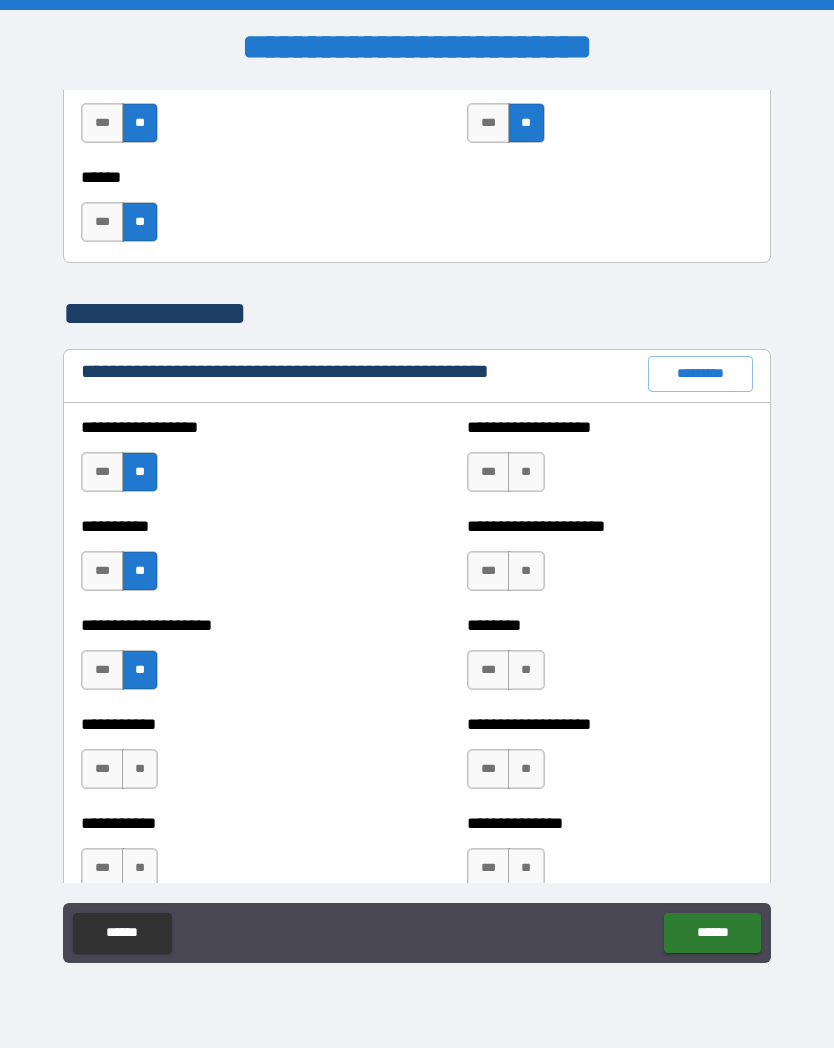 click on "**" at bounding box center [140, 769] 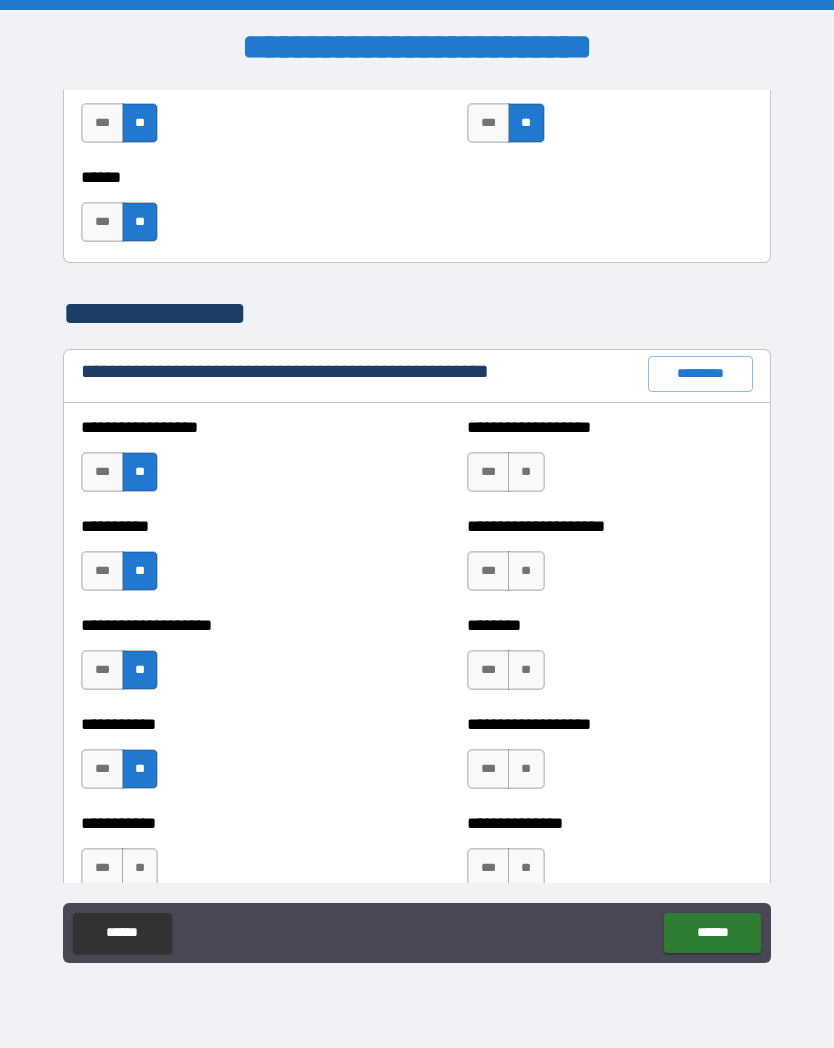 click on "**" at bounding box center (140, 868) 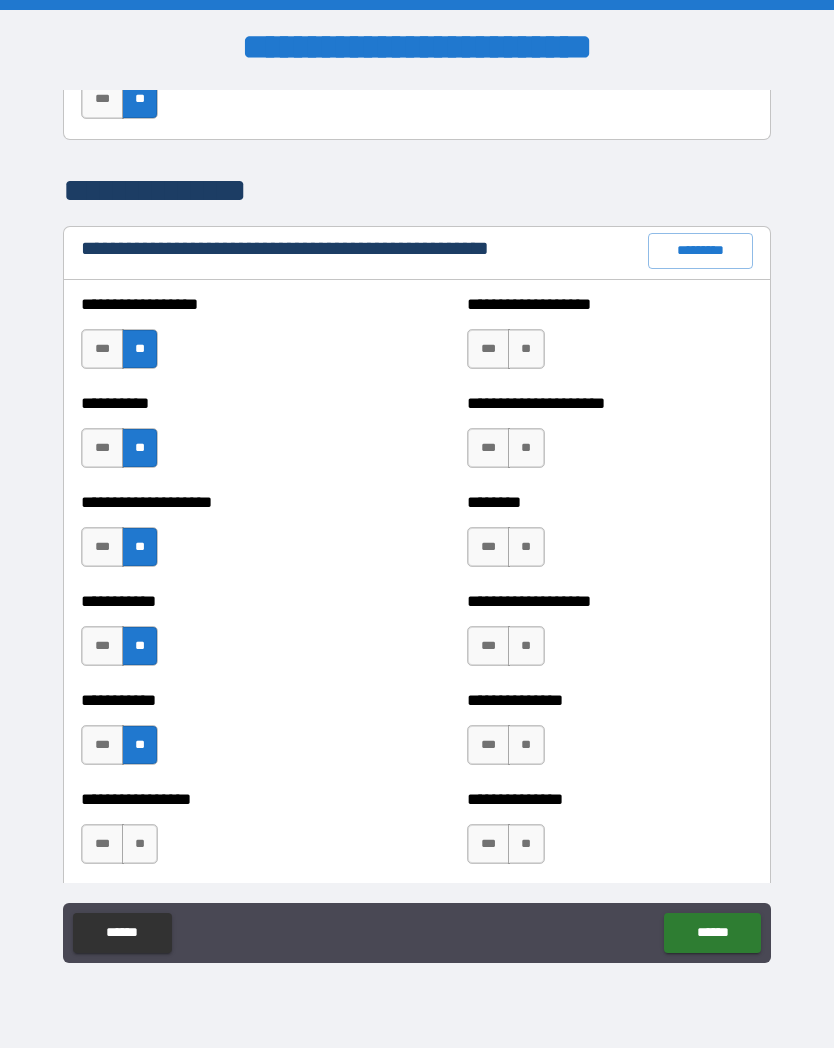 scroll, scrollTop: 2282, scrollLeft: 0, axis: vertical 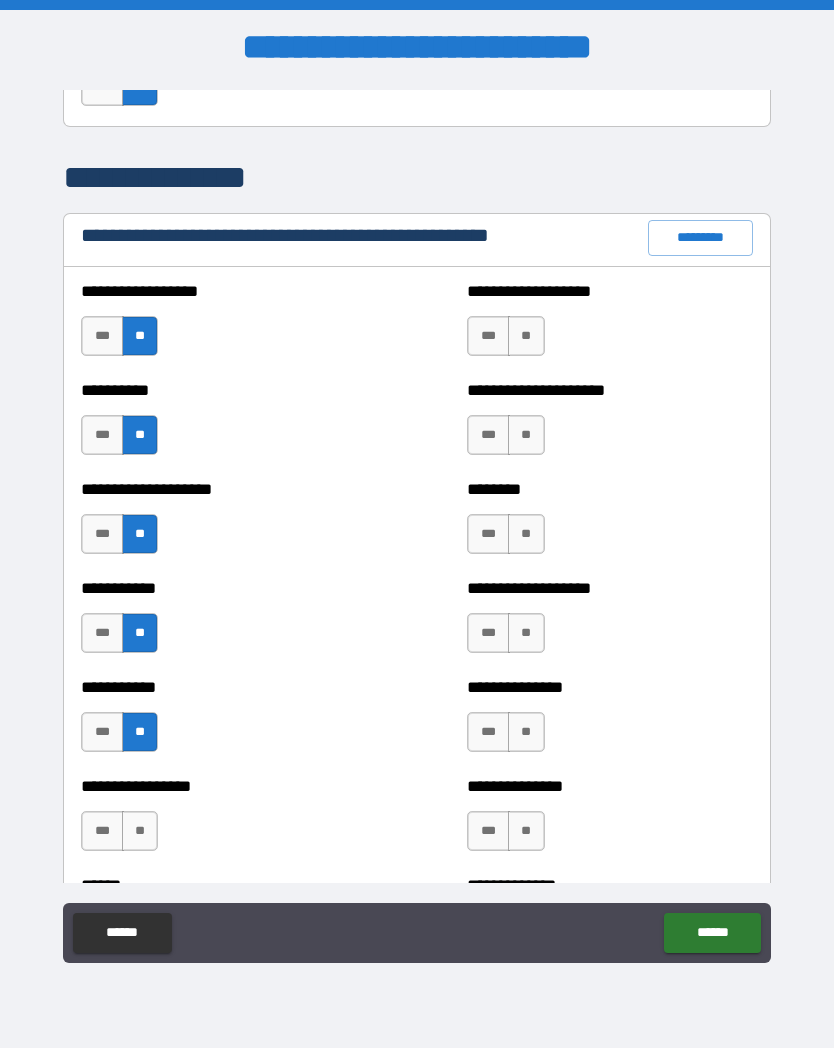 click on "**" at bounding box center [526, 435] 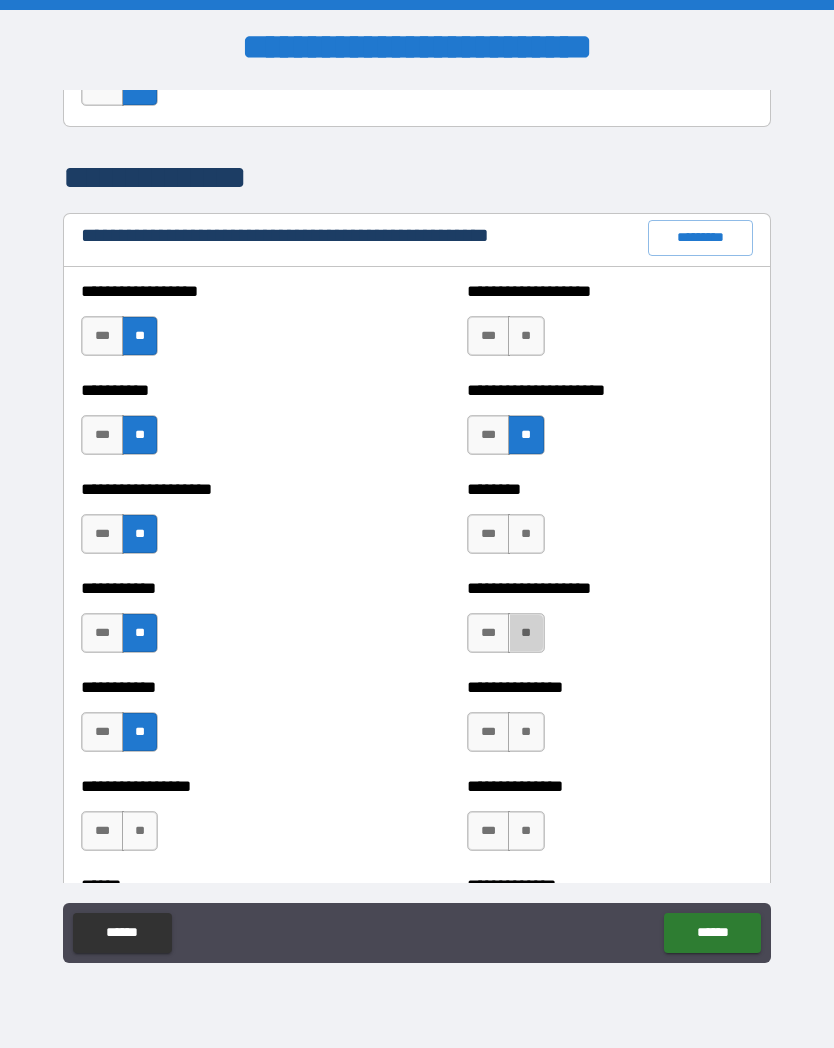 click on "**" at bounding box center [526, 633] 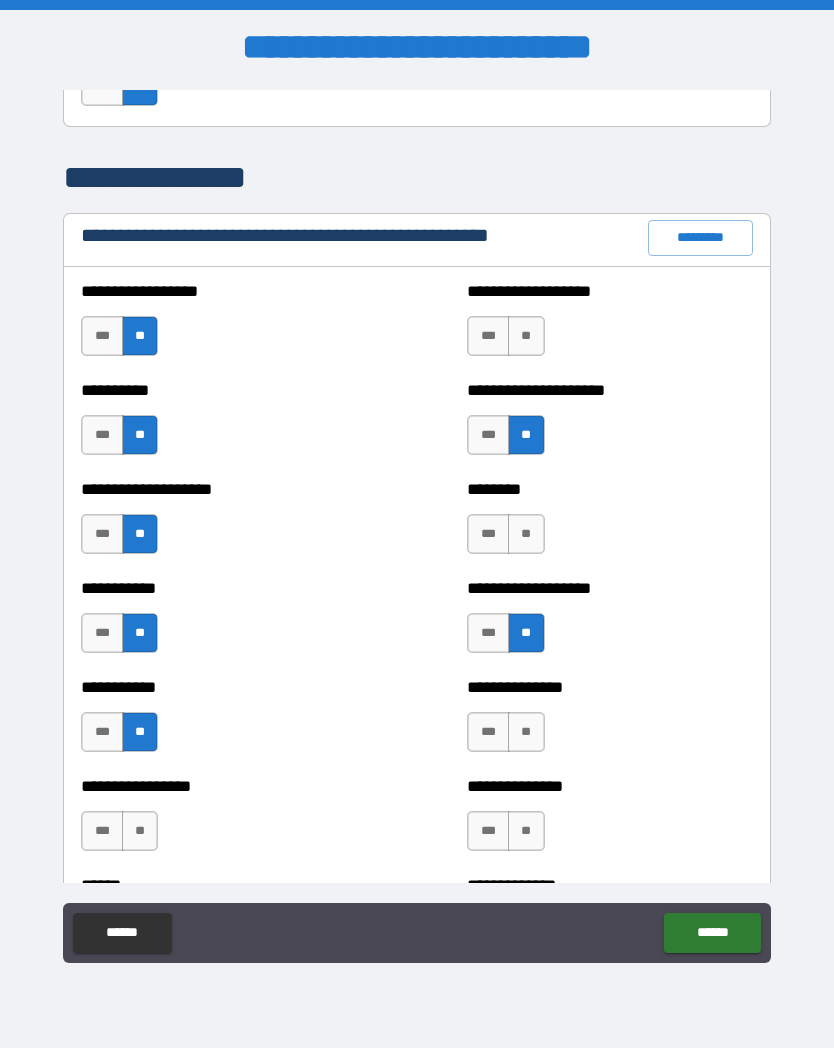 click on "**" at bounding box center (526, 732) 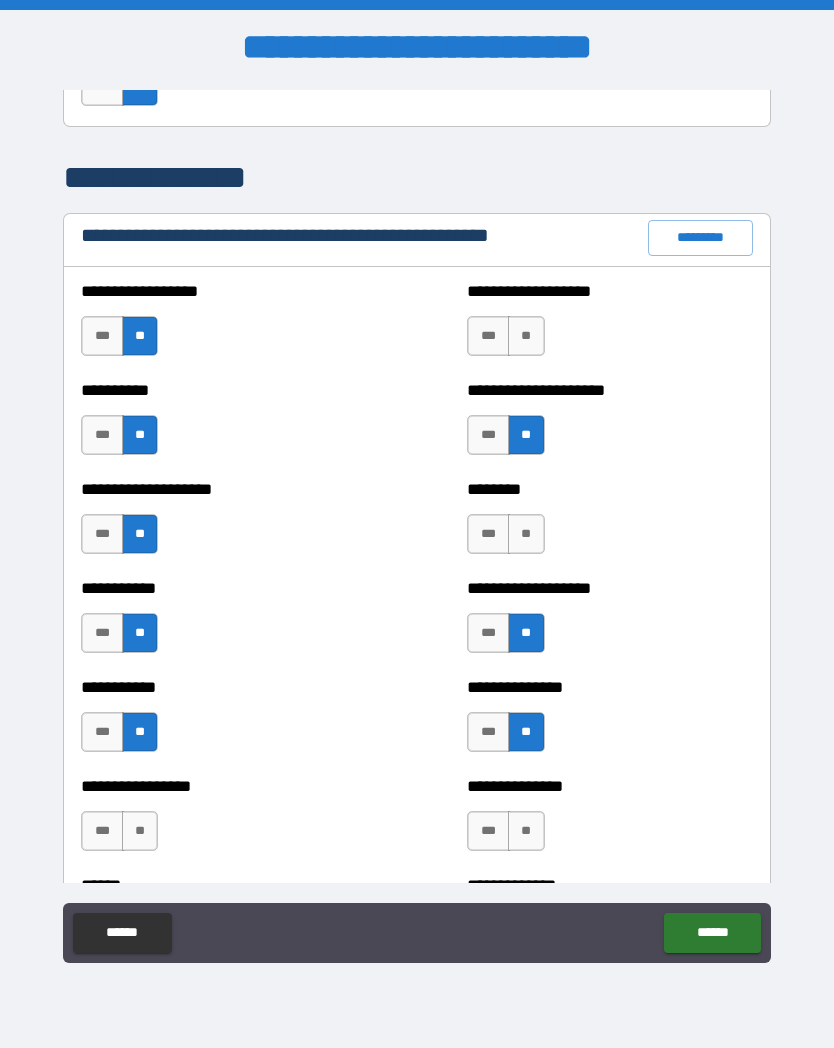 click on "**" at bounding box center (526, 831) 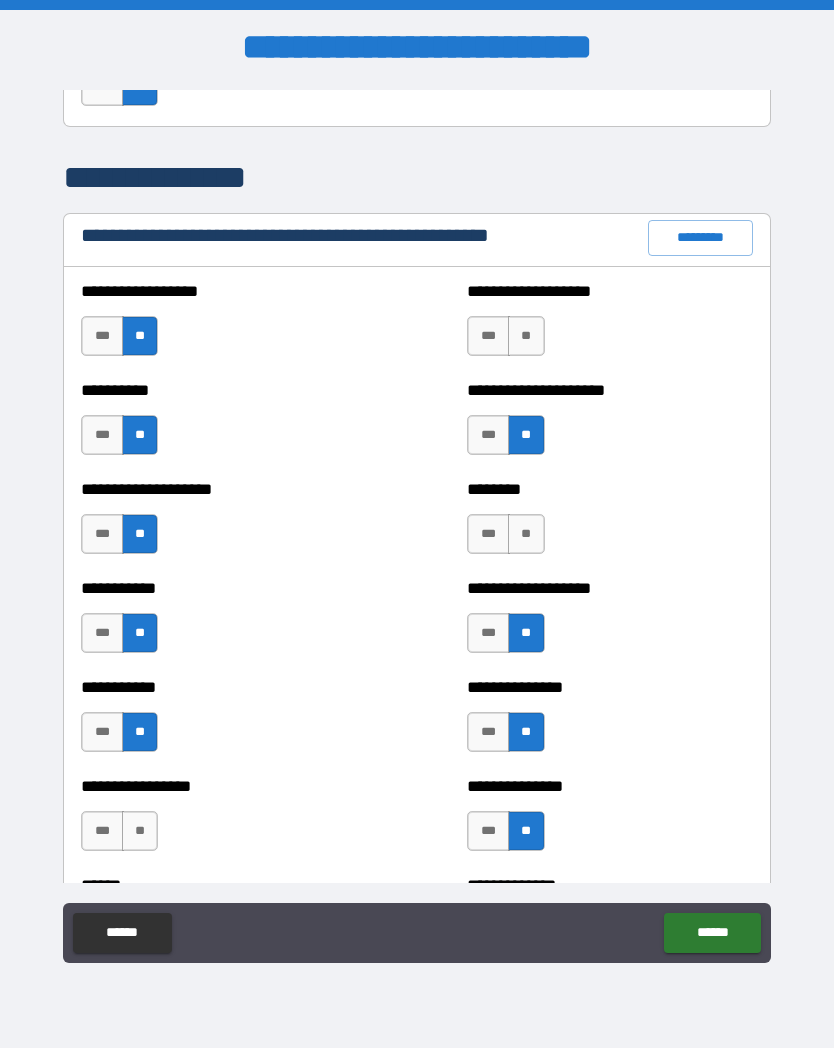 click on "**" at bounding box center (140, 831) 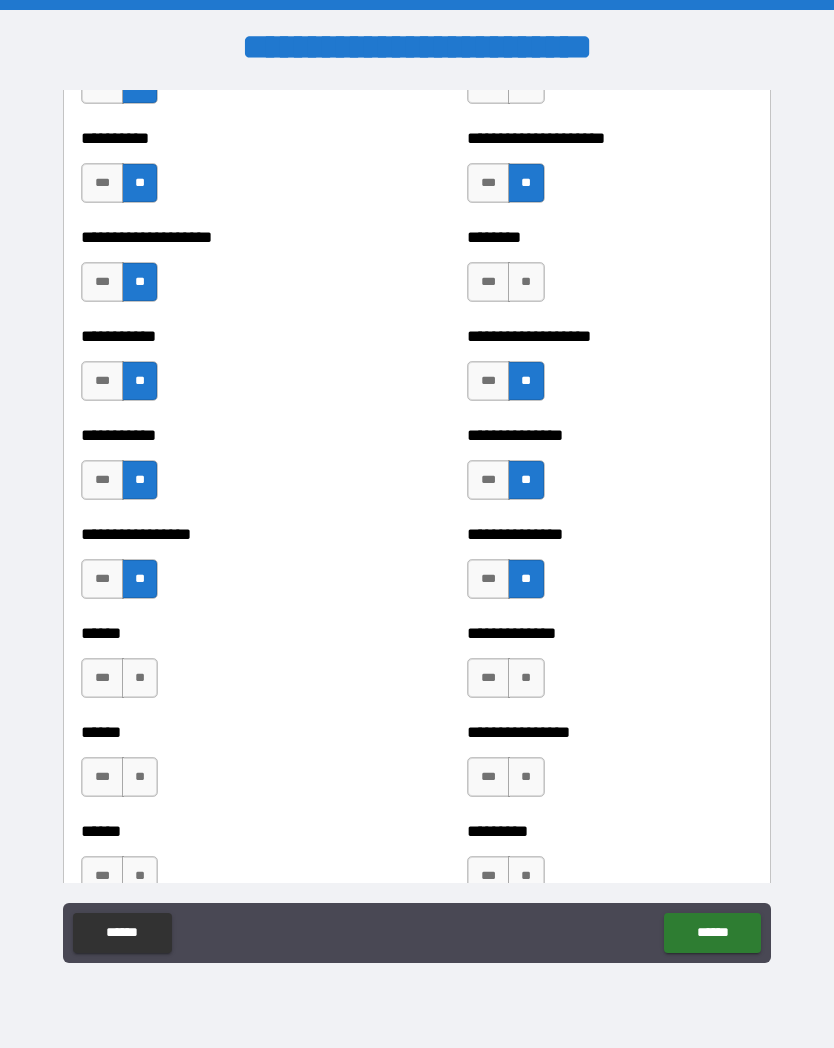 scroll, scrollTop: 2535, scrollLeft: 0, axis: vertical 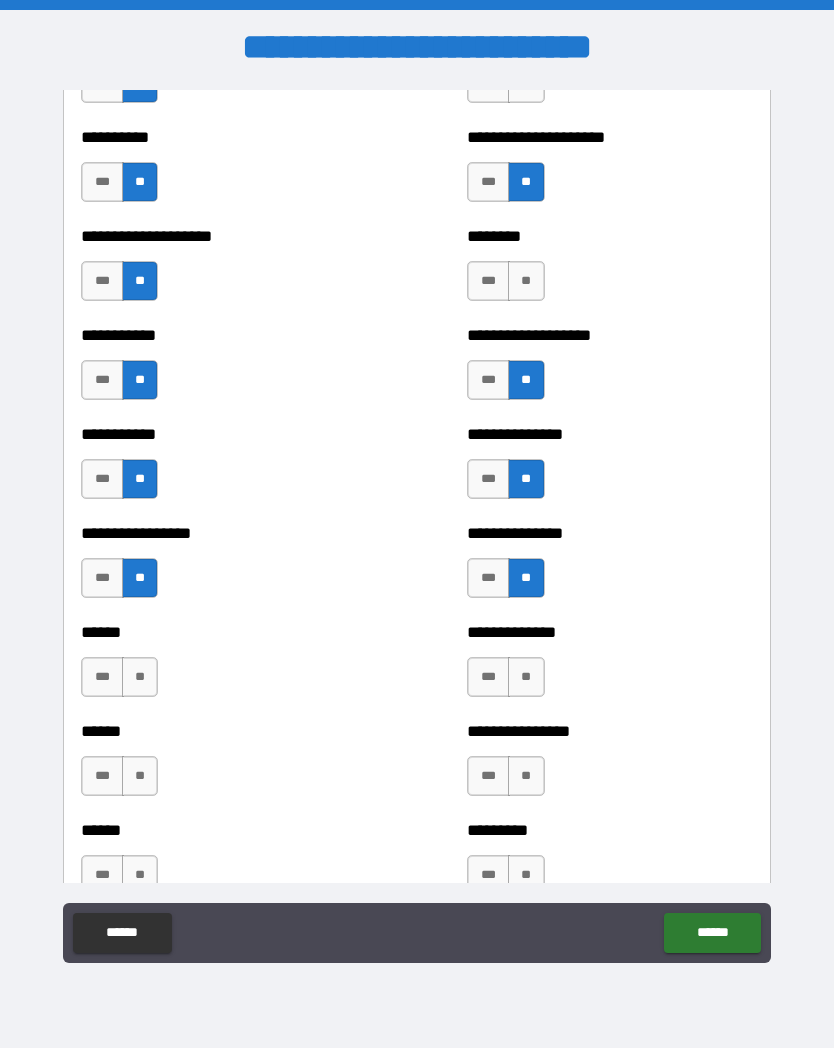 click on "***" at bounding box center [488, 182] 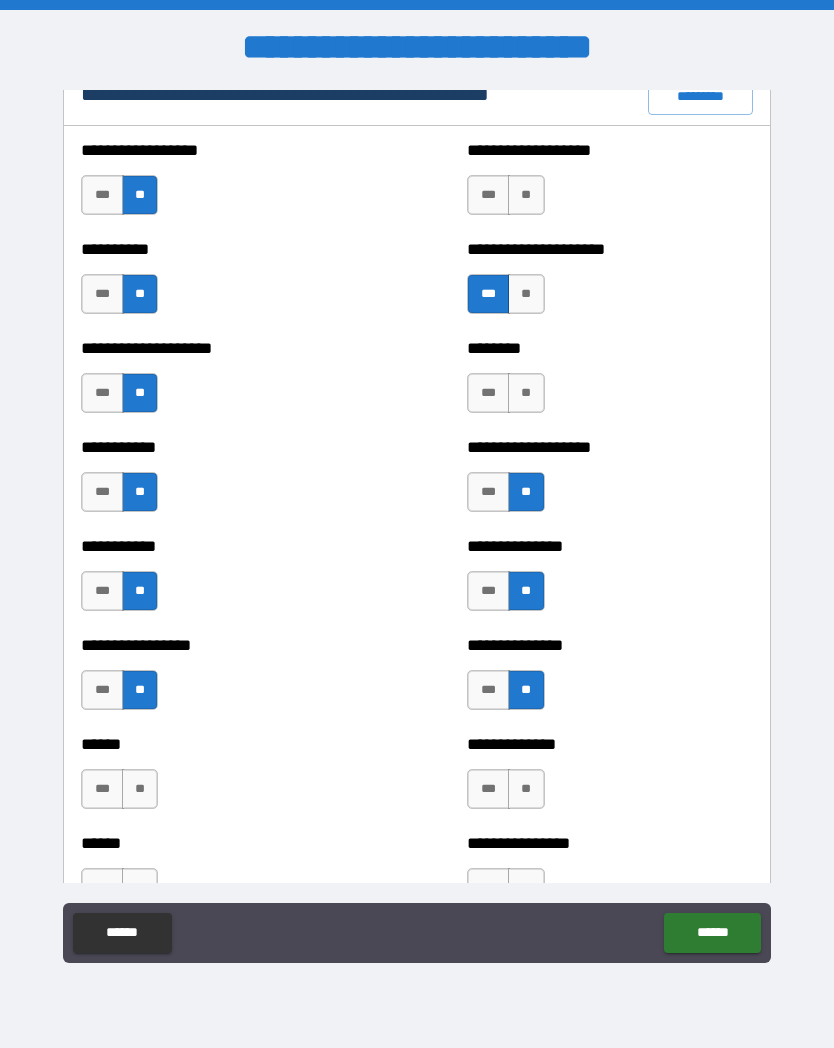 scroll, scrollTop: 2422, scrollLeft: 0, axis: vertical 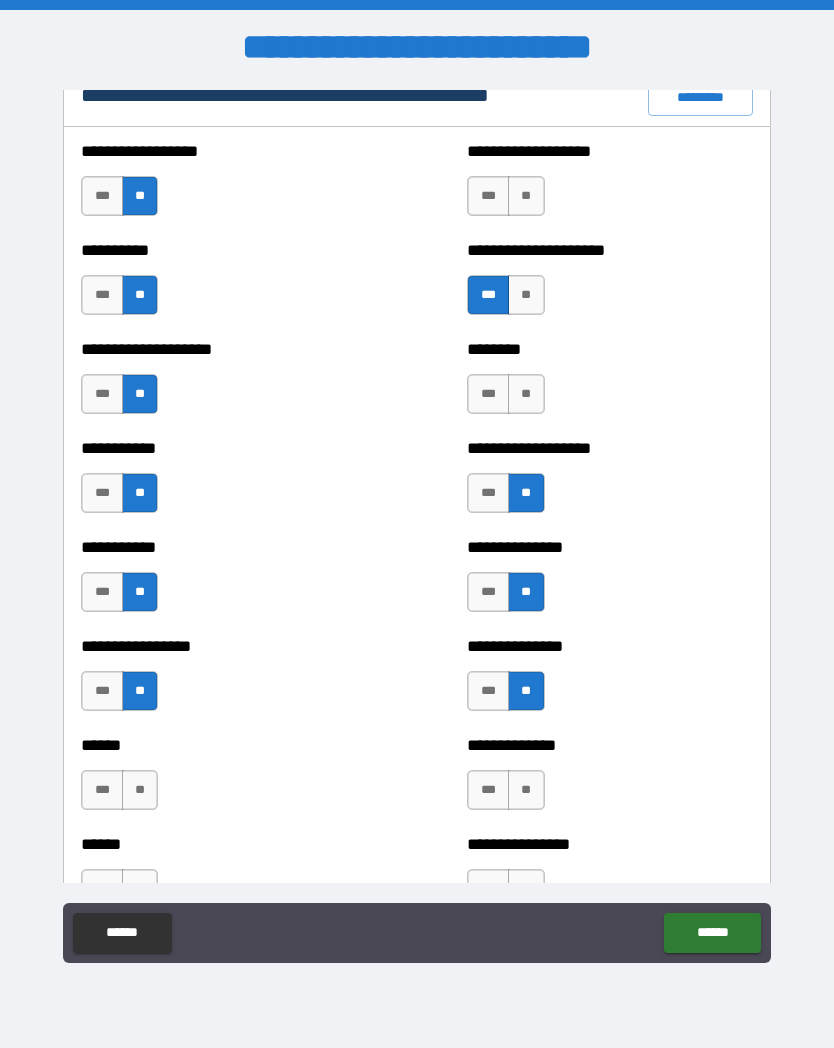 click on "**" at bounding box center (526, 295) 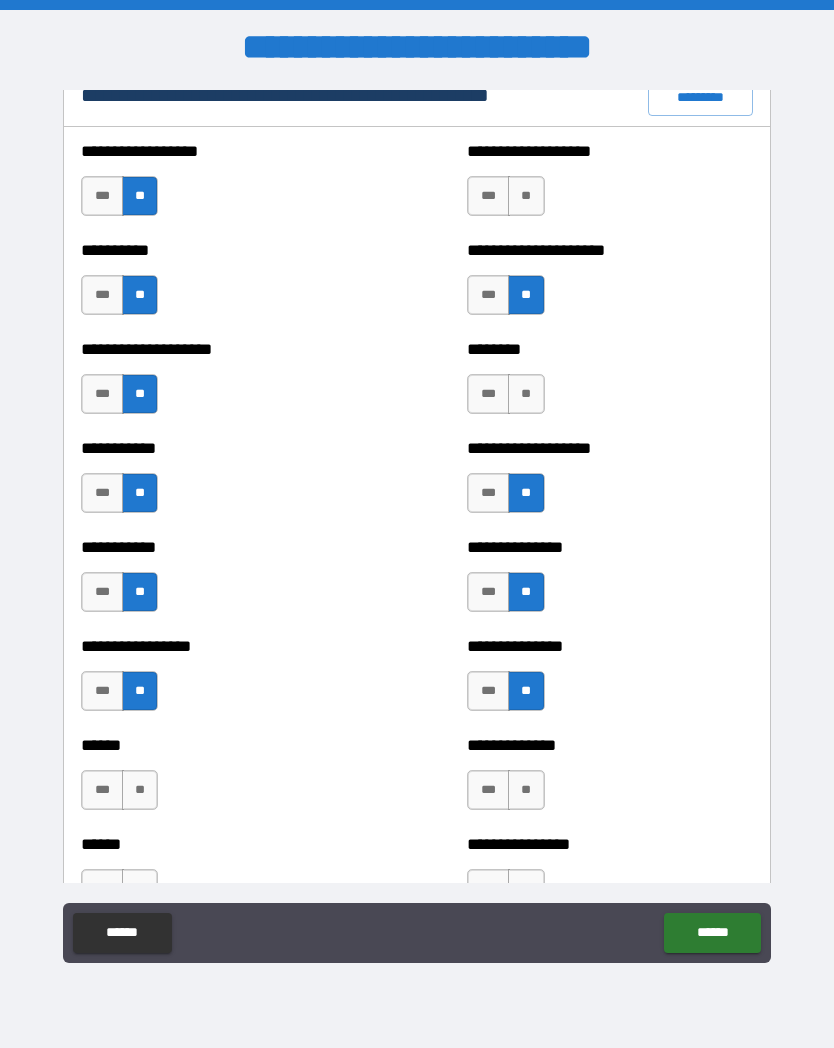 click on "***" at bounding box center [488, 196] 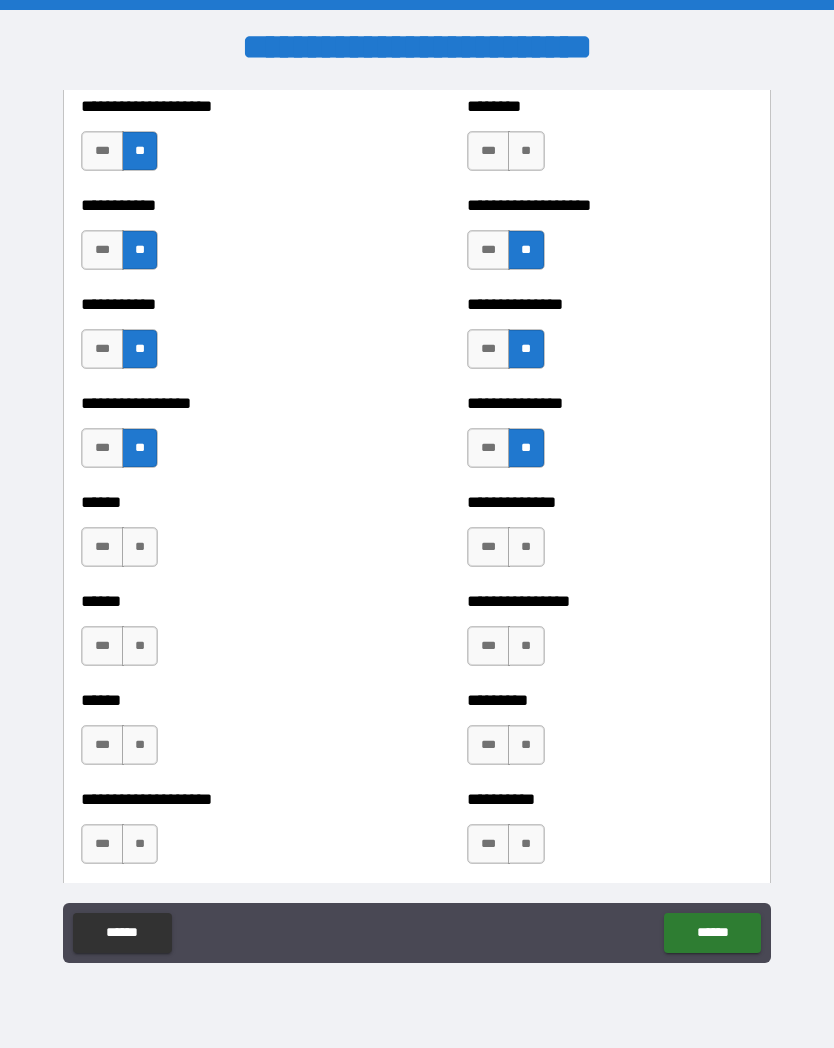scroll, scrollTop: 2689, scrollLeft: 0, axis: vertical 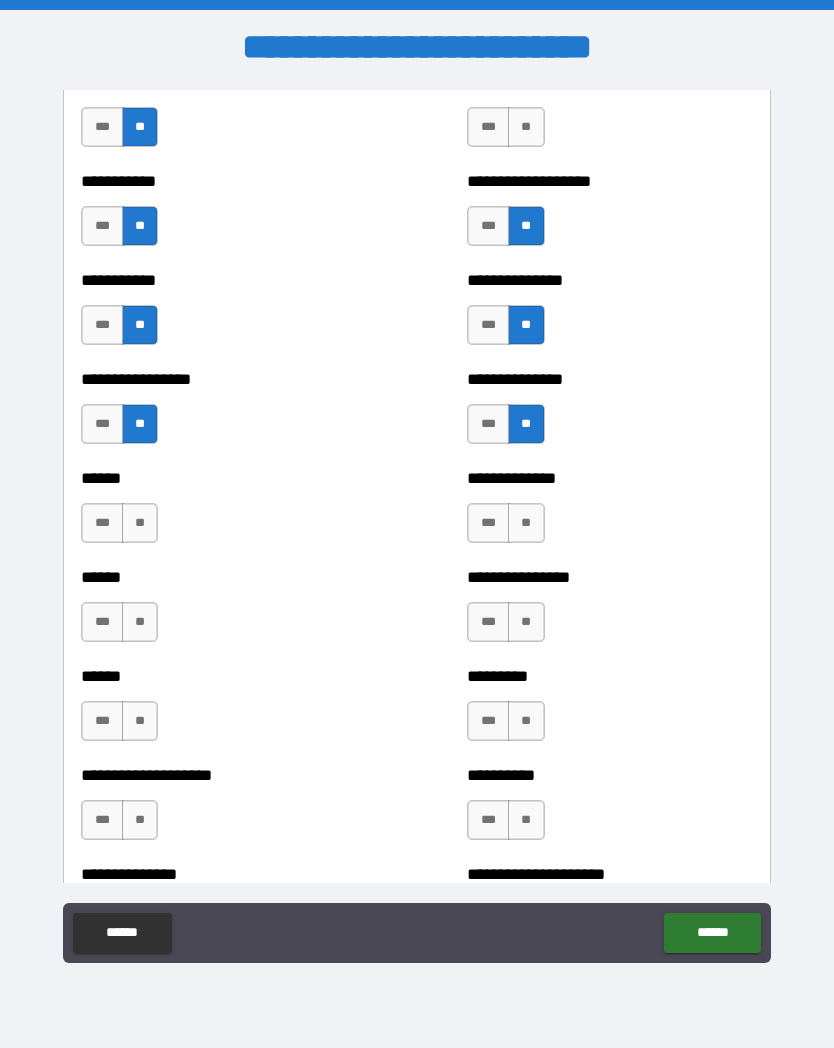 click on "***" at bounding box center (102, 523) 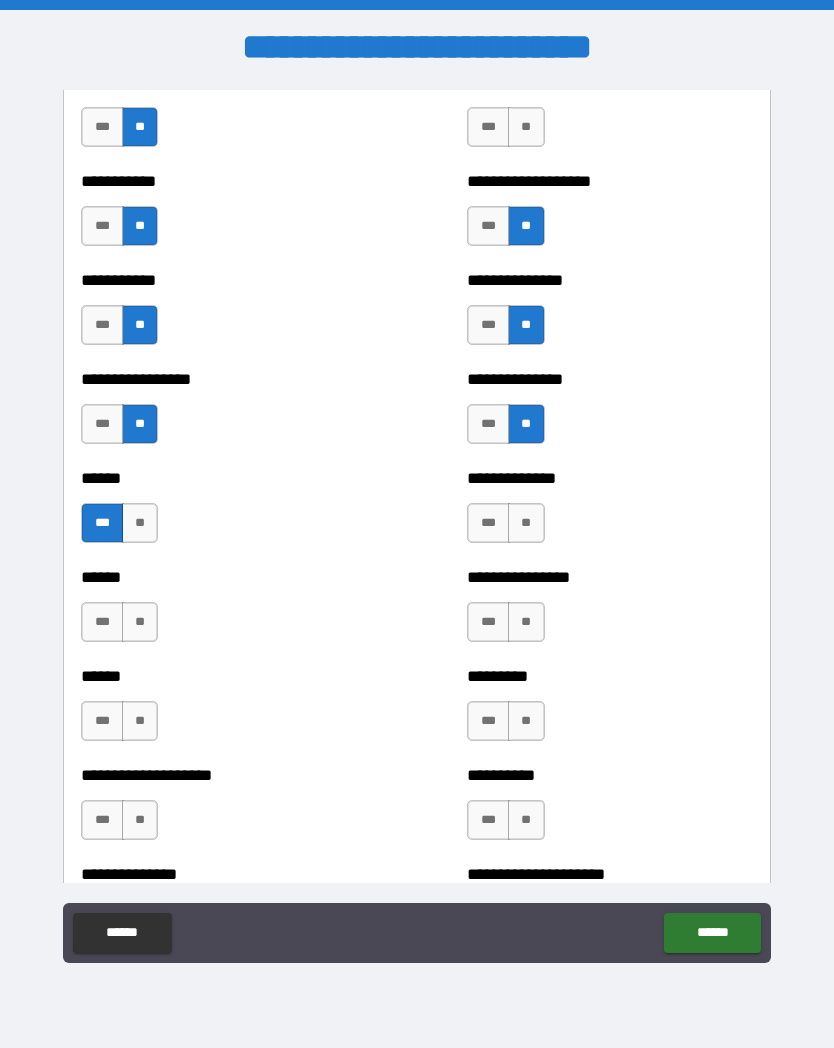 click on "**" at bounding box center (140, 622) 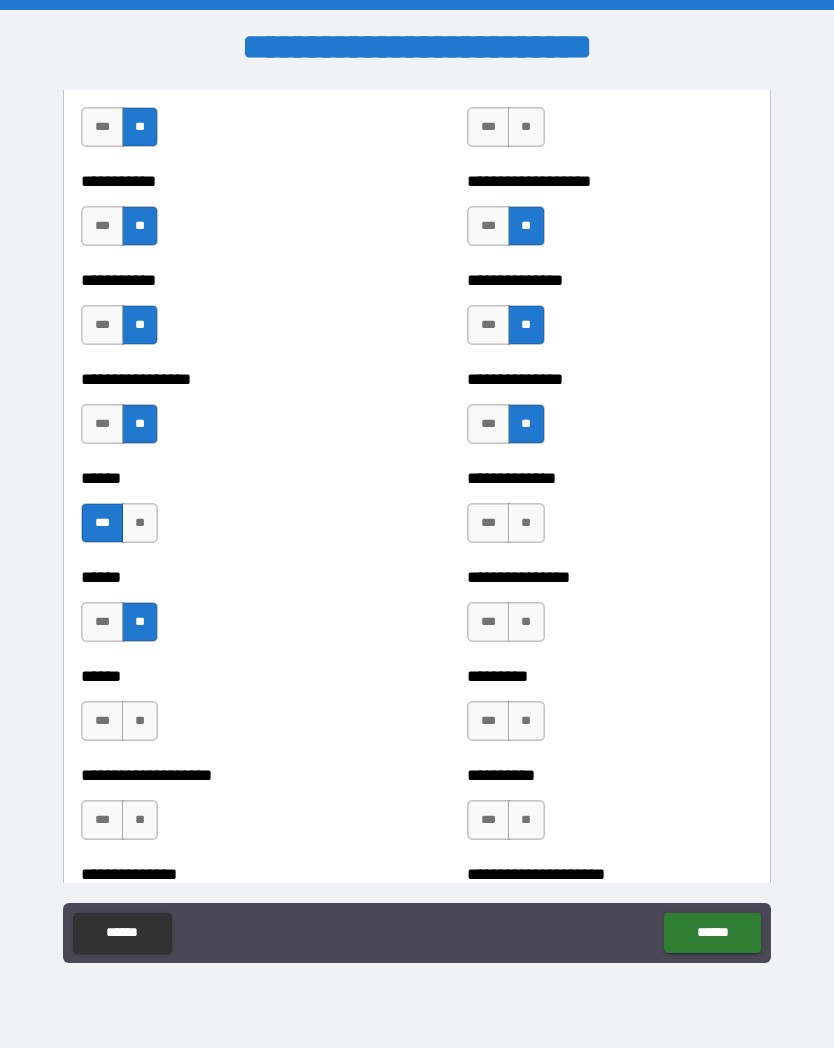 click on "**" at bounding box center (140, 721) 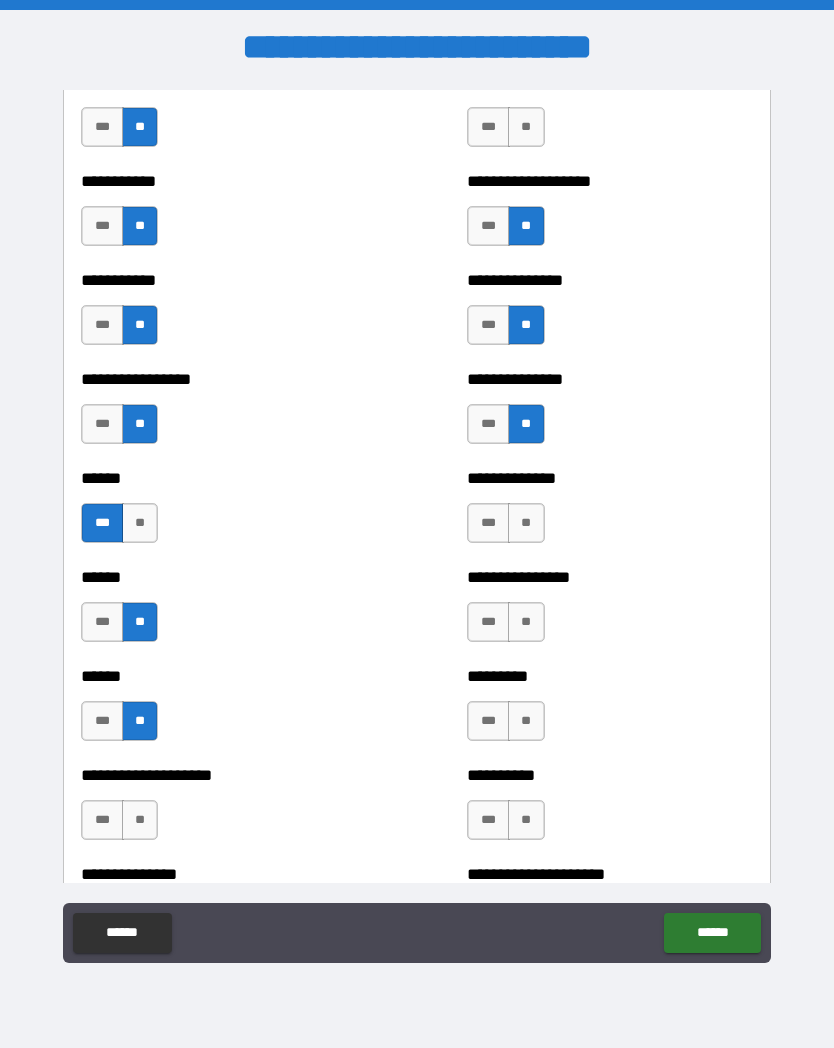 click on "**" at bounding box center (140, 820) 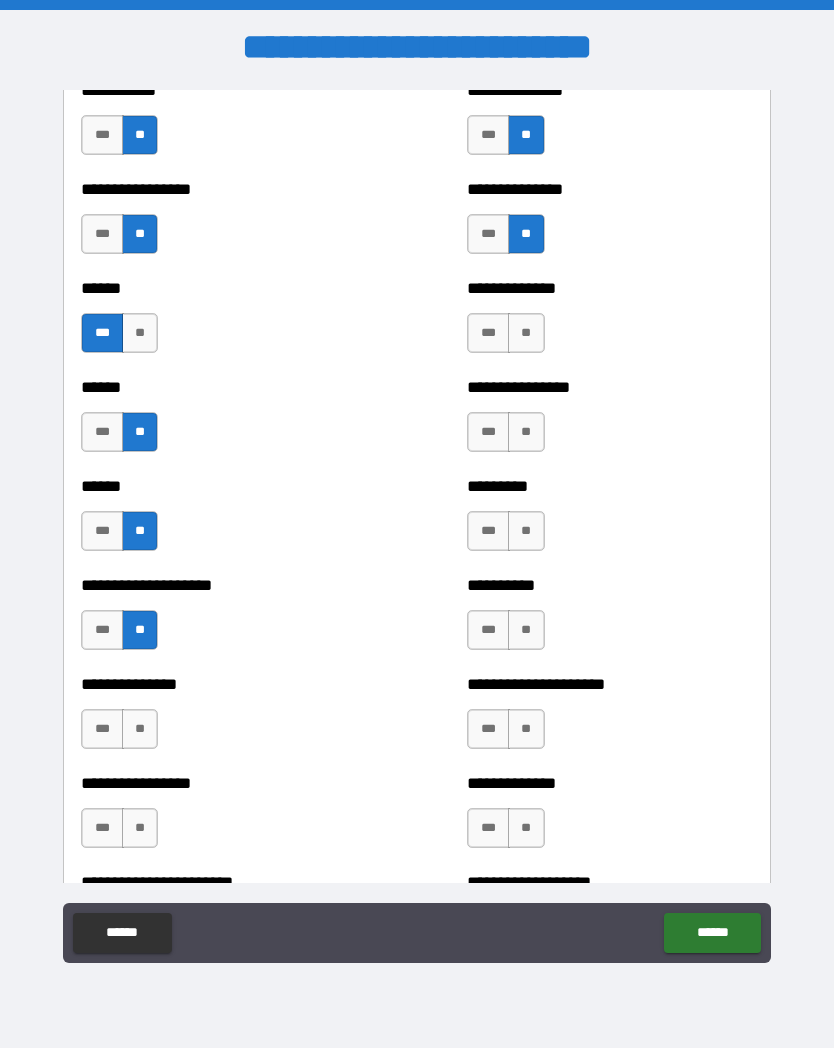scroll, scrollTop: 2890, scrollLeft: 0, axis: vertical 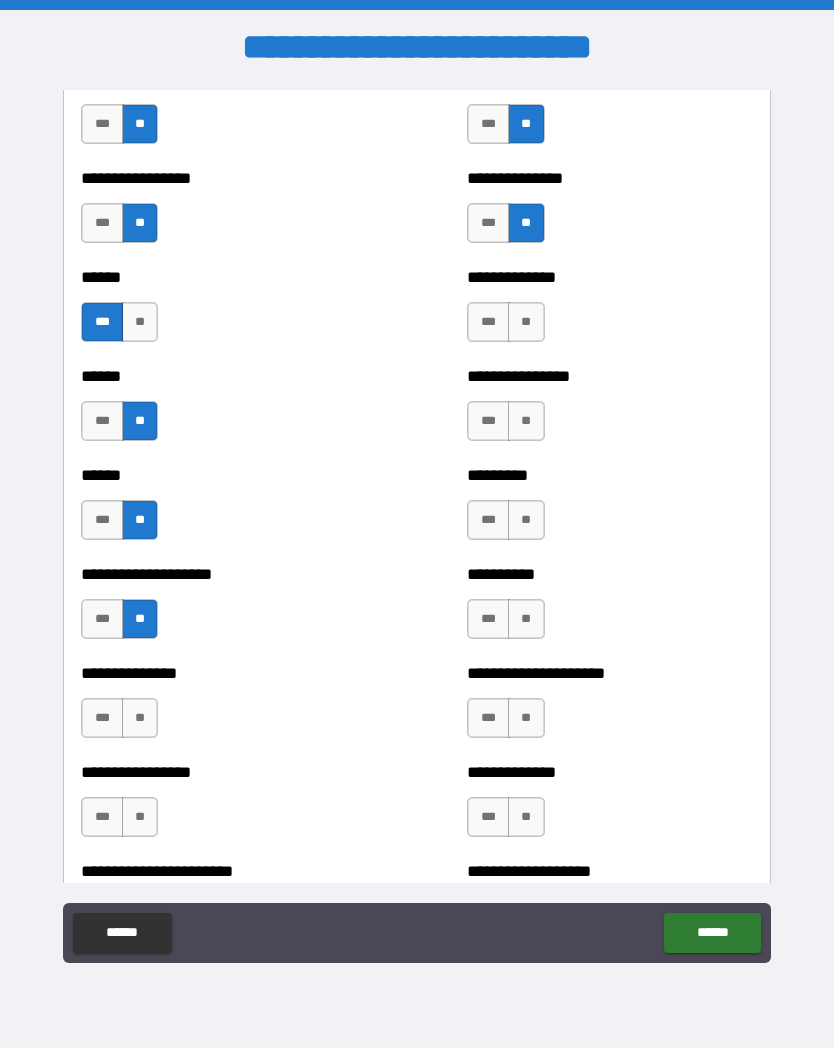 click on "**" at bounding box center [140, 718] 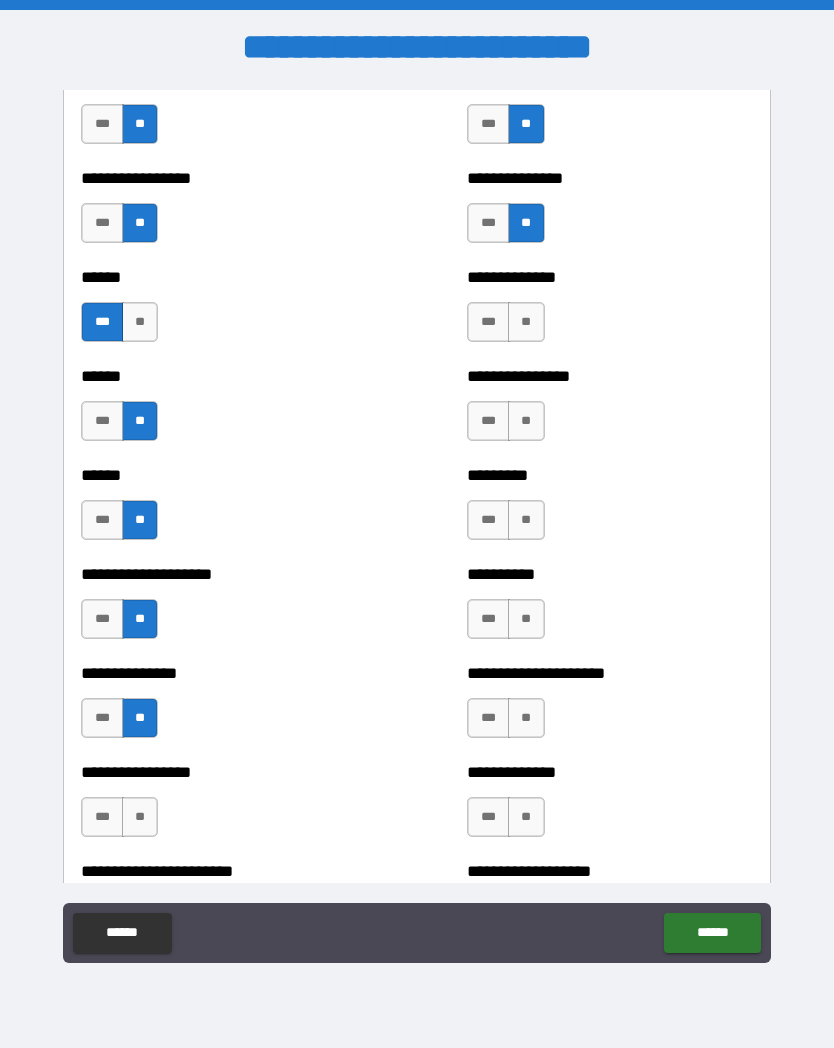 click on "**" at bounding box center (140, 817) 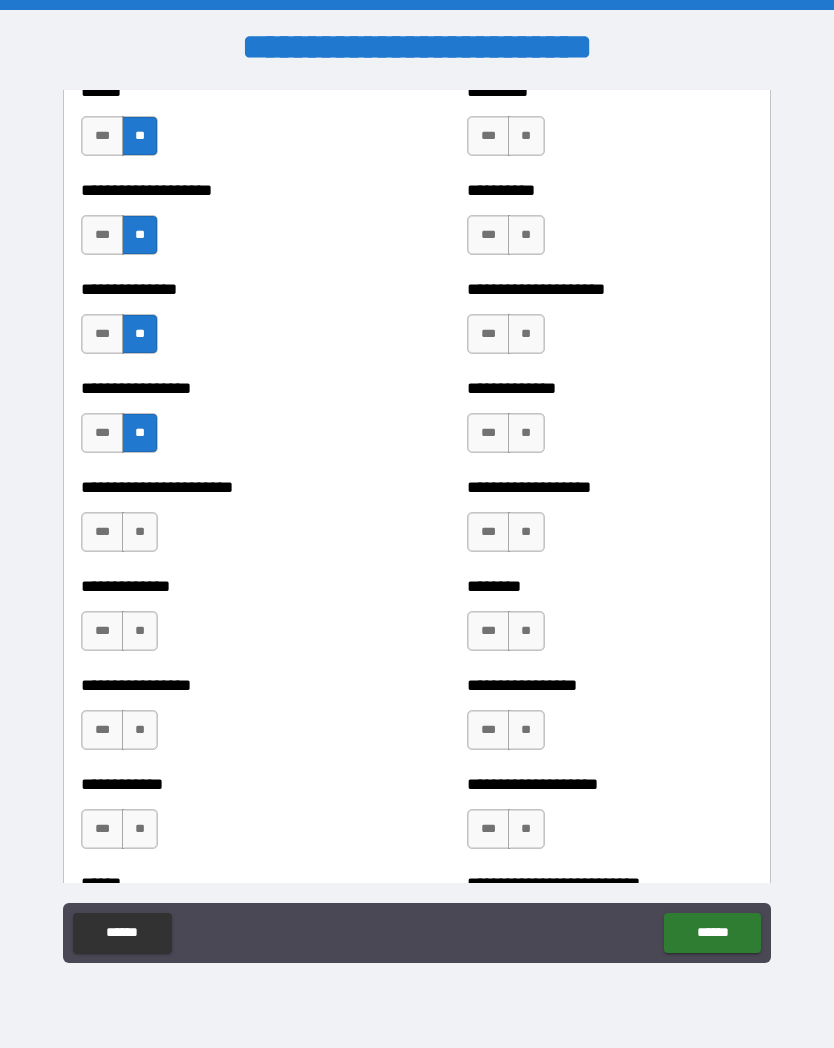 scroll, scrollTop: 3278, scrollLeft: 0, axis: vertical 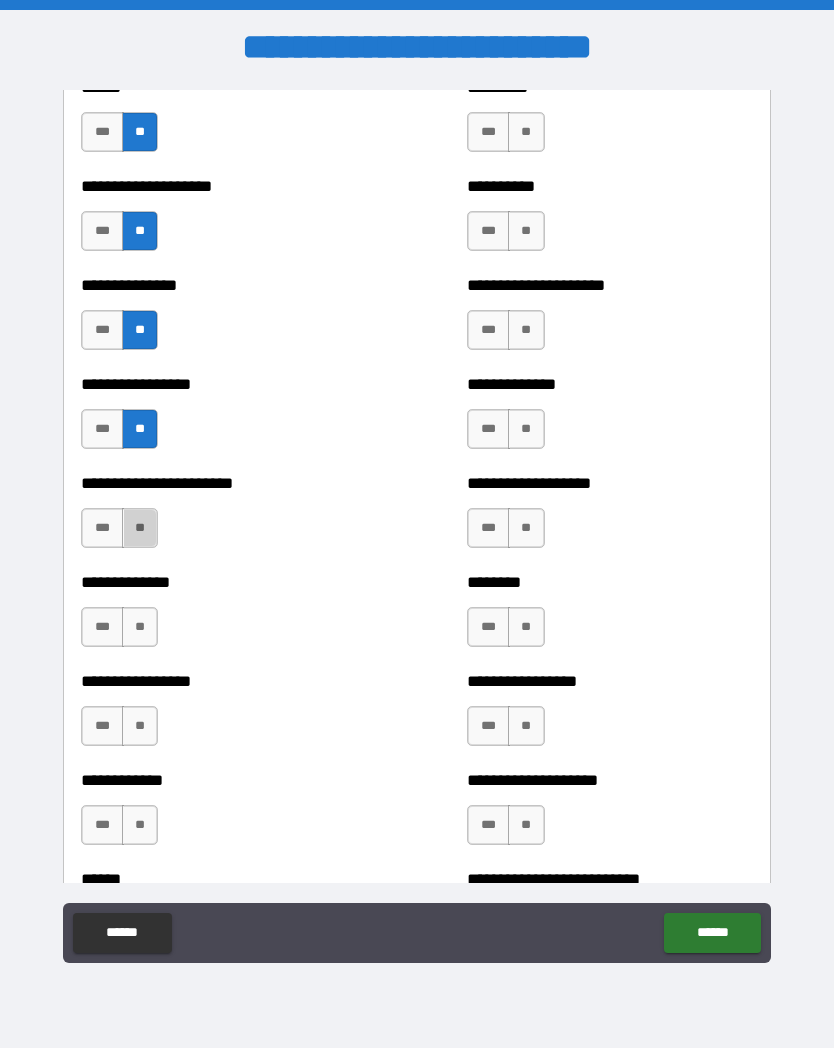 click on "**" at bounding box center (140, 528) 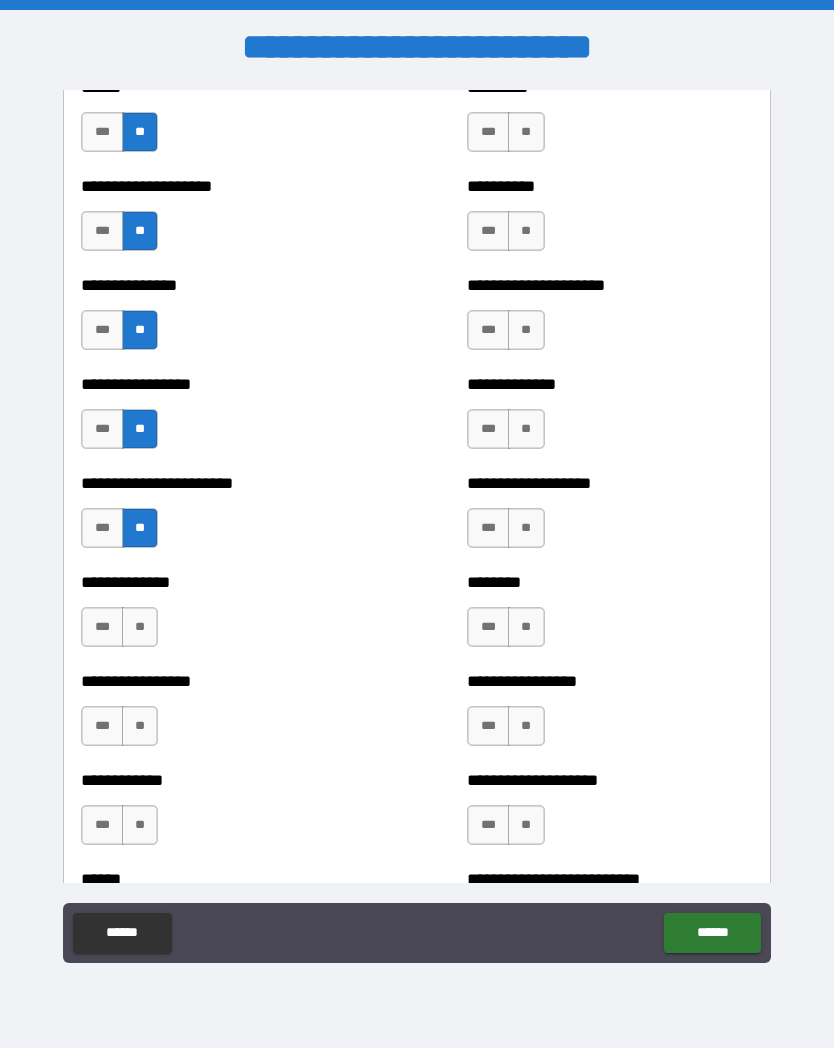 click on "**" at bounding box center (140, 627) 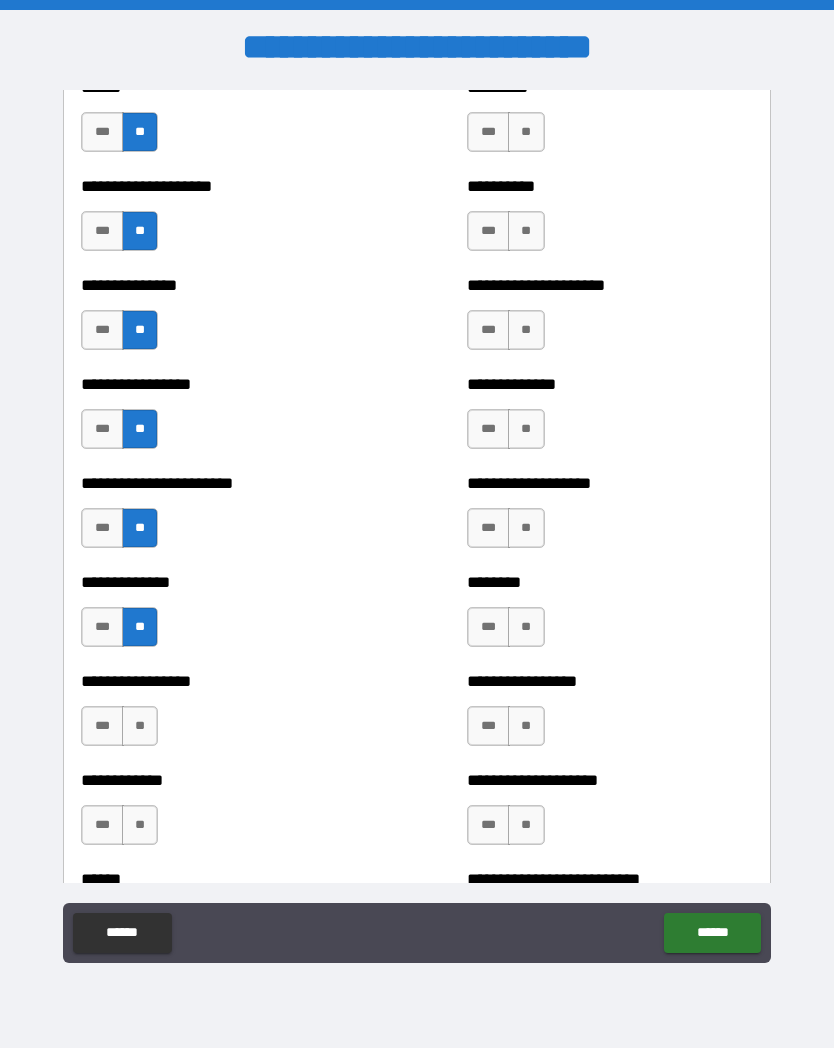 click on "***" at bounding box center (102, 726) 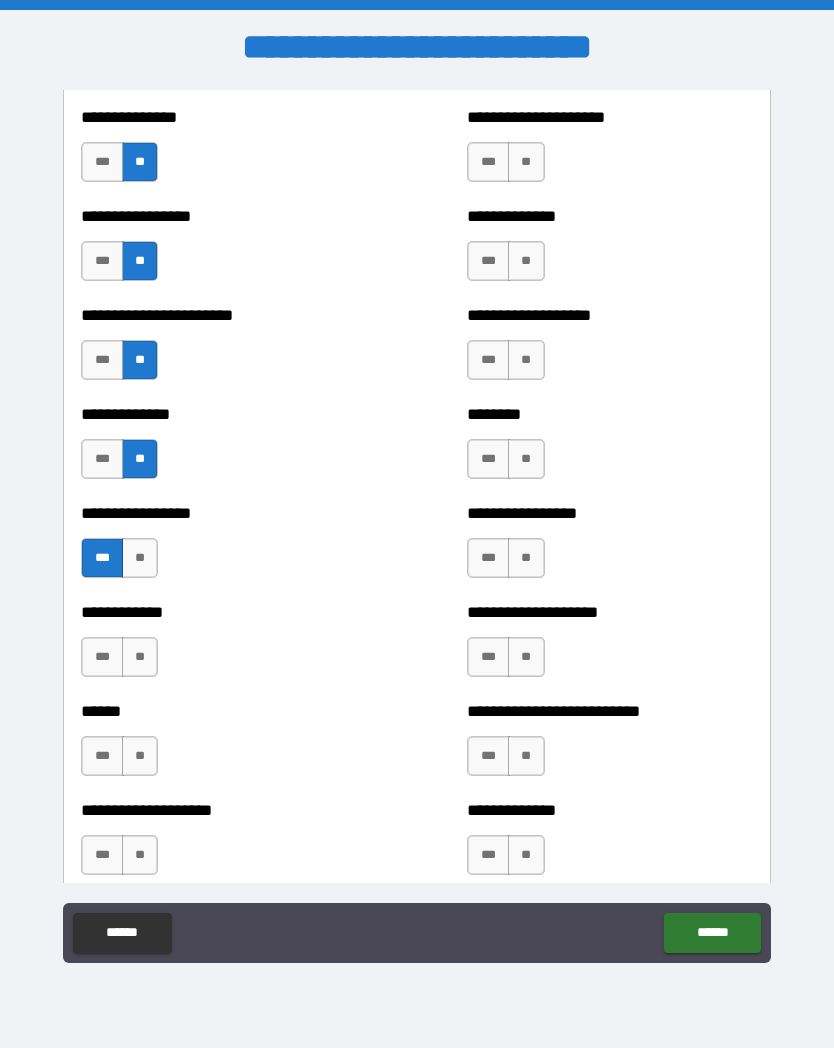 scroll, scrollTop: 3453, scrollLeft: 0, axis: vertical 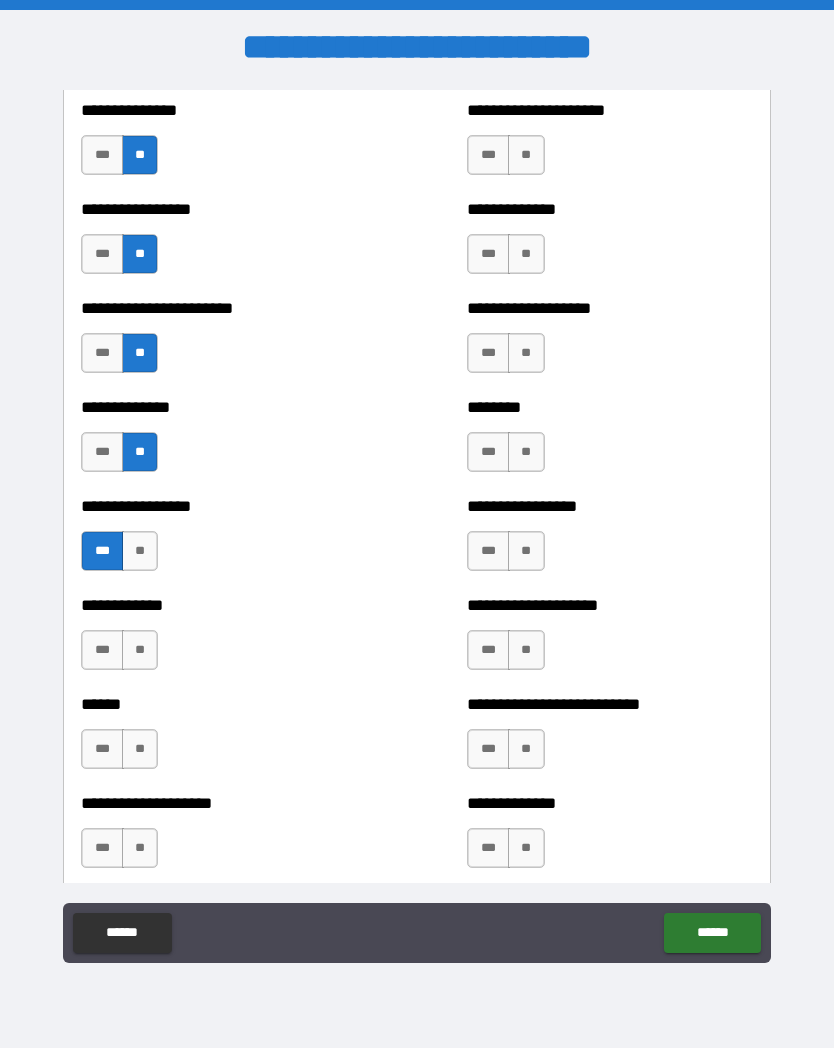 click on "**" at bounding box center [140, 650] 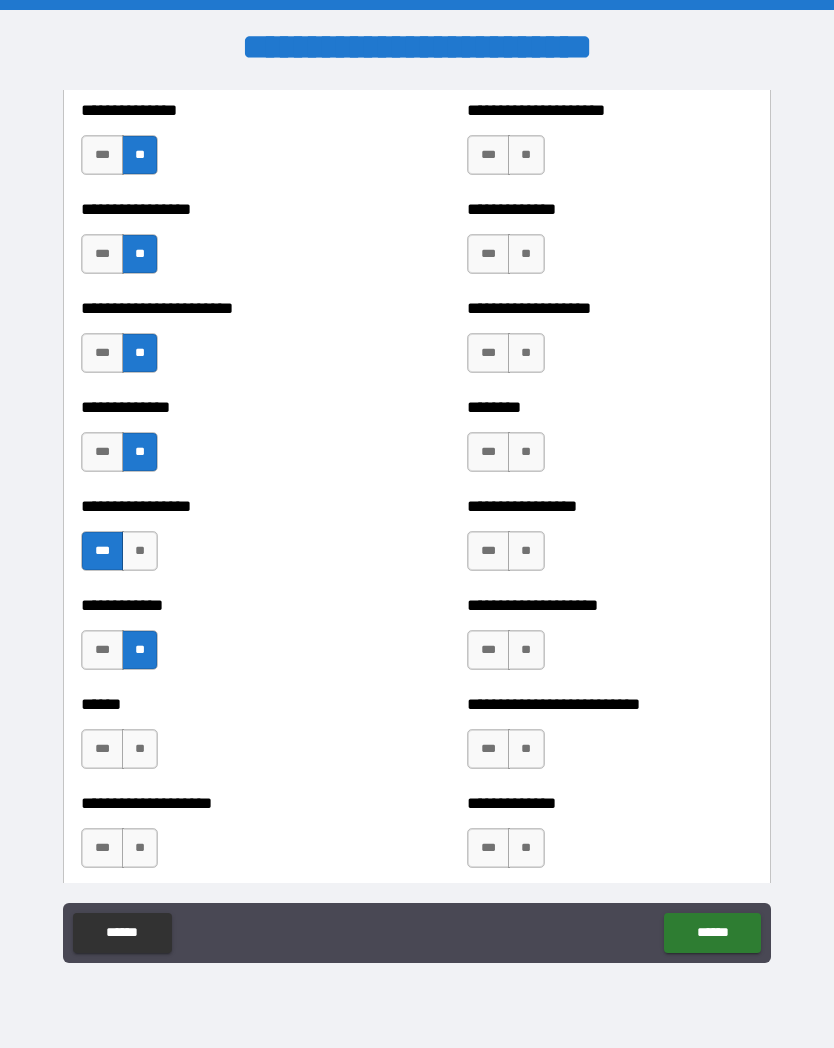 click on "***" at bounding box center (102, 749) 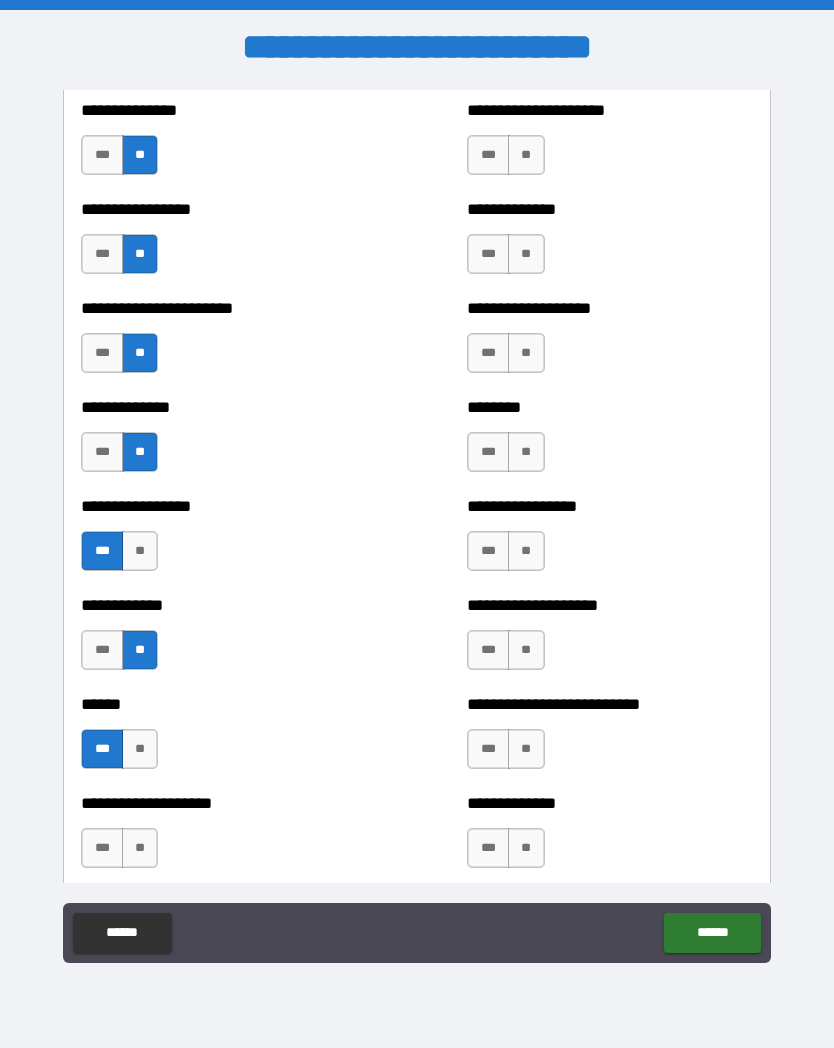 click on "**" at bounding box center [140, 848] 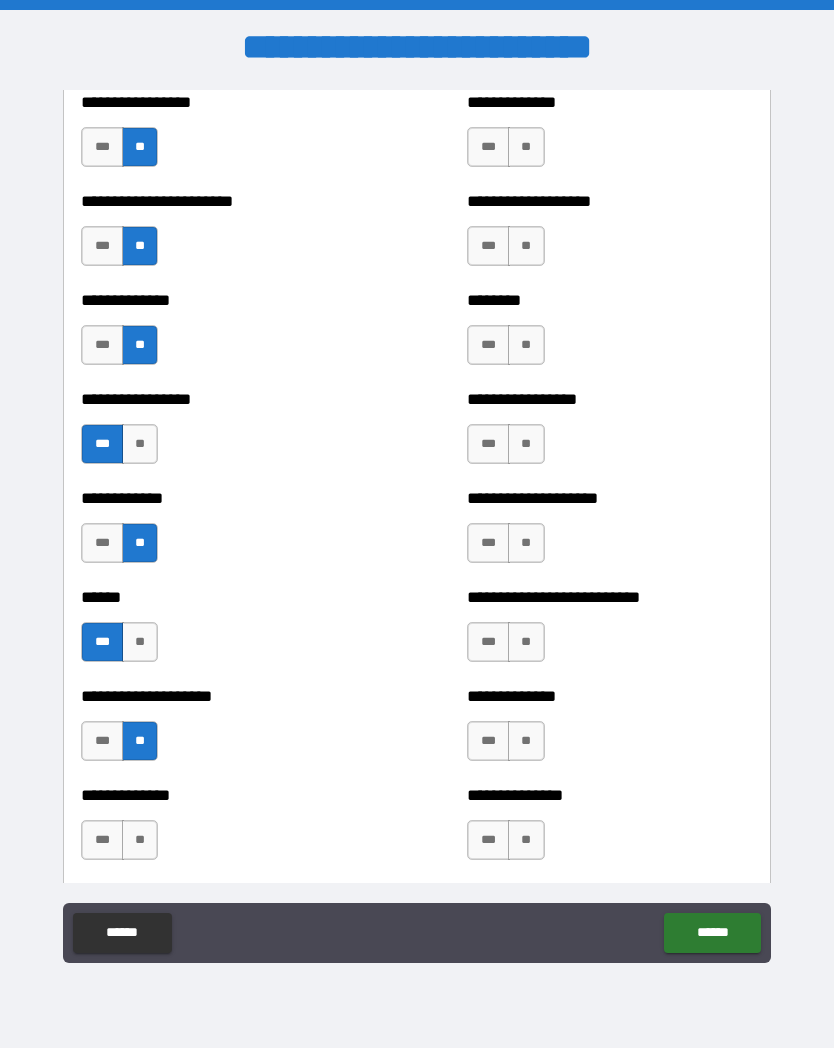 scroll, scrollTop: 3565, scrollLeft: 0, axis: vertical 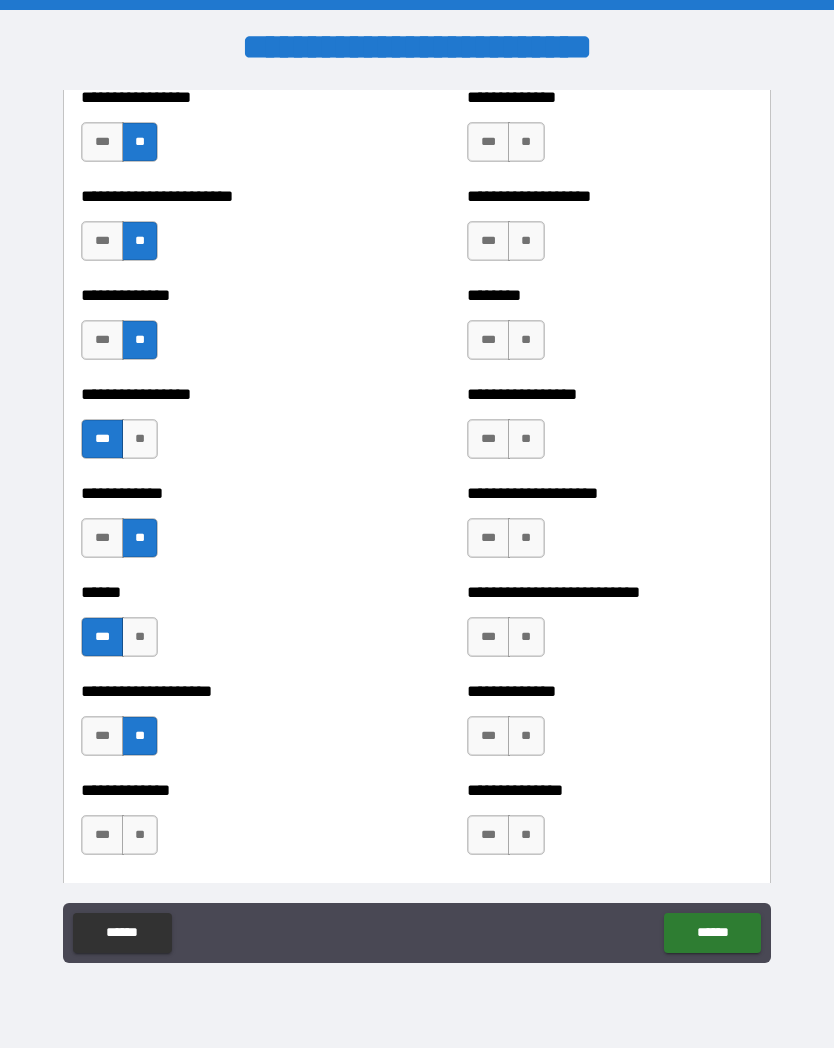 click on "**" at bounding box center [526, 736] 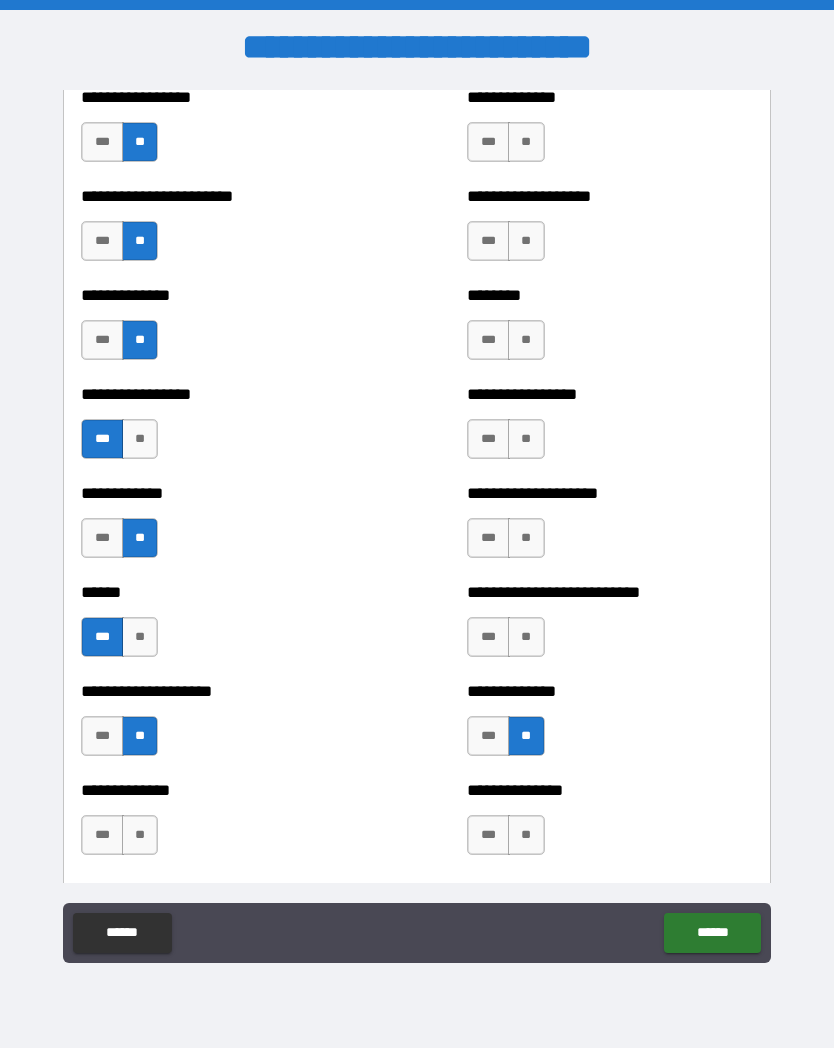 click on "**" at bounding box center [526, 637] 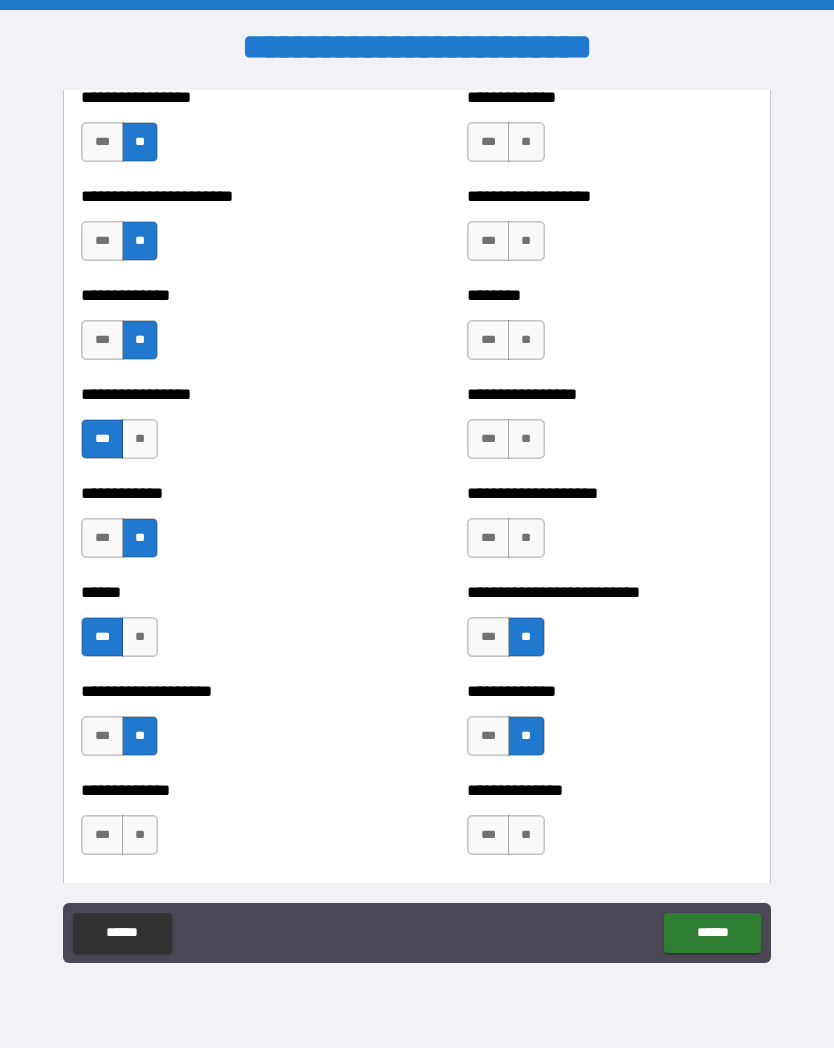 click on "**" at bounding box center (526, 538) 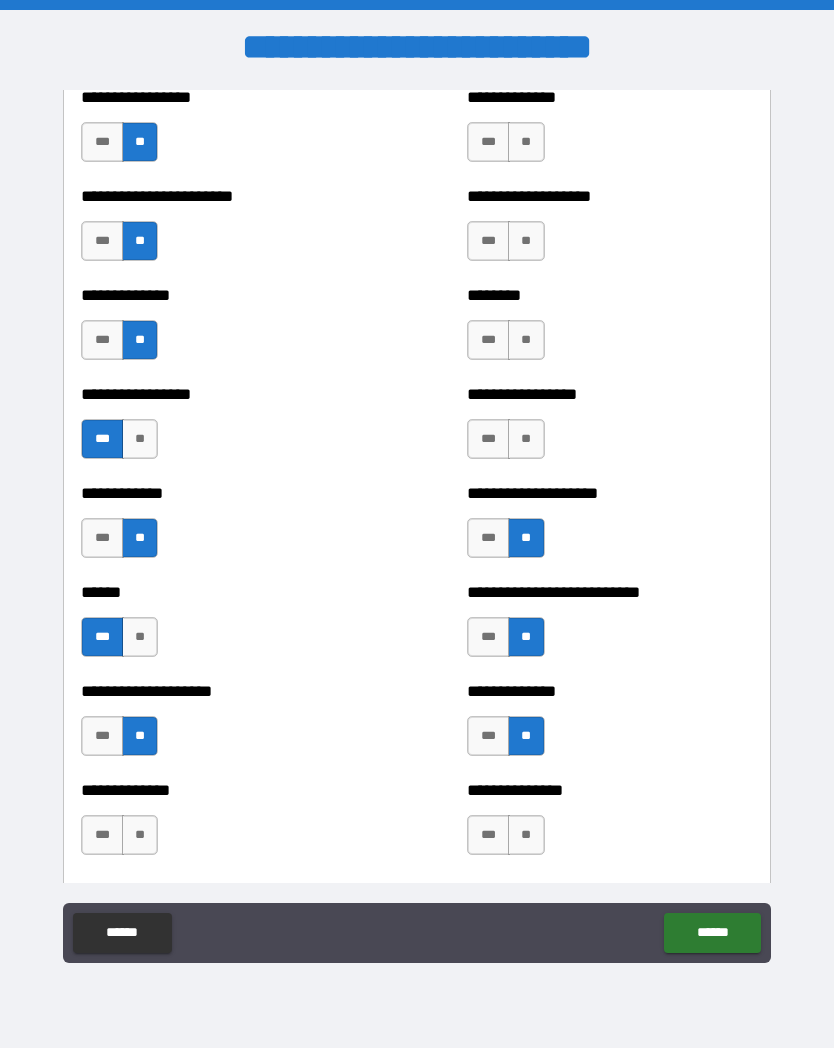 click on "**" at bounding box center (526, 439) 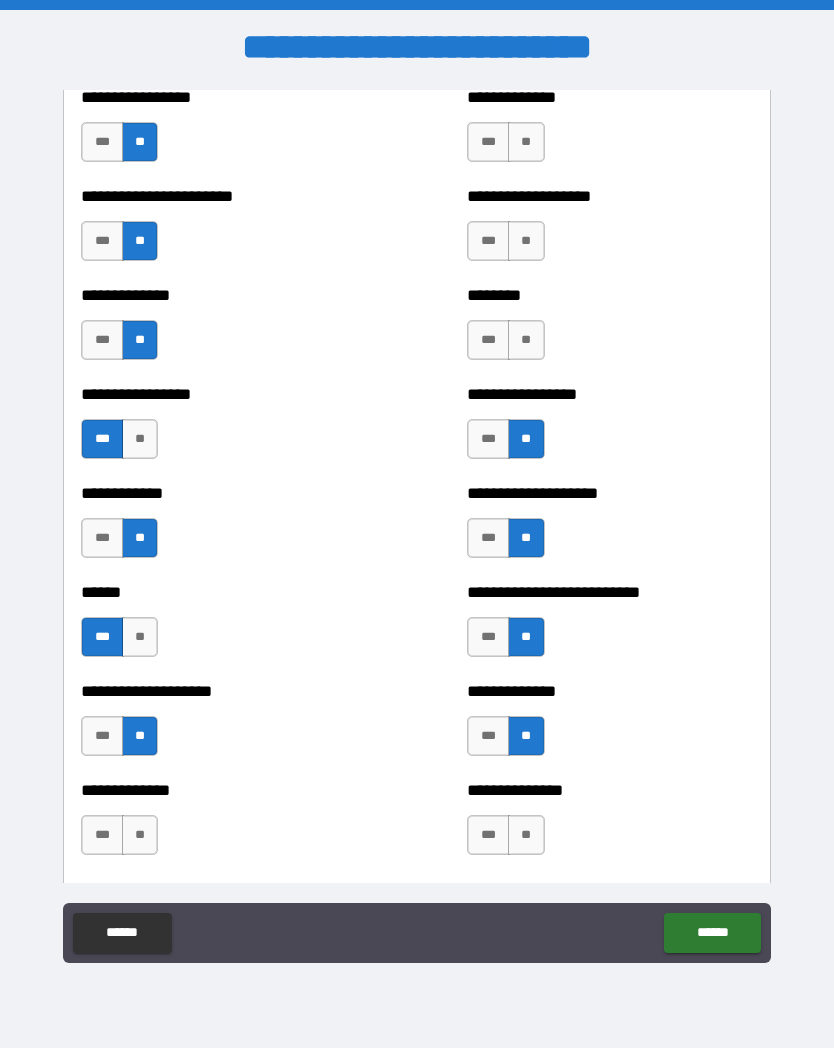 click on "**" at bounding box center (526, 340) 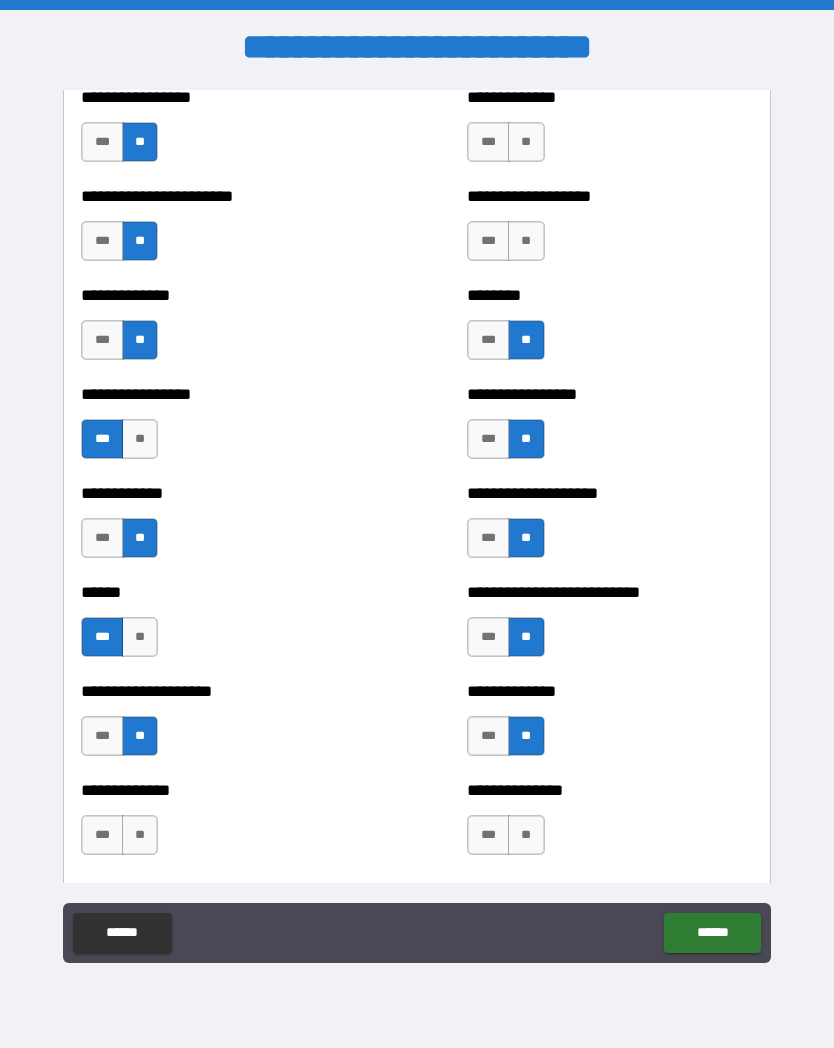 click on "**" at bounding box center [526, 241] 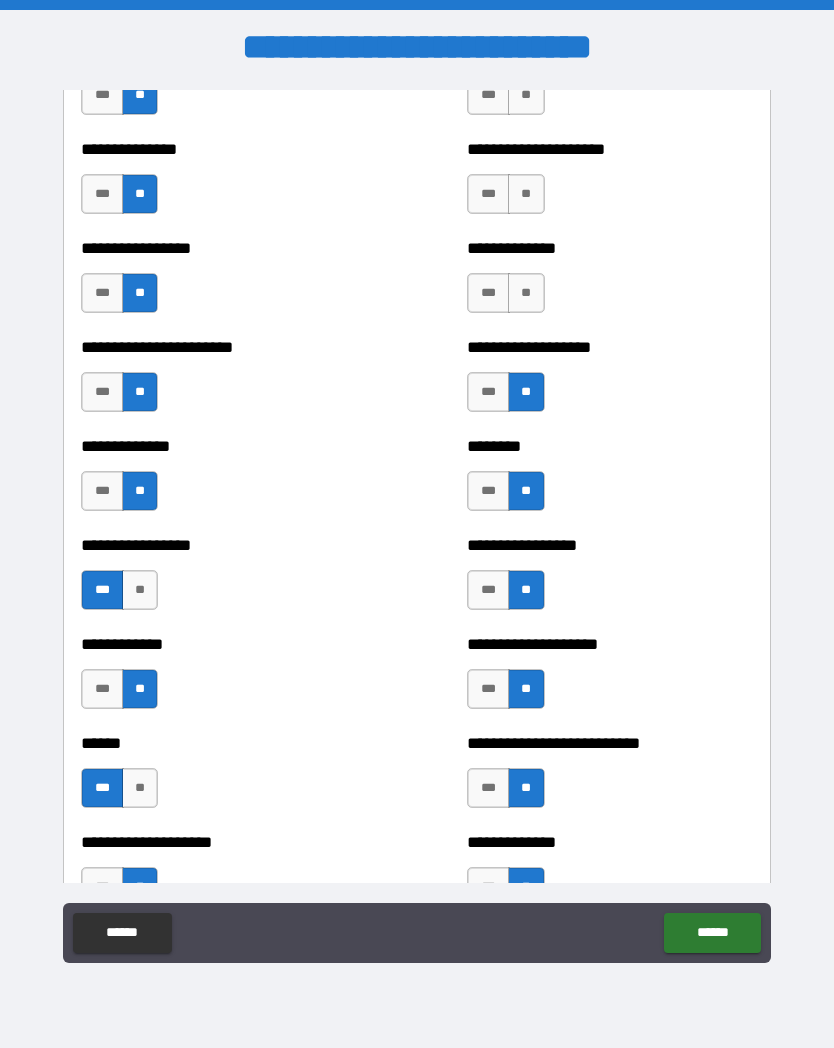 scroll, scrollTop: 3420, scrollLeft: 0, axis: vertical 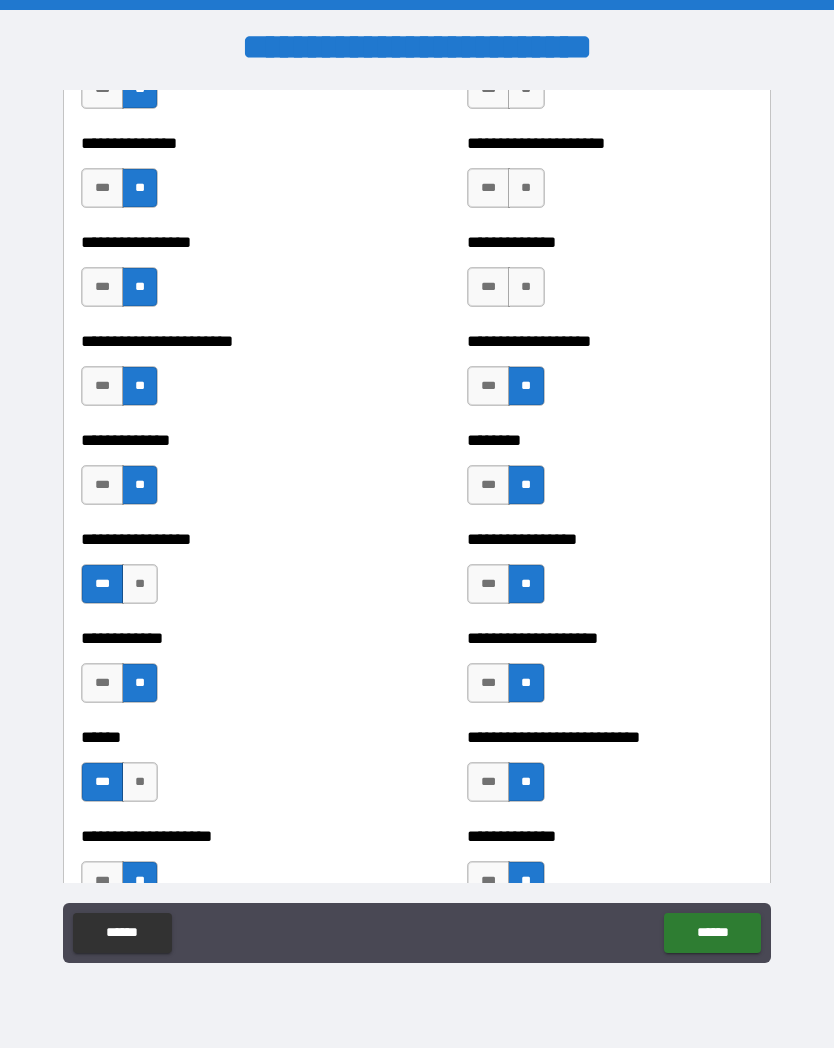 click on "**" at bounding box center (526, 287) 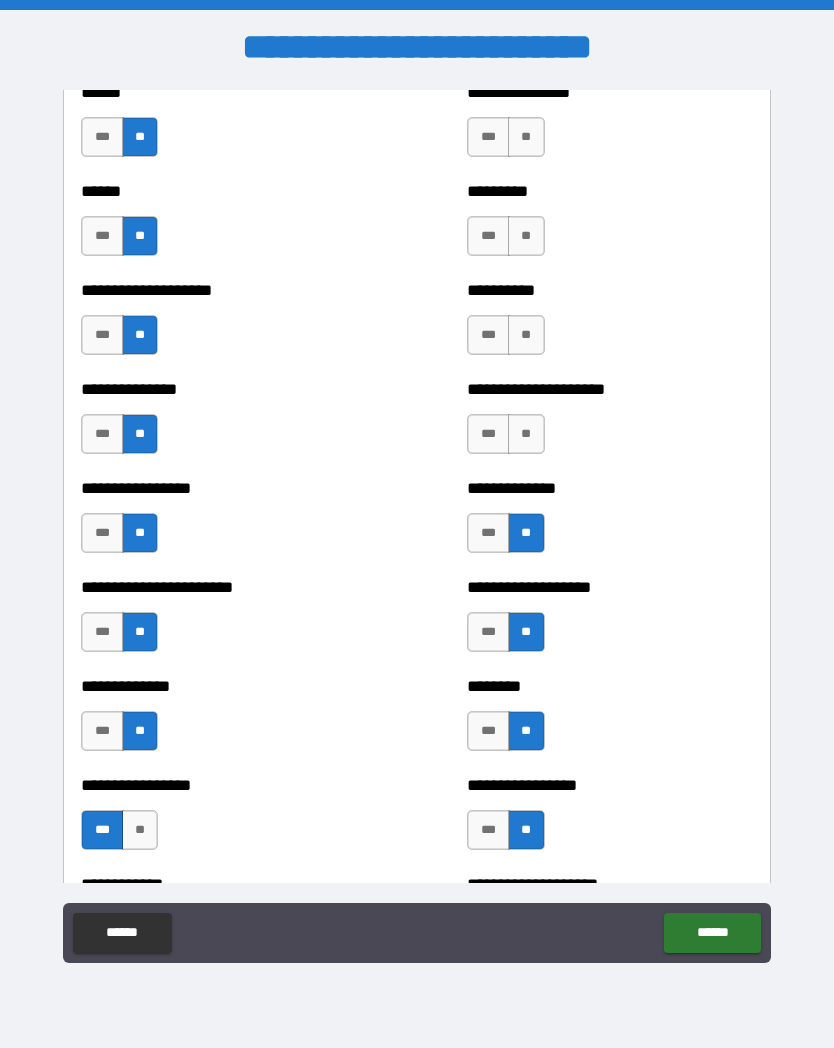 scroll, scrollTop: 3175, scrollLeft: 0, axis: vertical 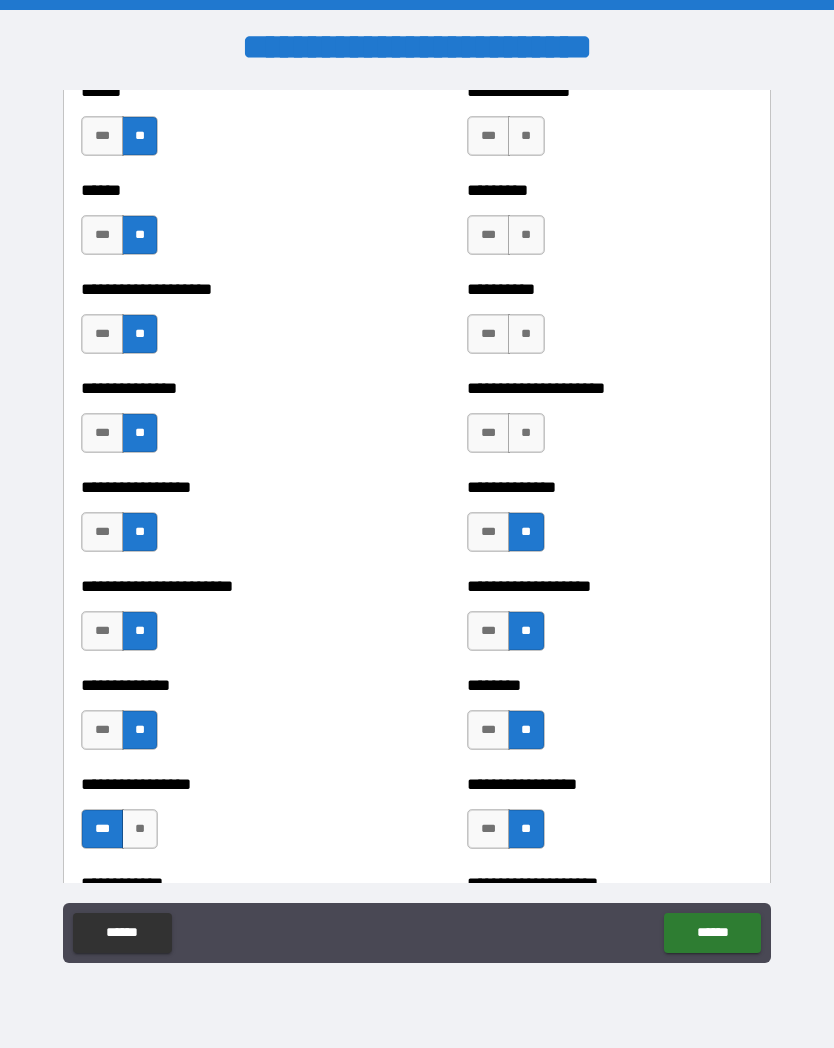 click on "**********" at bounding box center [609, 324] 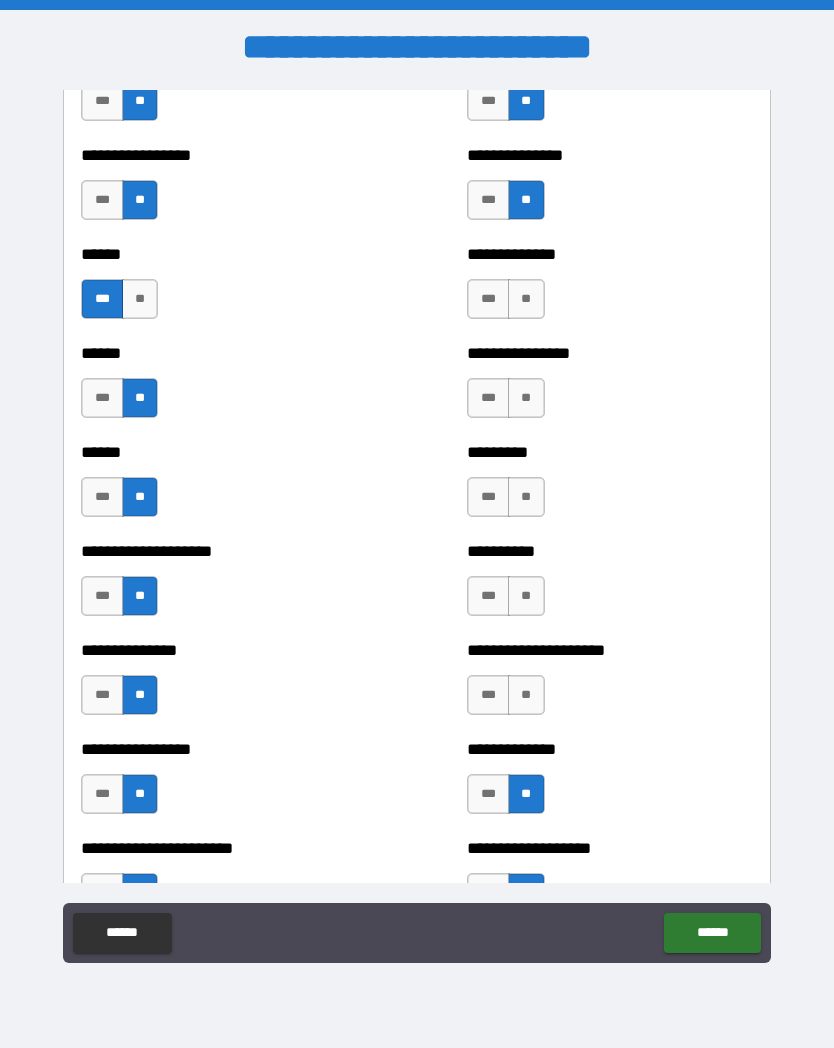 scroll, scrollTop: 2908, scrollLeft: 0, axis: vertical 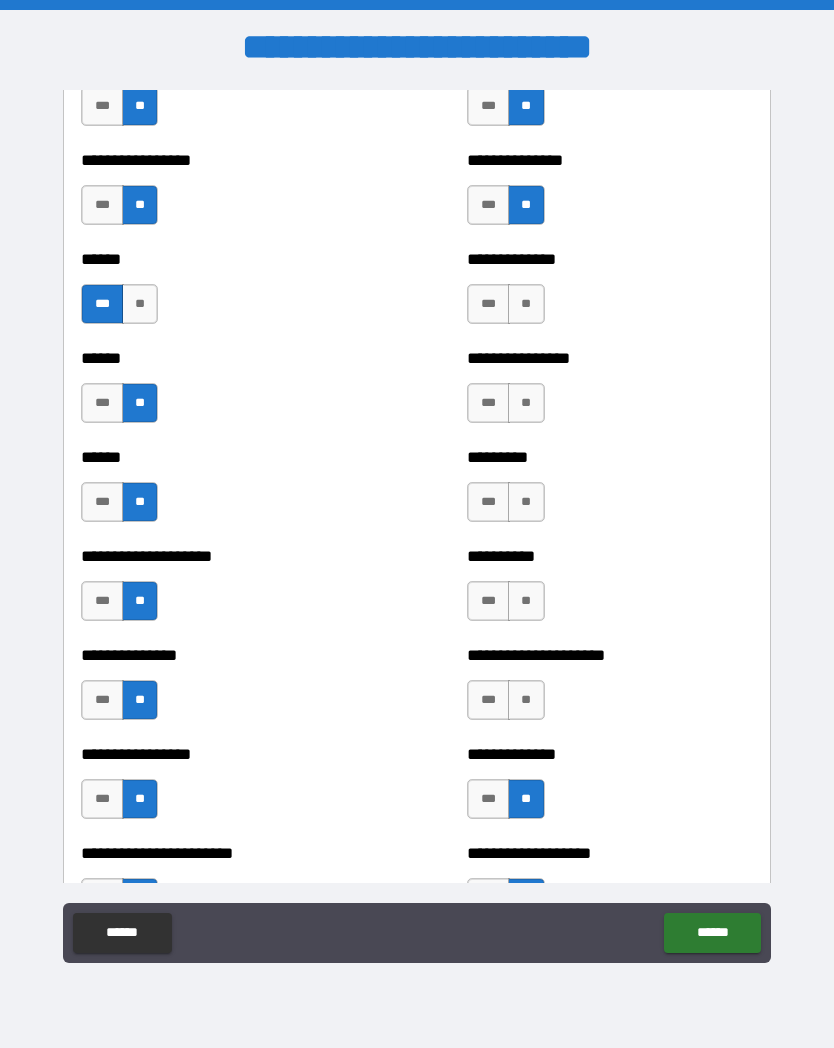 click on "**" at bounding box center [526, 601] 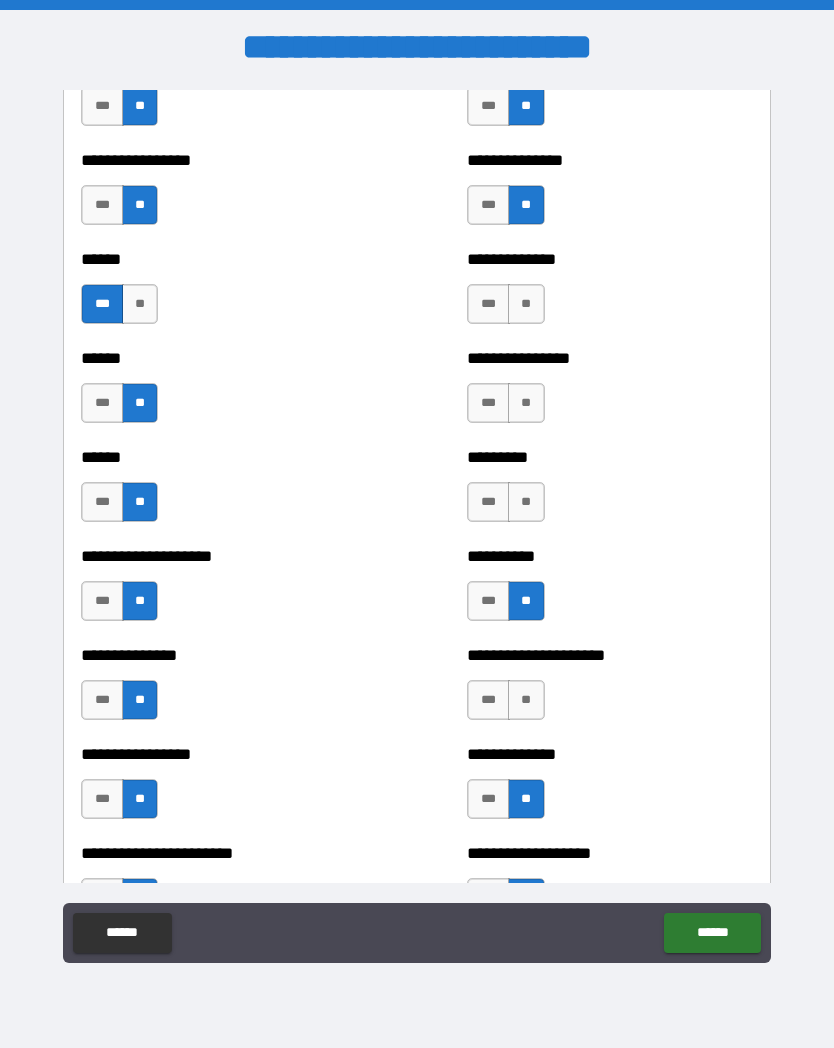 click on "********* *** **" at bounding box center [609, 492] 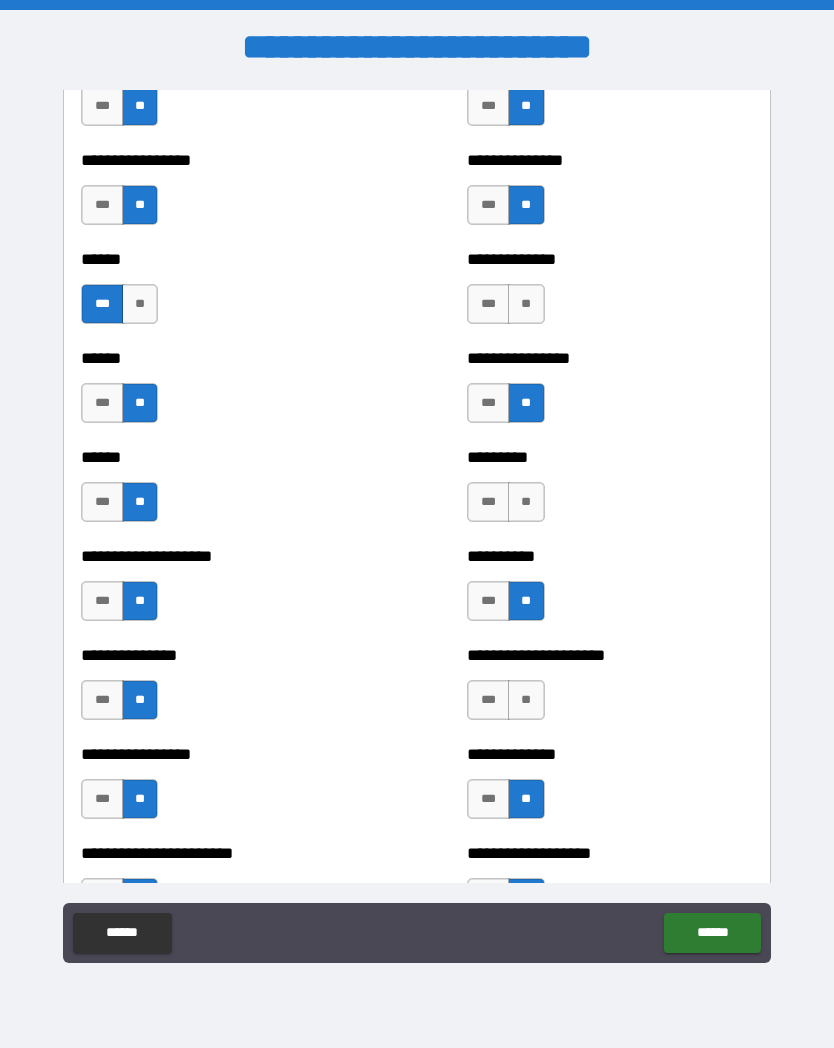 click on "**" at bounding box center [526, 304] 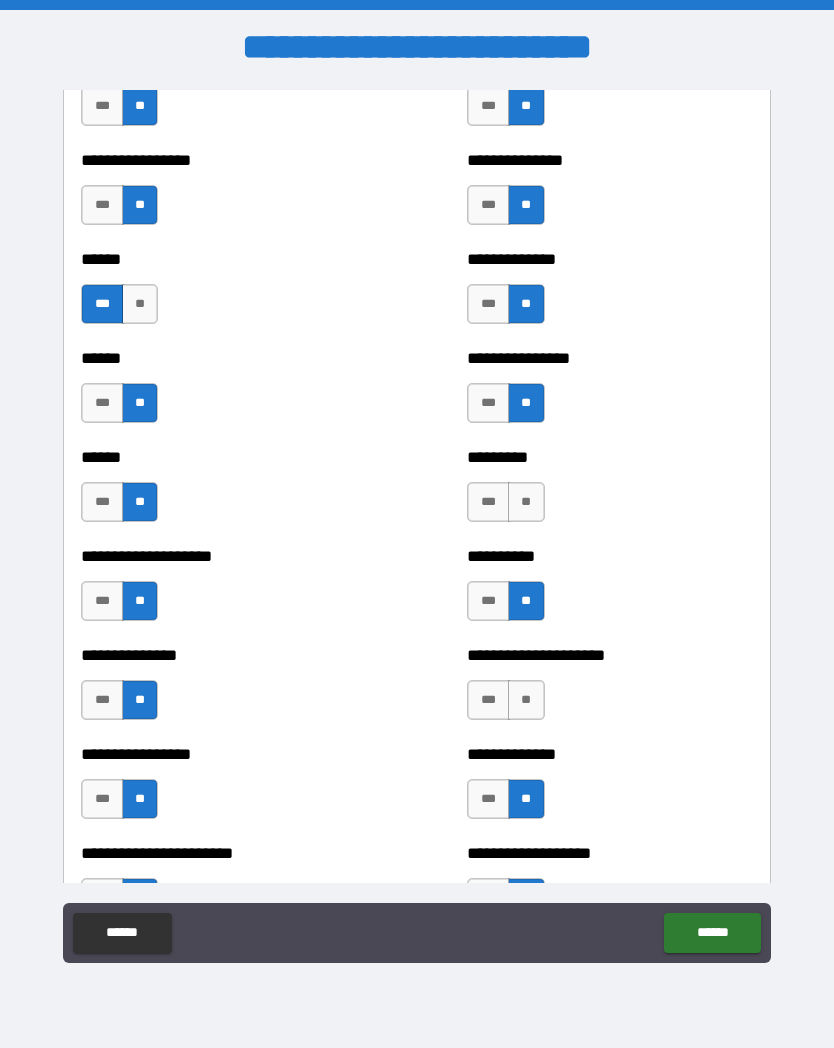 click on "**" at bounding box center [526, 502] 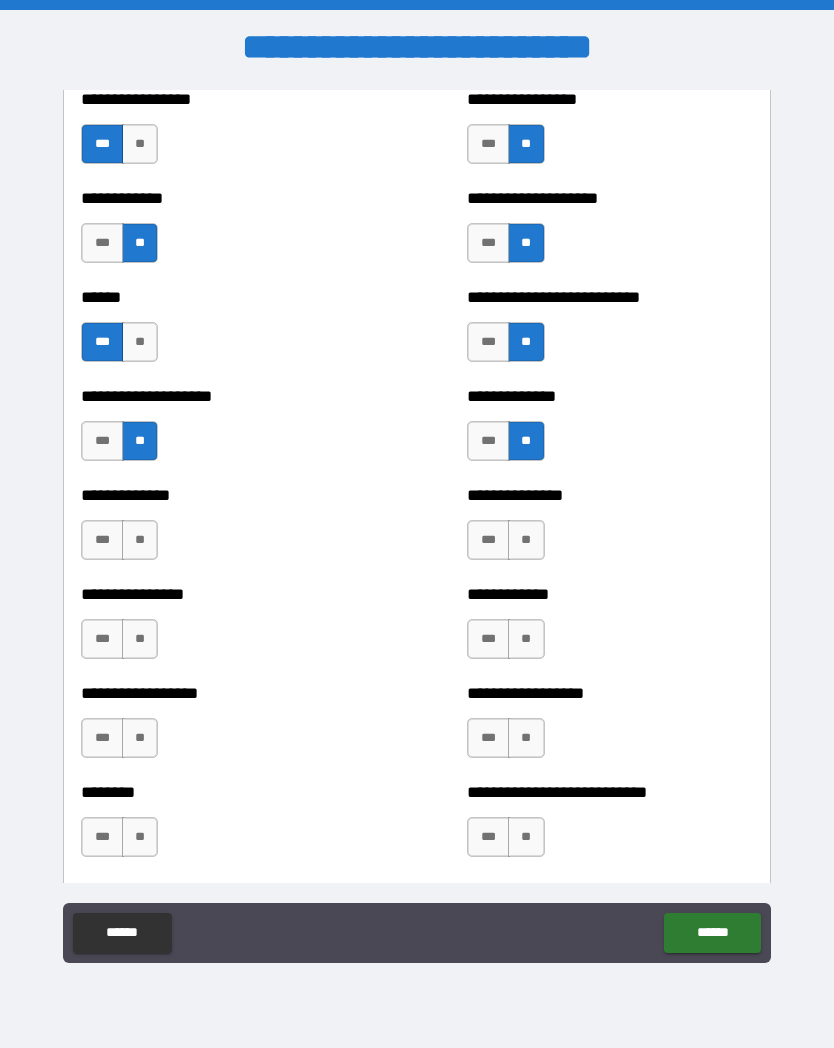 scroll, scrollTop: 3878, scrollLeft: 0, axis: vertical 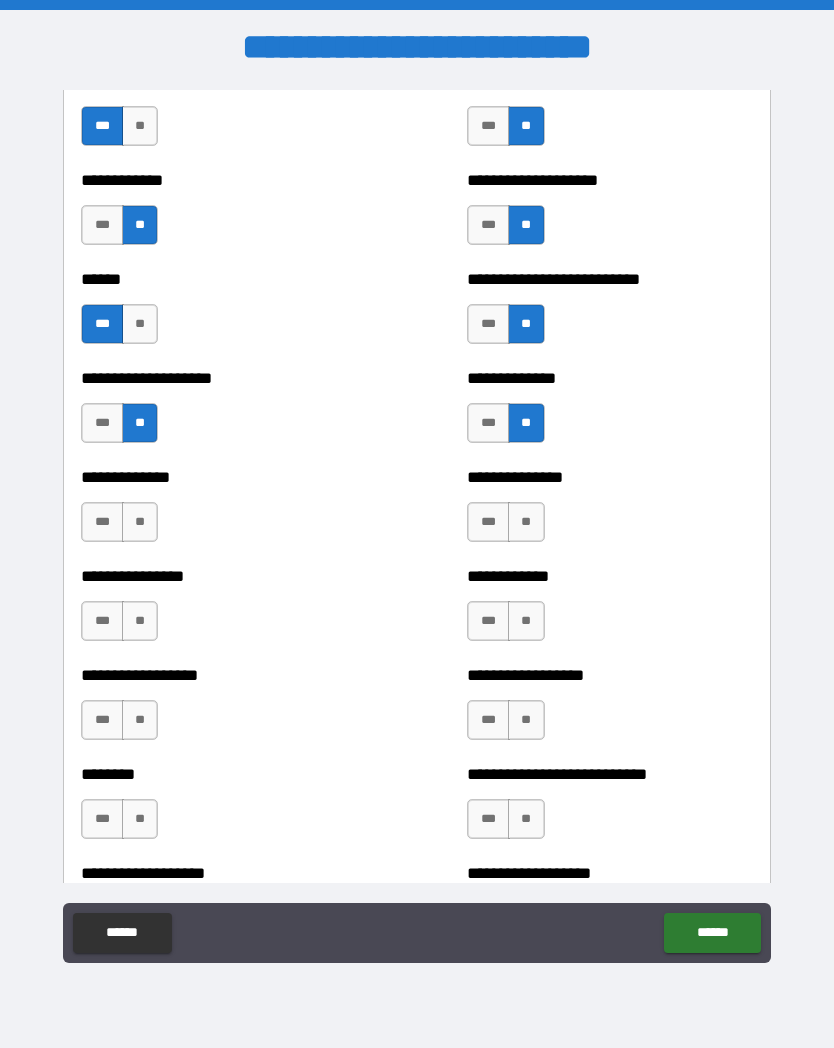 click on "**" at bounding box center (526, 522) 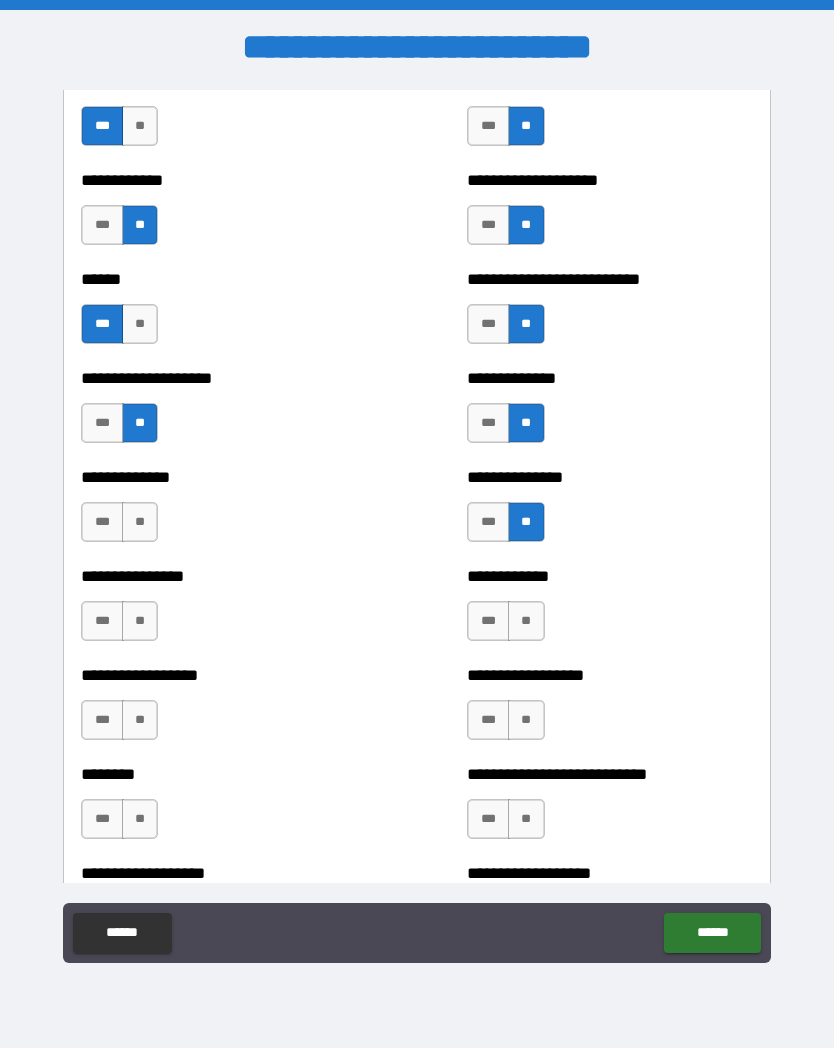 click on "**" at bounding box center [526, 621] 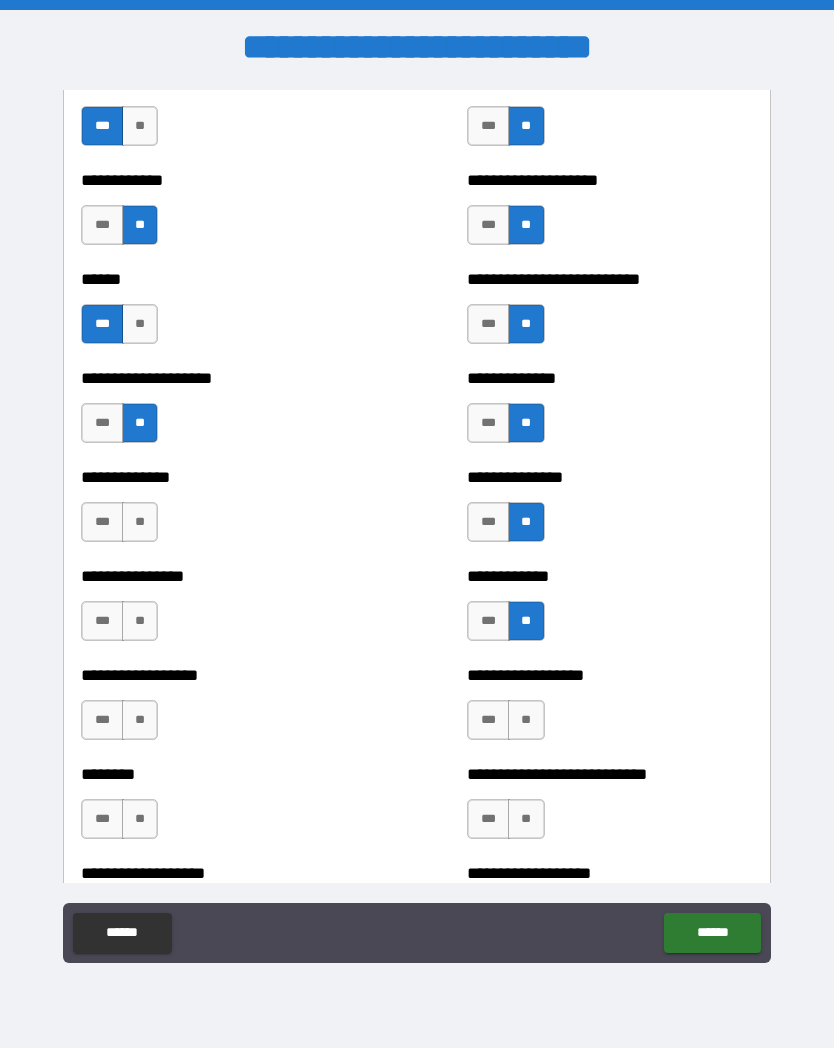 click on "**" at bounding box center [526, 720] 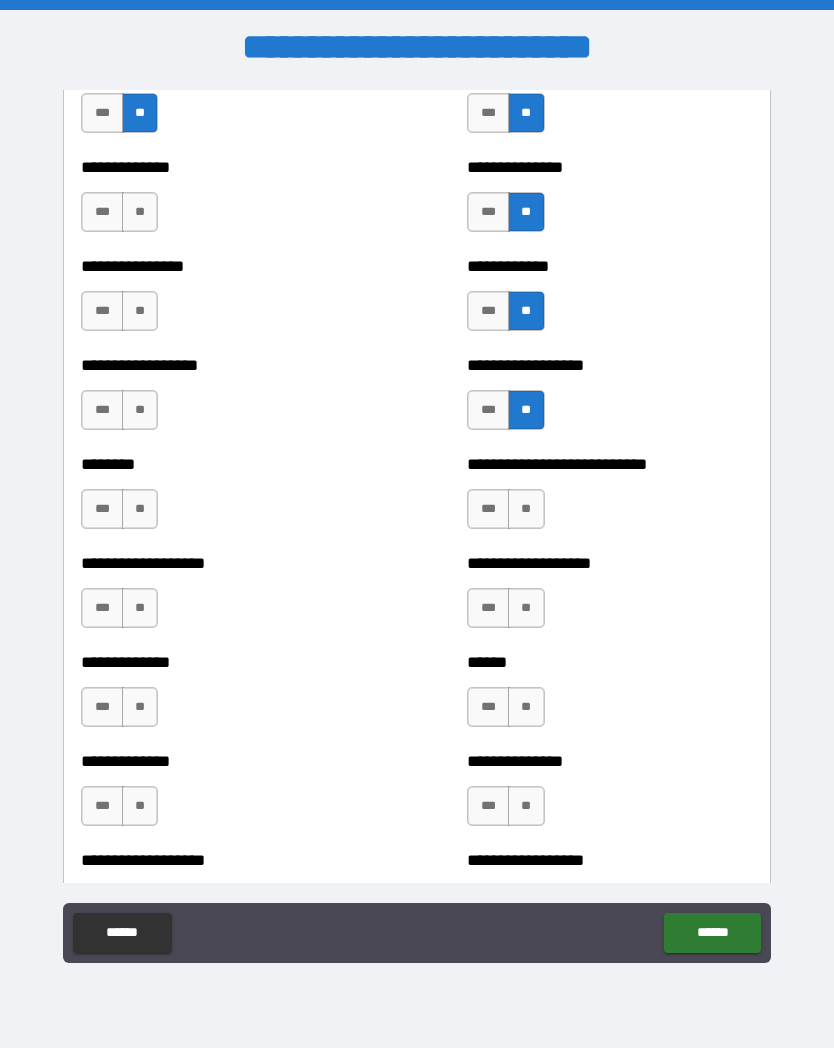 scroll, scrollTop: 4190, scrollLeft: 0, axis: vertical 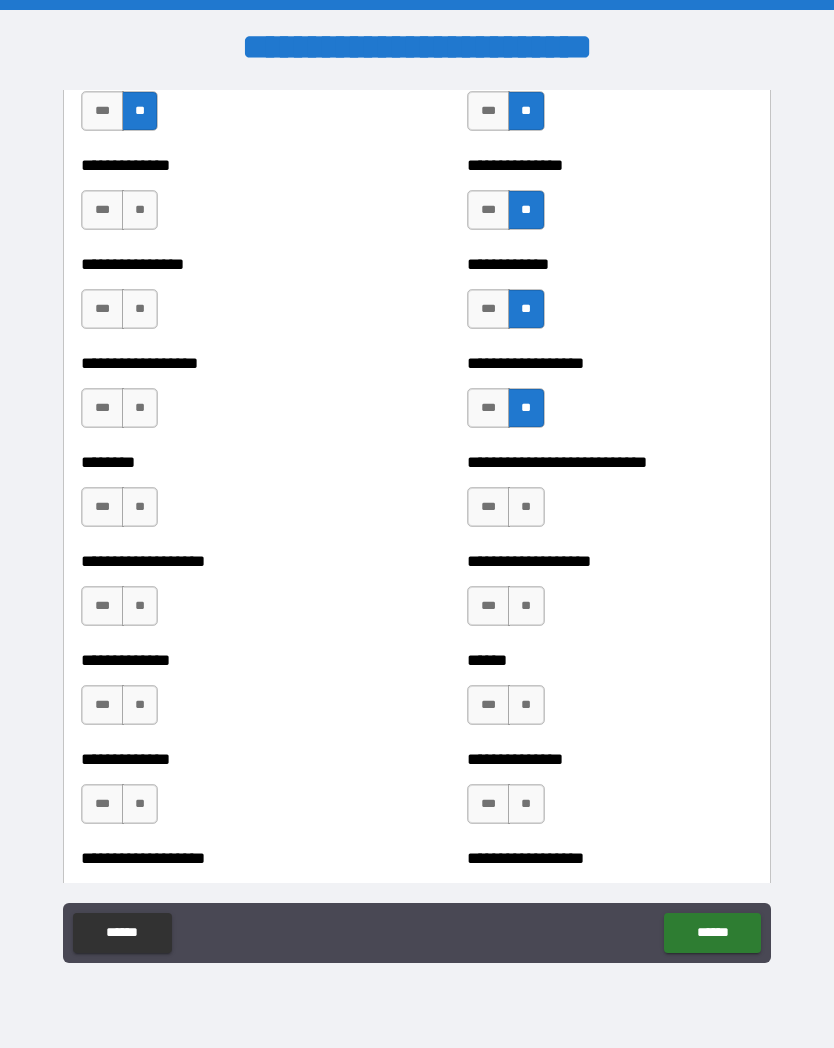 click on "**" at bounding box center [526, 507] 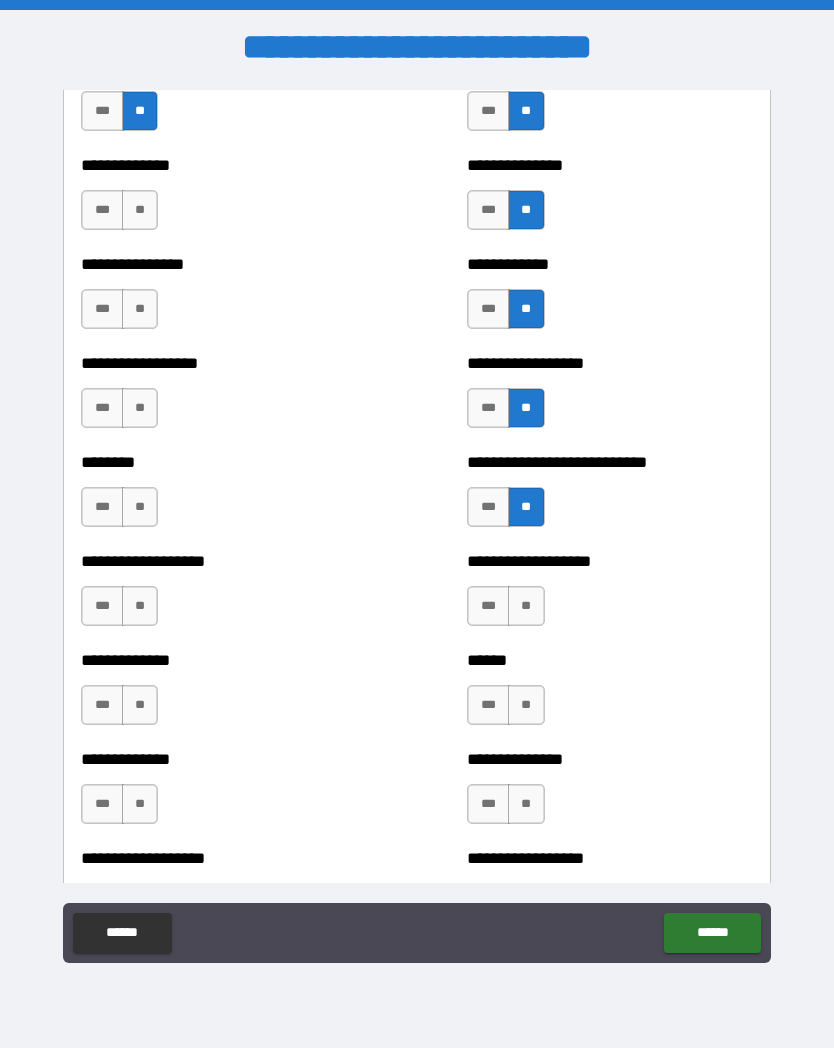 click on "**" at bounding box center (526, 606) 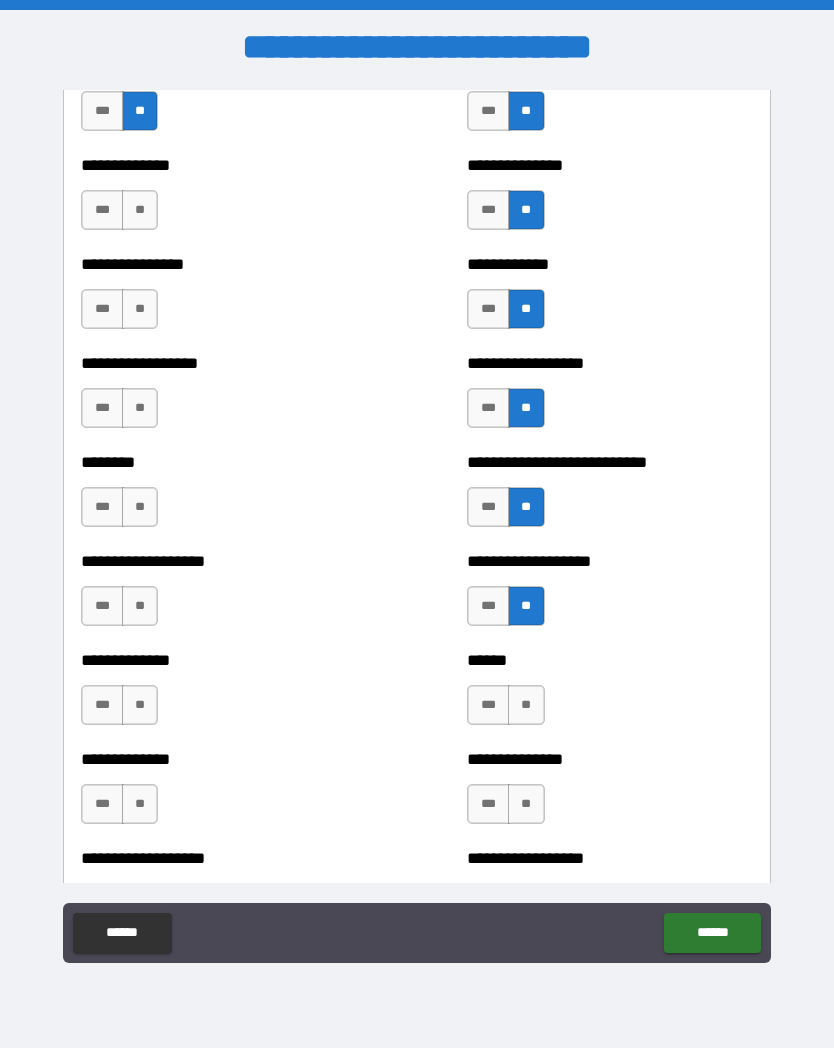 click on "**" at bounding box center (526, 705) 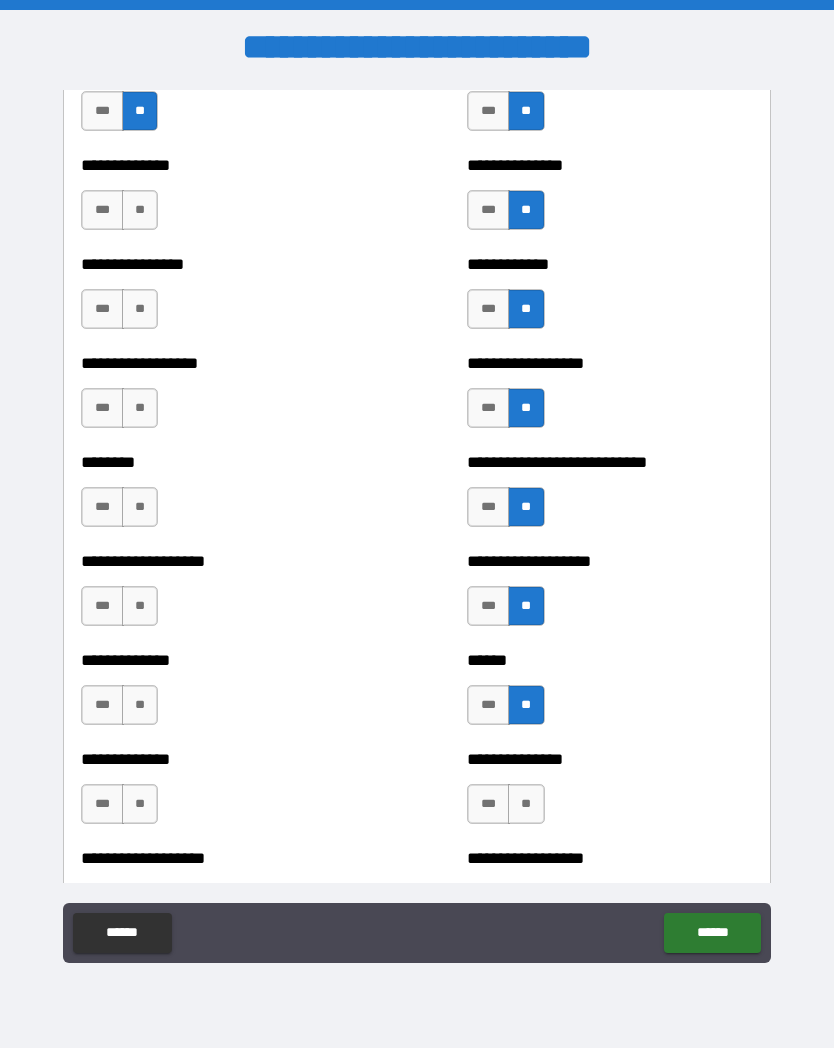 click on "**" at bounding box center (526, 804) 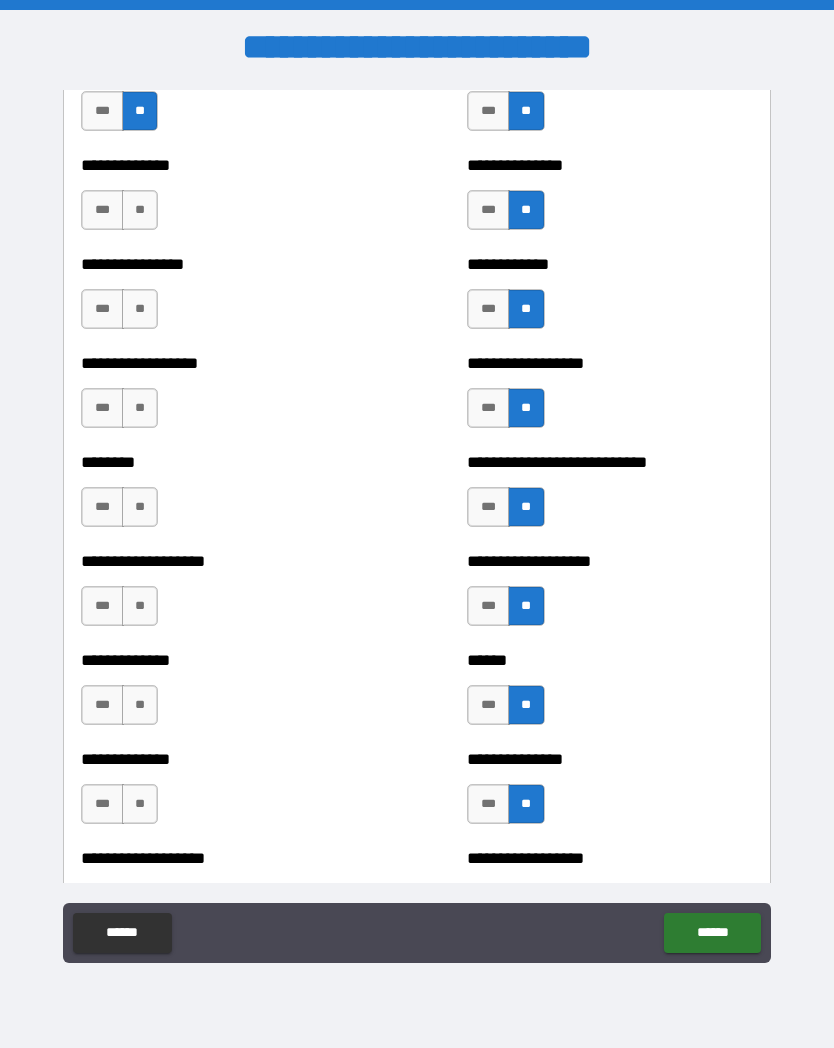 click on "**" at bounding box center (140, 705) 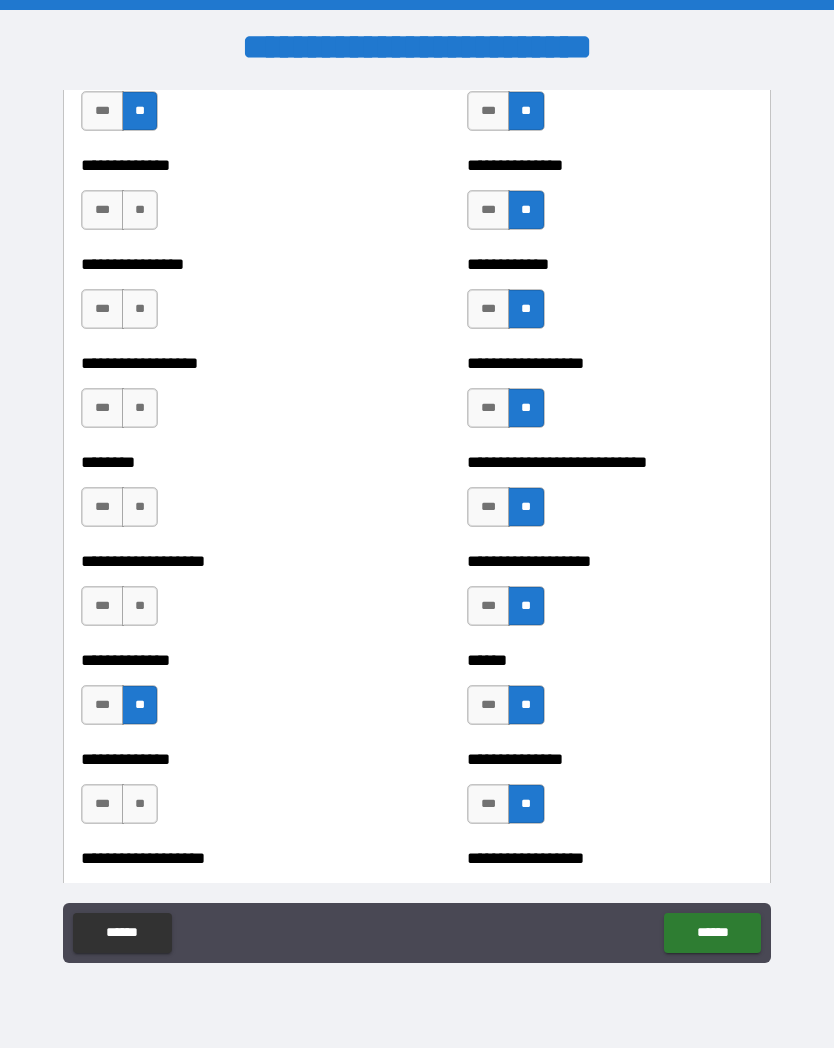 click on "**********" at bounding box center (223, 596) 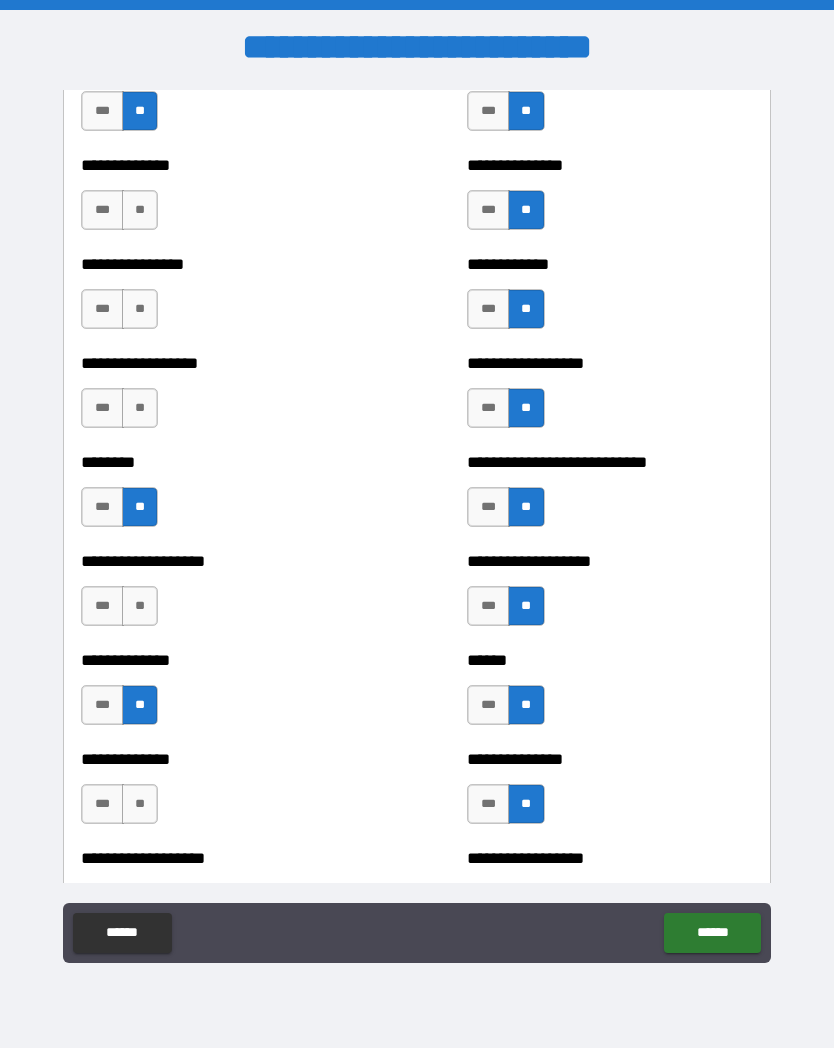 click on "**" at bounding box center [140, 408] 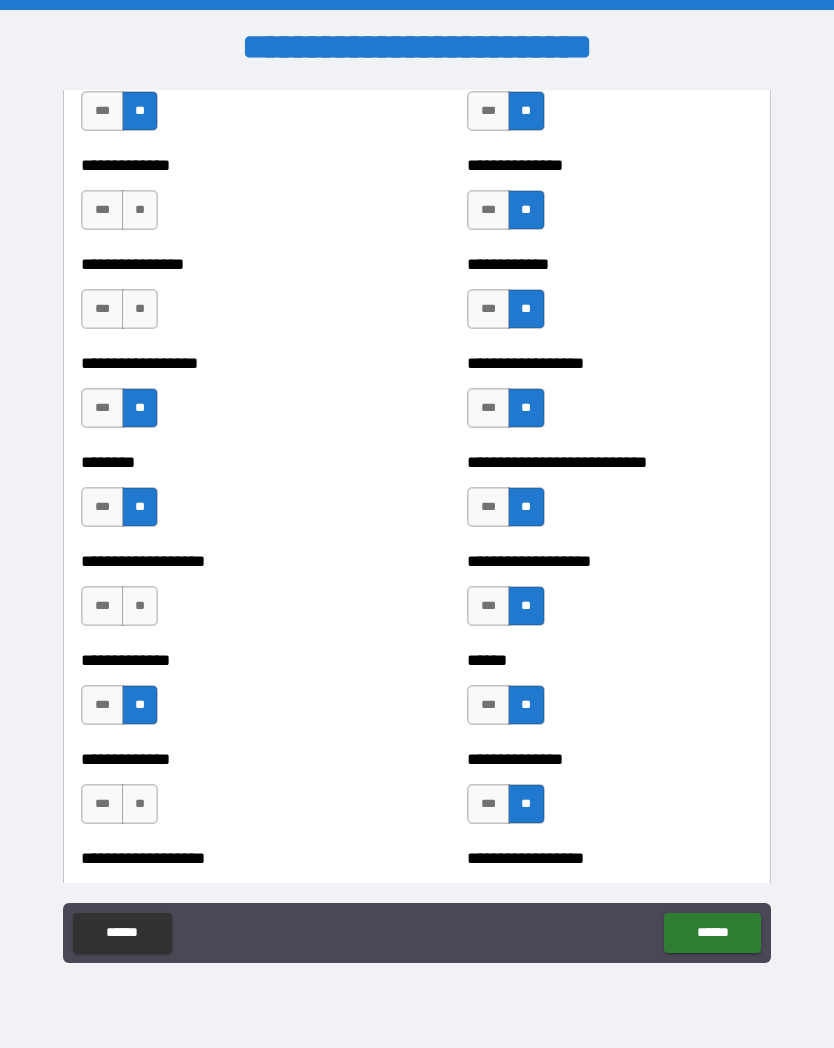 click on "**" at bounding box center [140, 309] 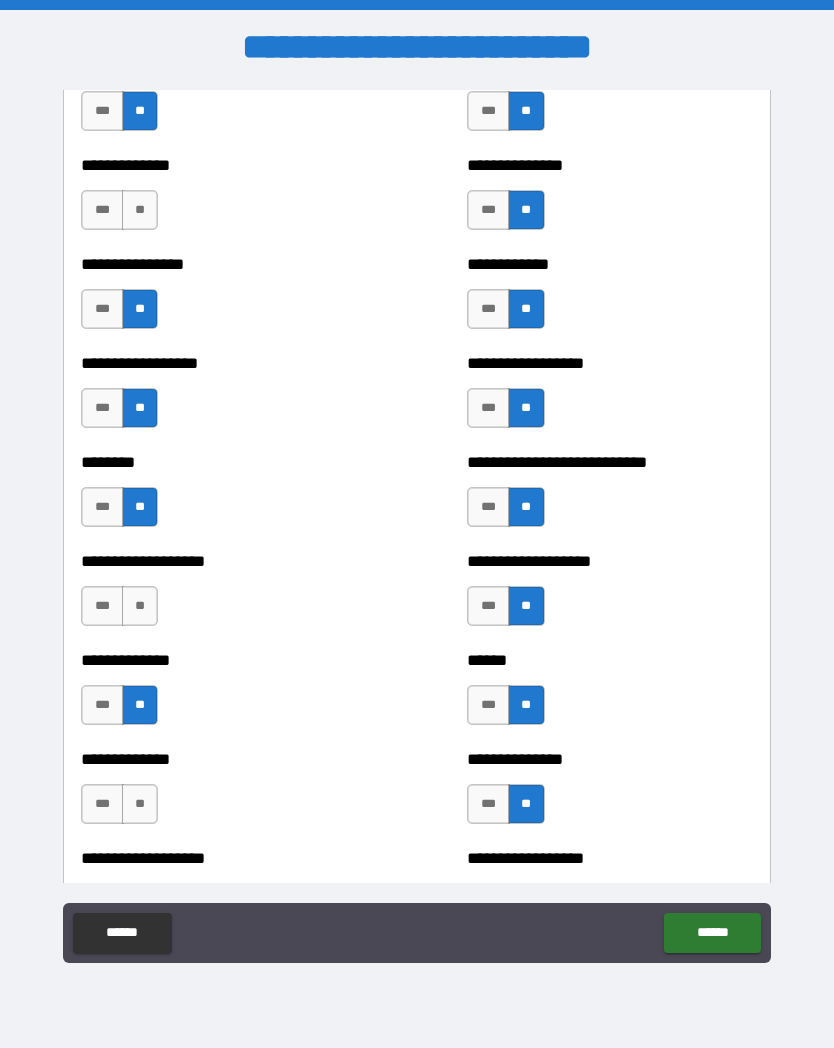 click on "**" at bounding box center (140, 210) 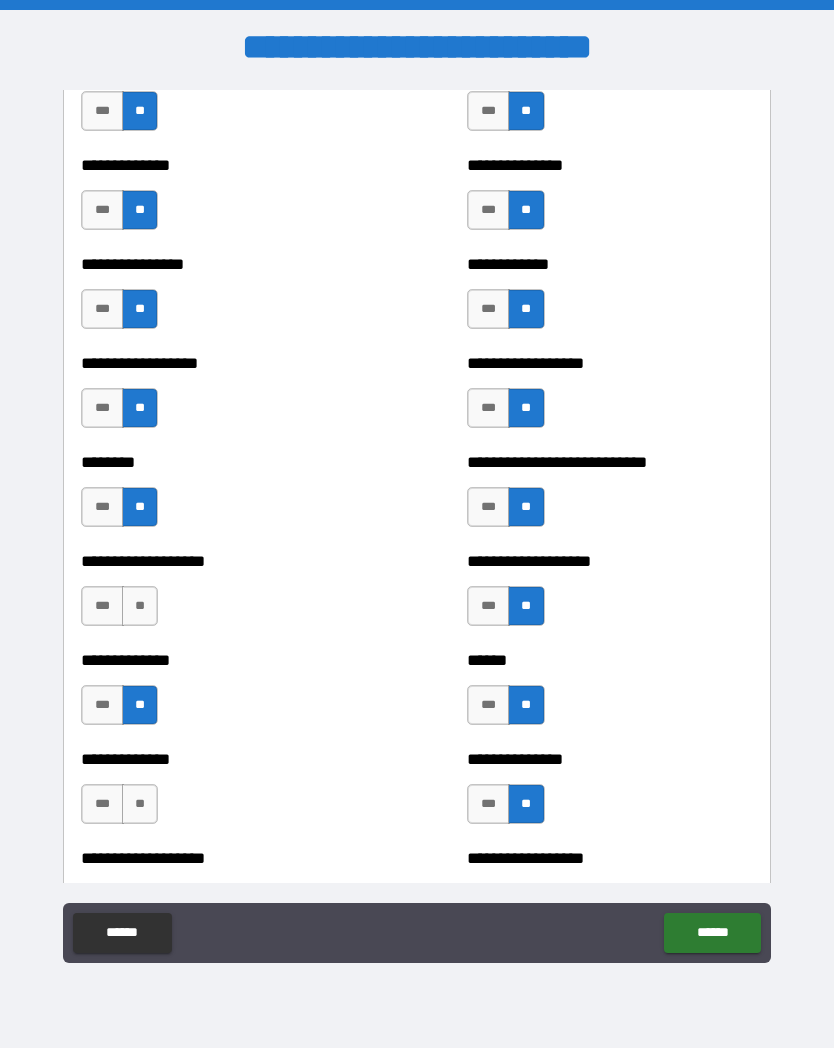 click on "**" at bounding box center [140, 606] 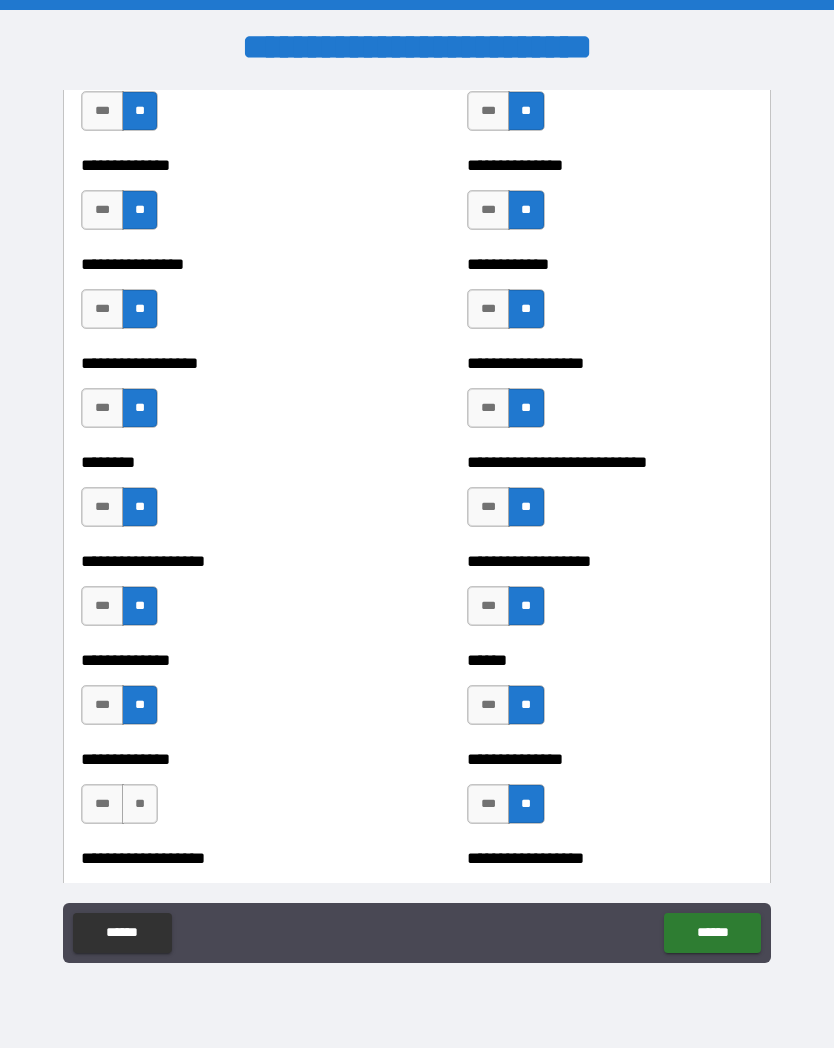 click on "**" at bounding box center [140, 804] 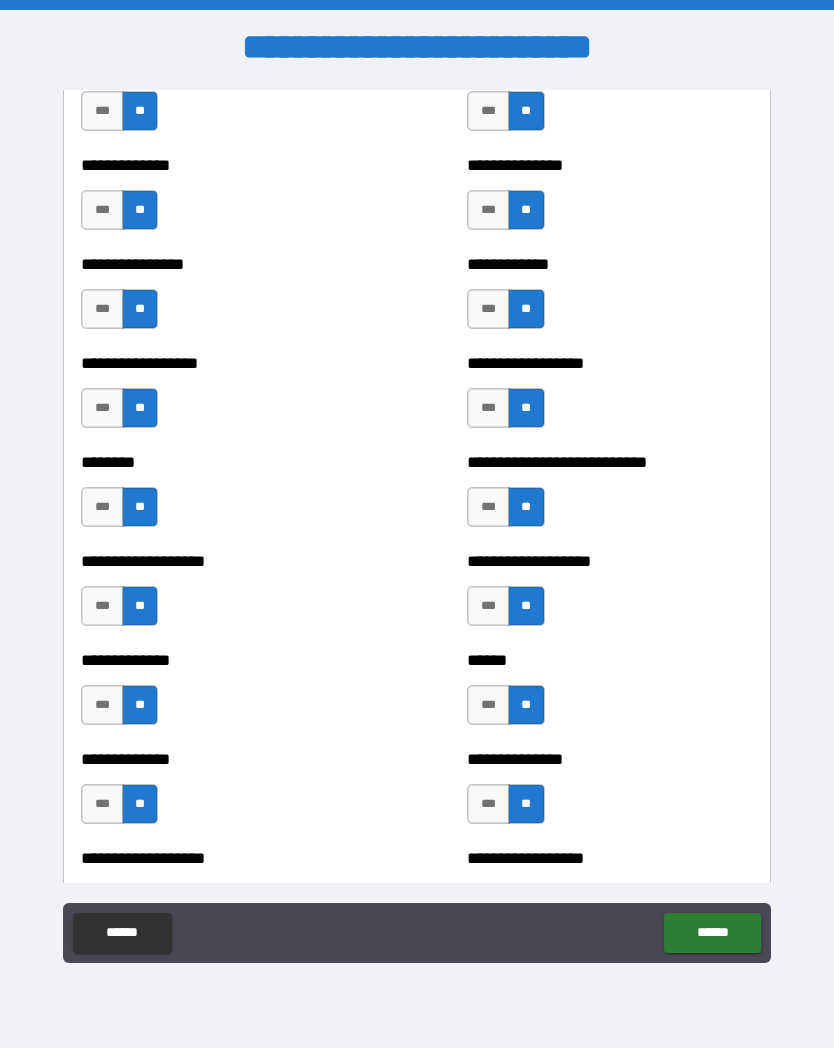 click on "***" at bounding box center (102, 804) 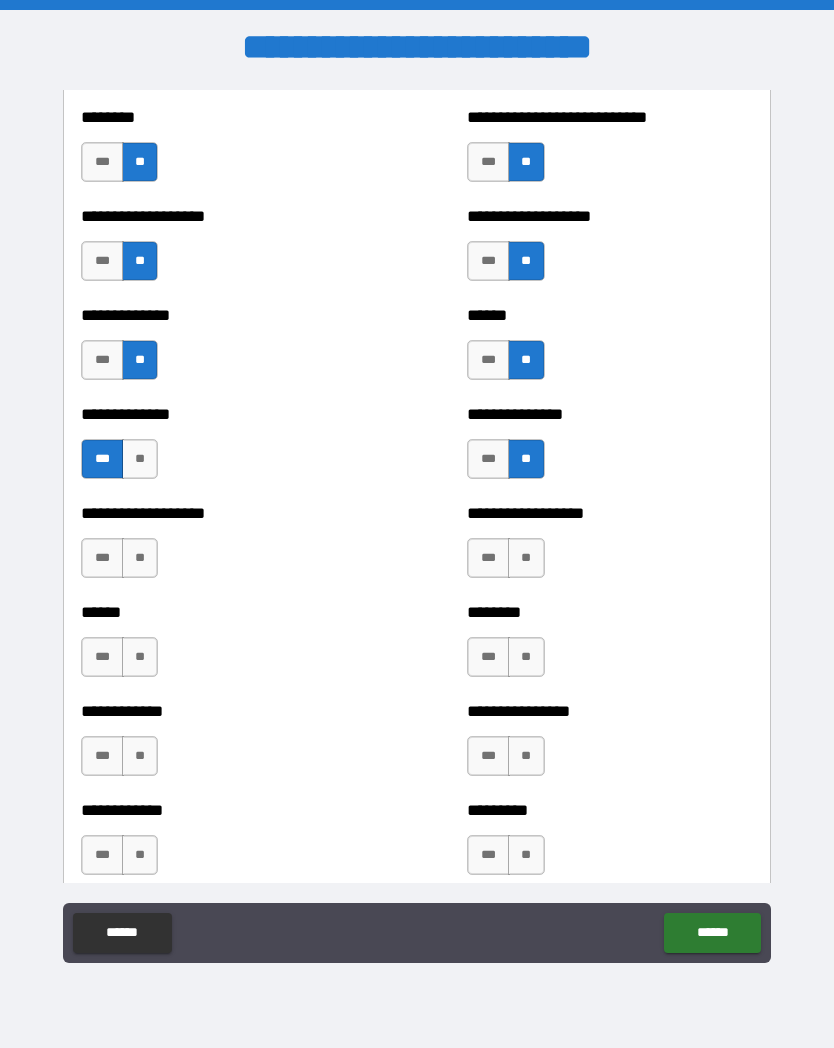 scroll, scrollTop: 4537, scrollLeft: 0, axis: vertical 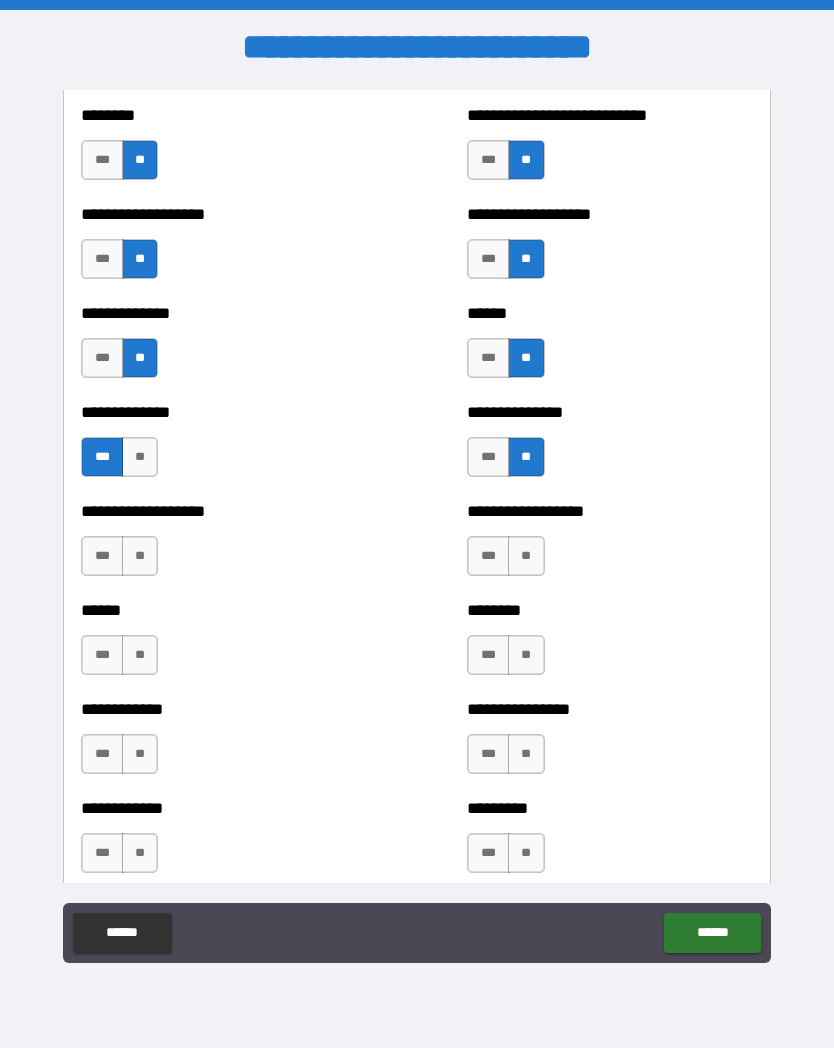 click on "**" at bounding box center [140, 556] 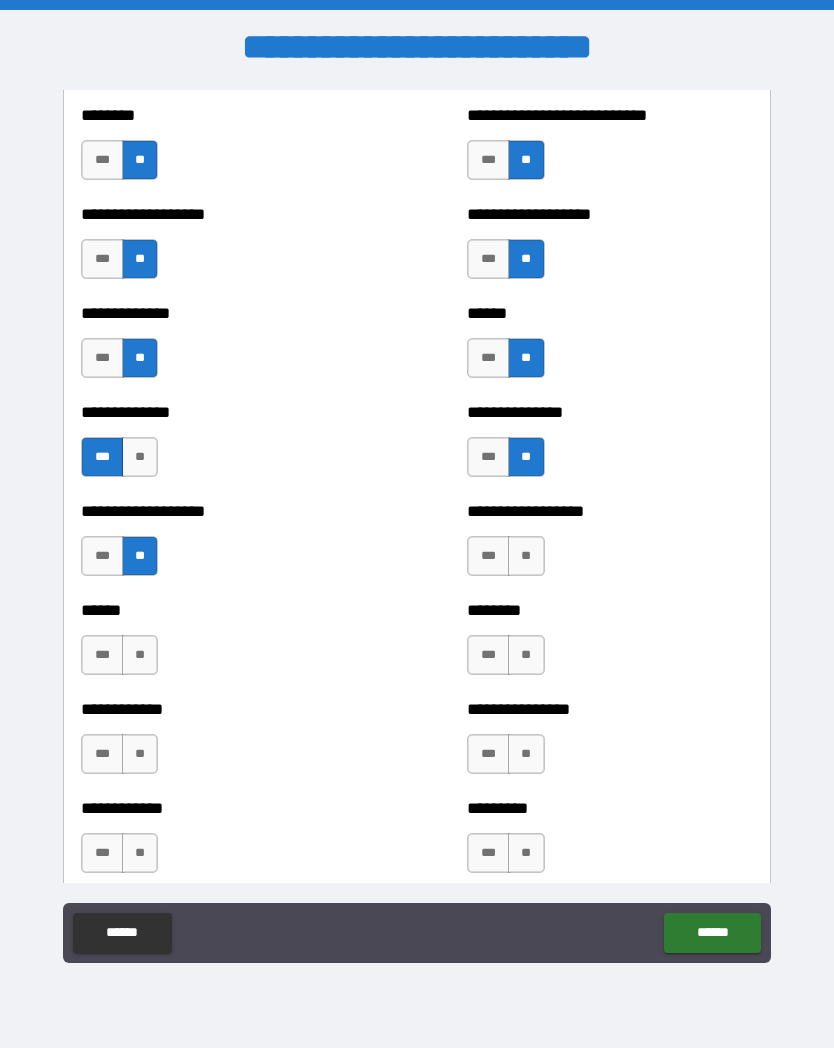 click on "**" at bounding box center (140, 655) 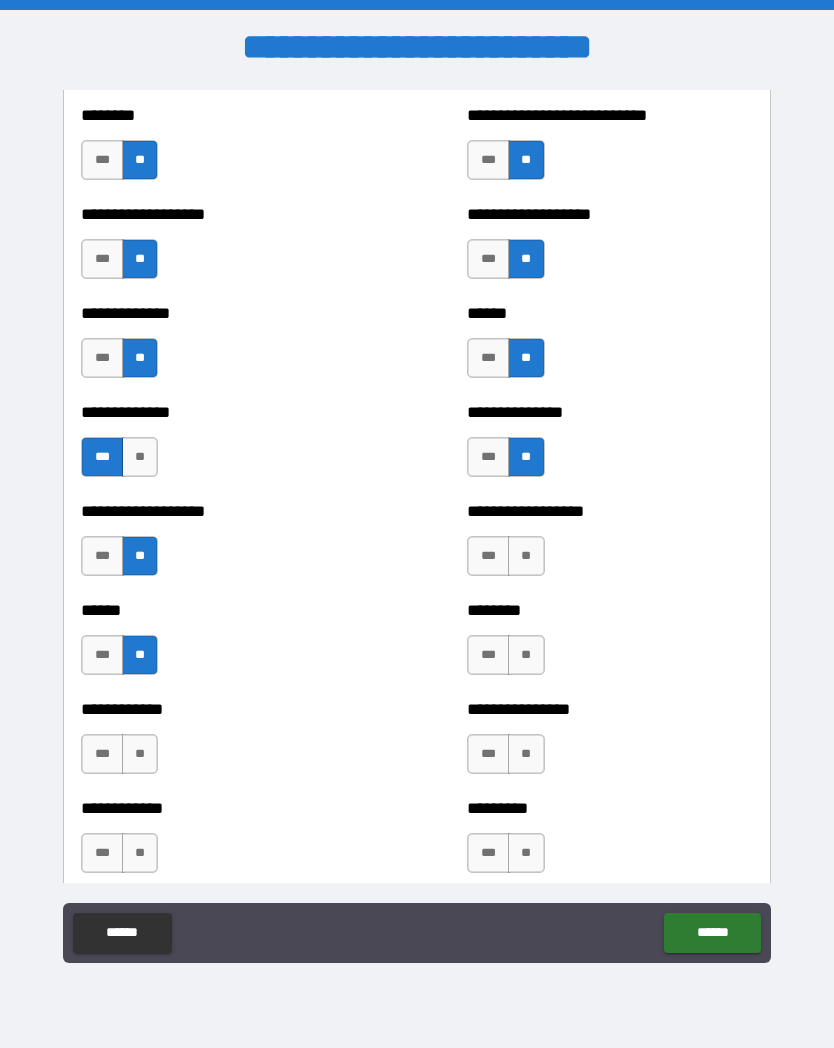 click on "**" at bounding box center [140, 754] 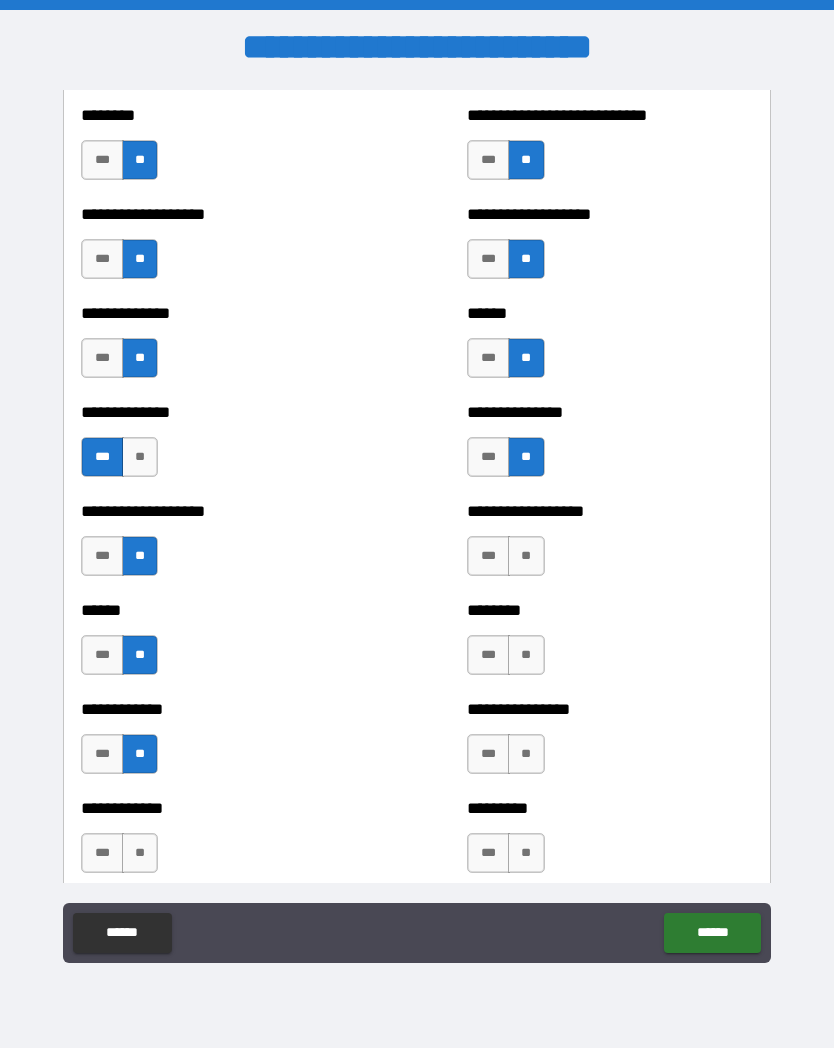 click on "**" at bounding box center [140, 853] 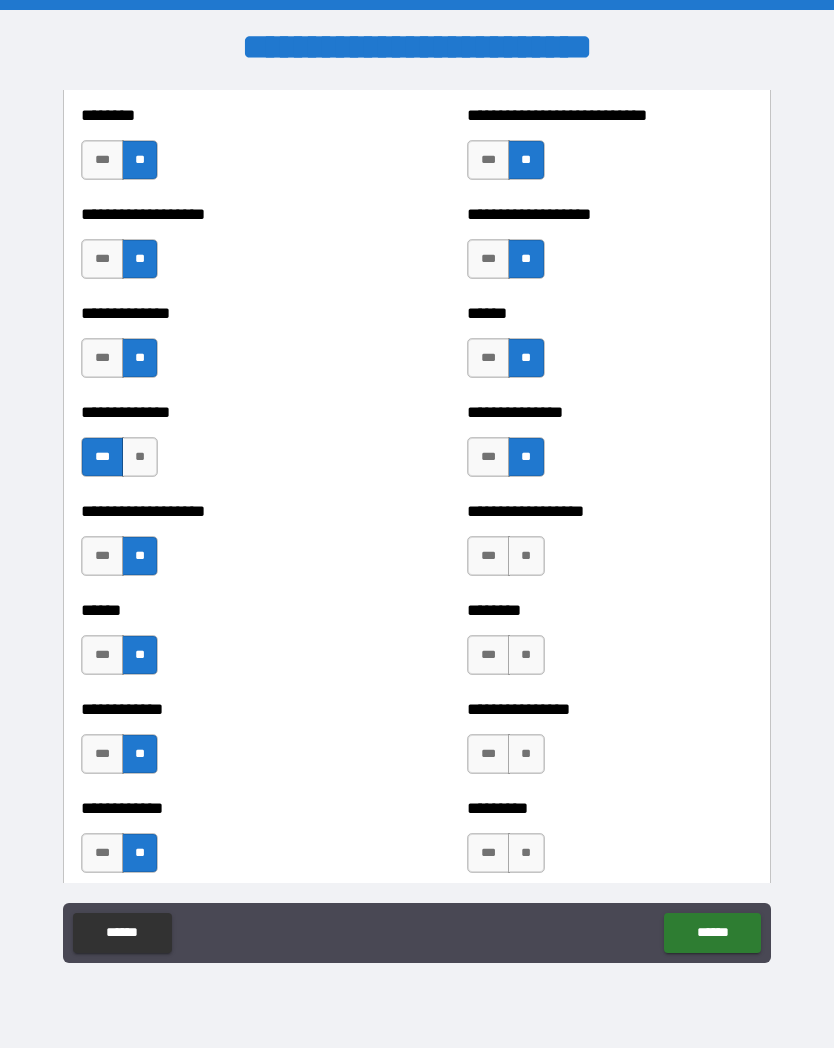 click on "**" at bounding box center (526, 853) 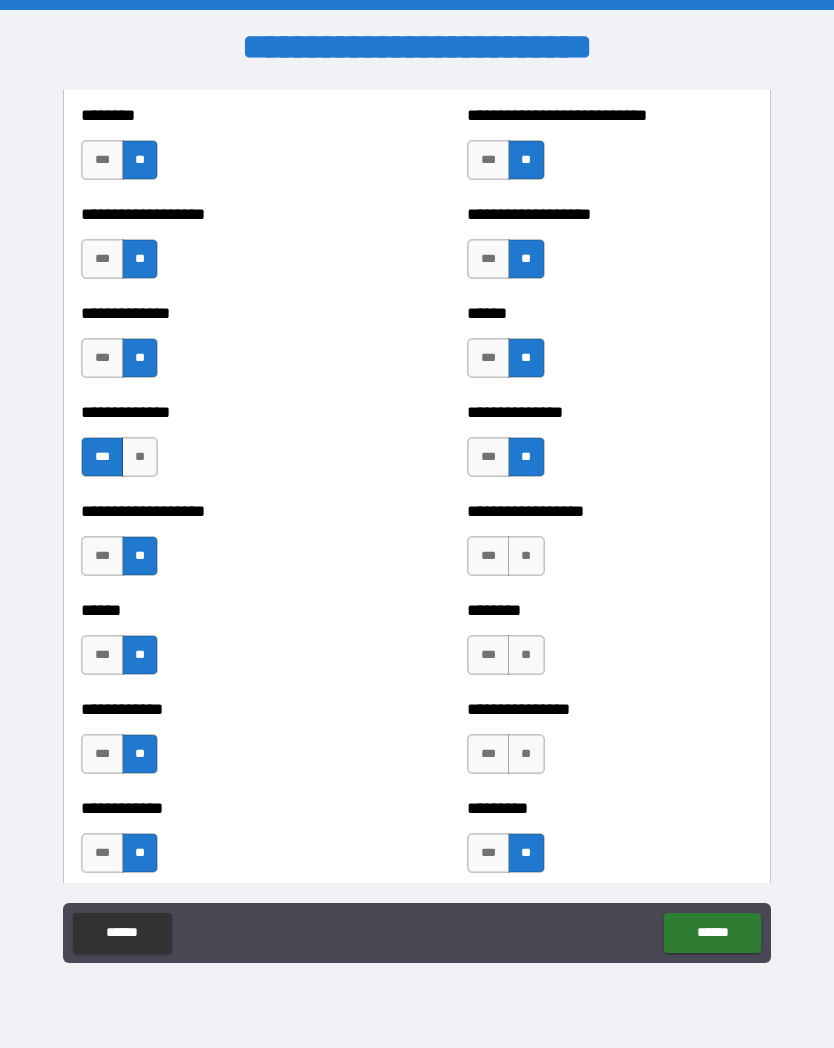 click on "**" at bounding box center (526, 754) 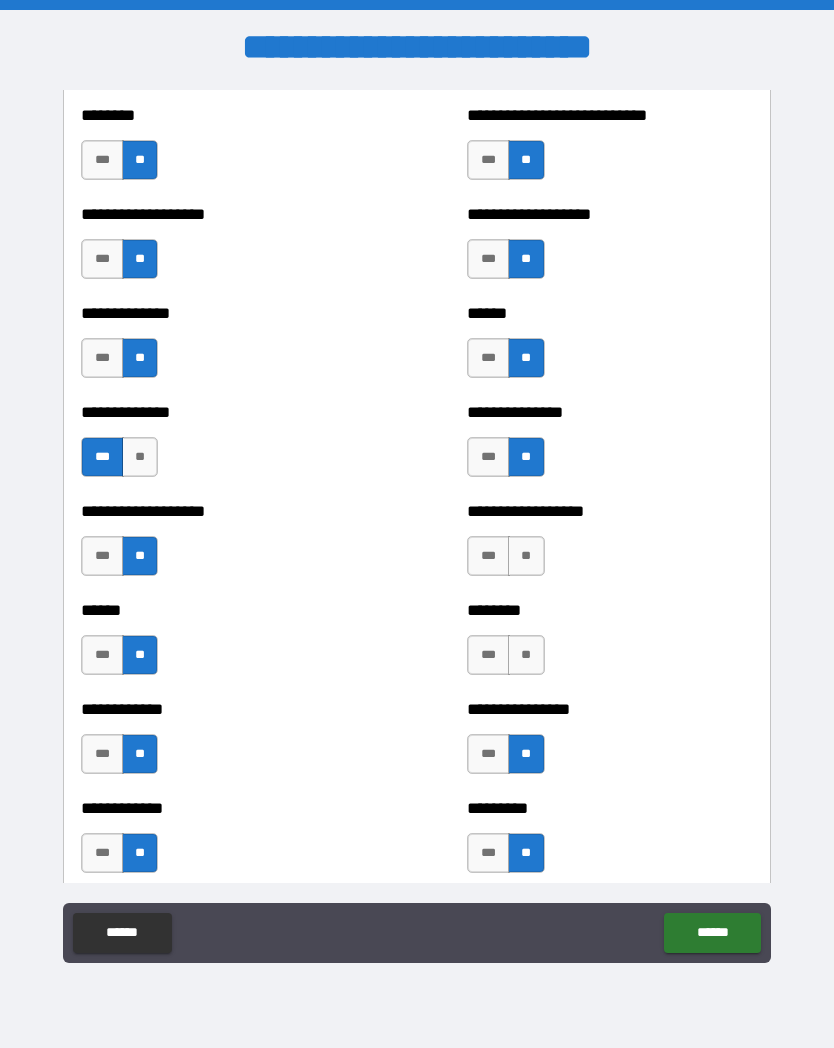 click on "**" at bounding box center (526, 655) 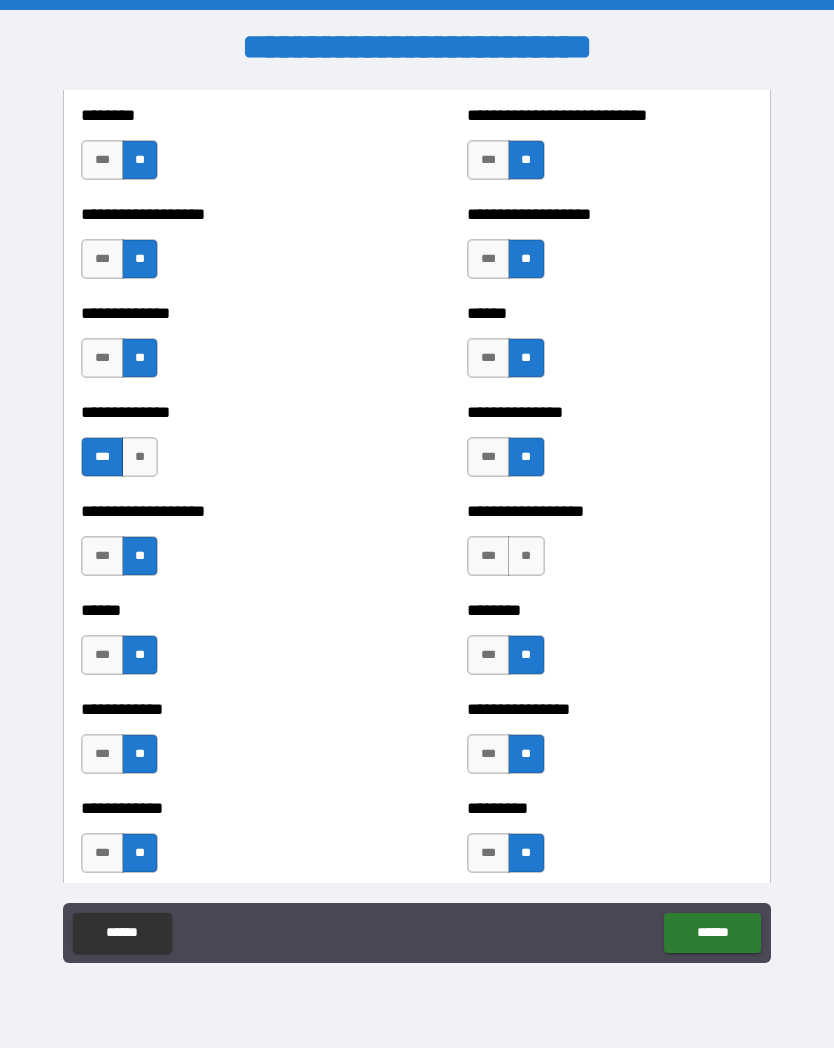 click on "**" at bounding box center [526, 556] 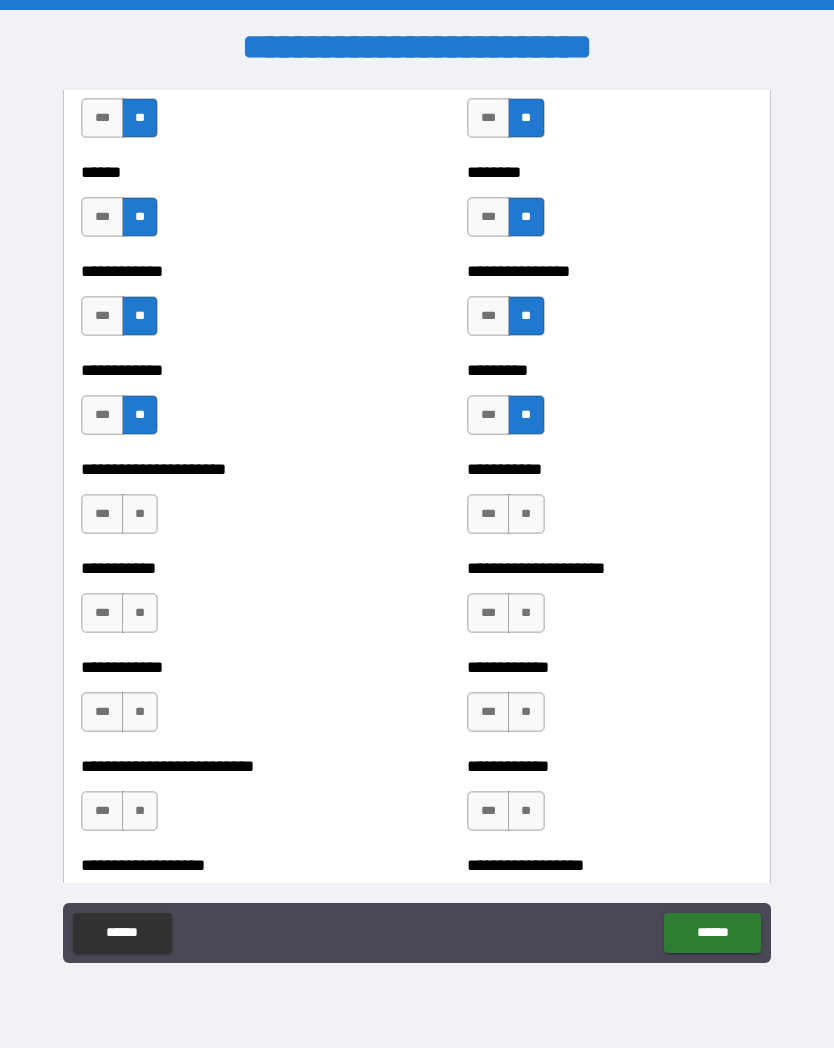 scroll, scrollTop: 4978, scrollLeft: 0, axis: vertical 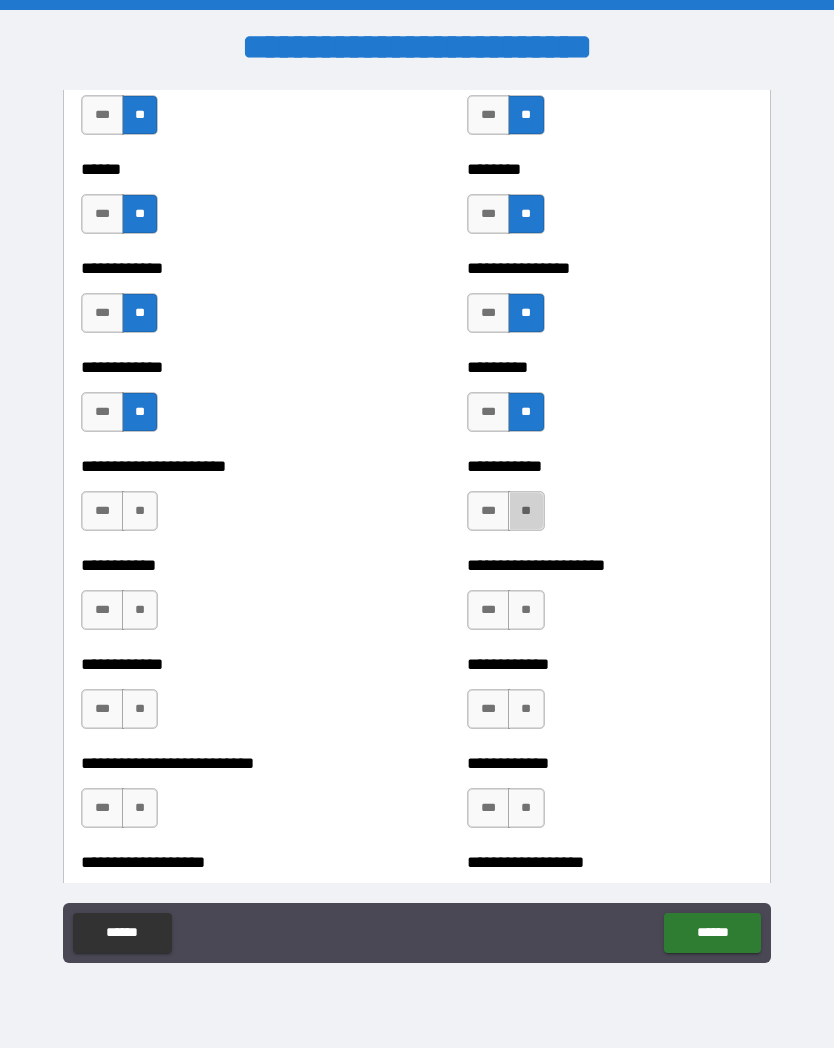click on "**" at bounding box center [526, 511] 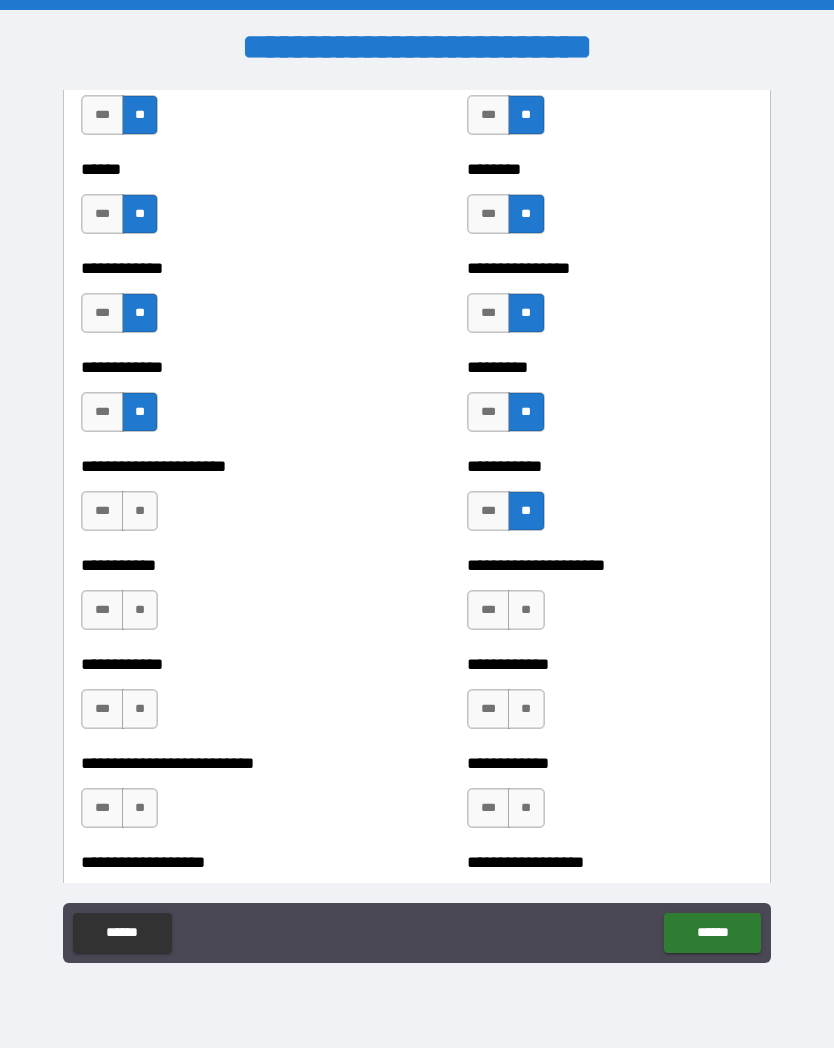 click on "**" at bounding box center [526, 610] 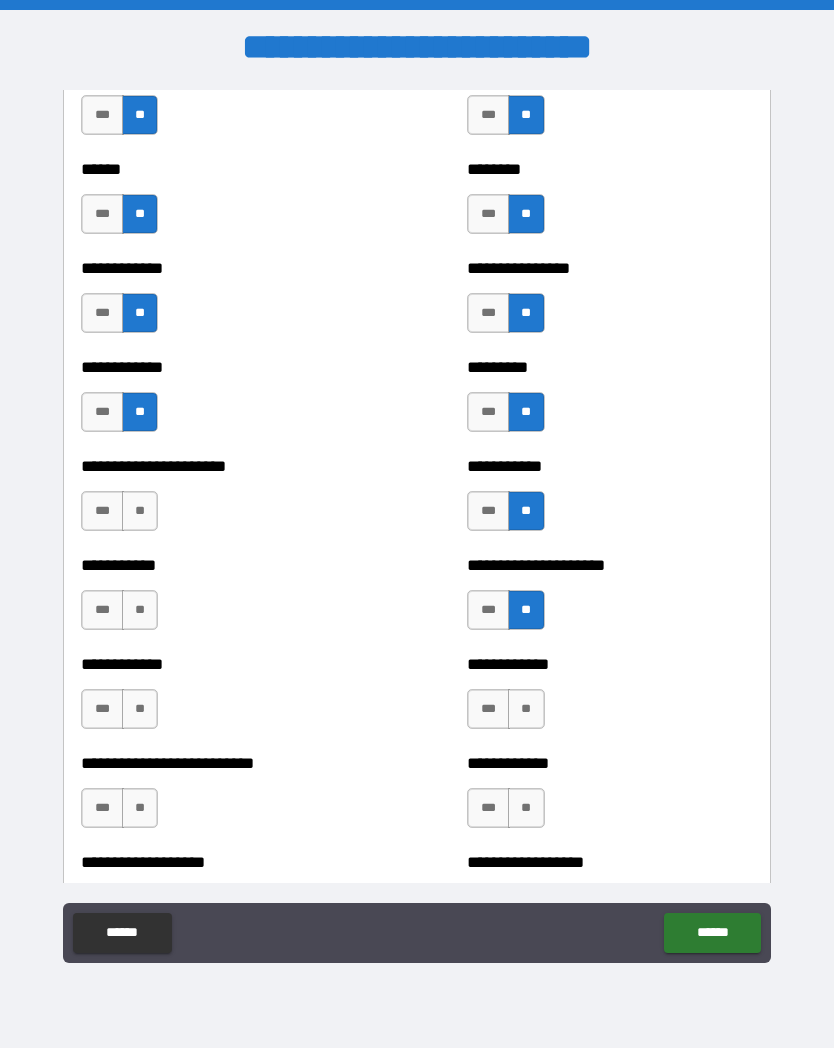 click on "**" at bounding box center [526, 709] 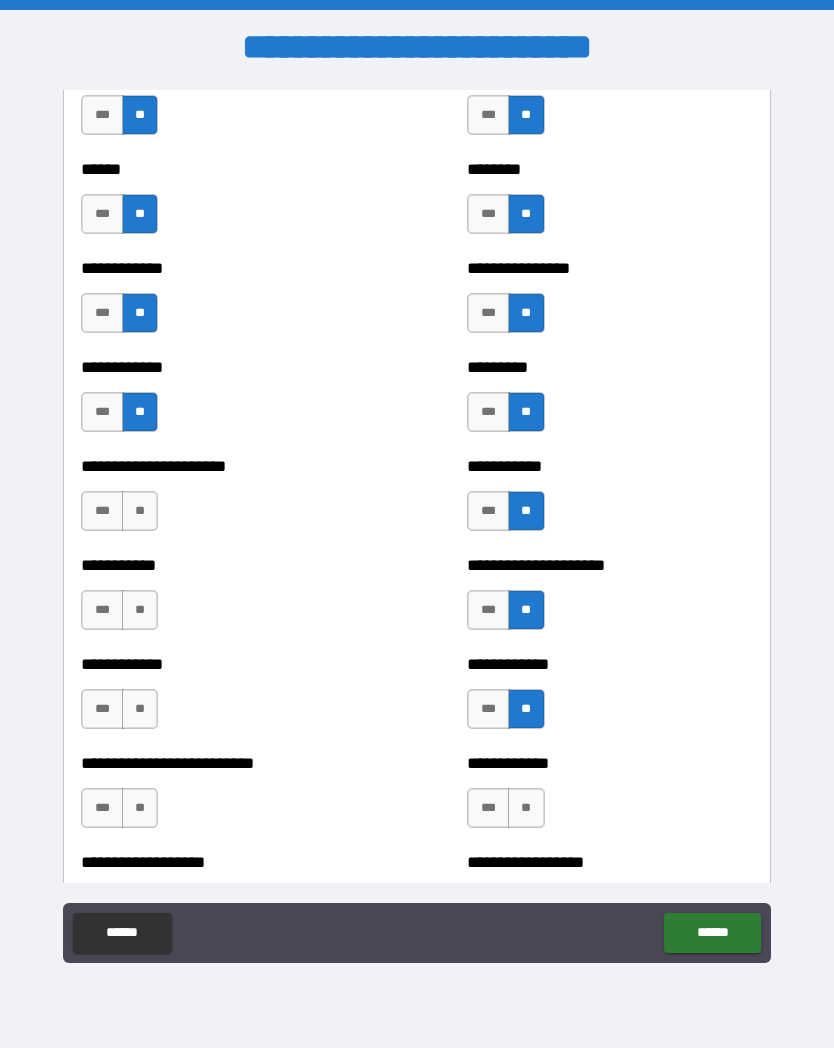 click on "**" at bounding box center [526, 808] 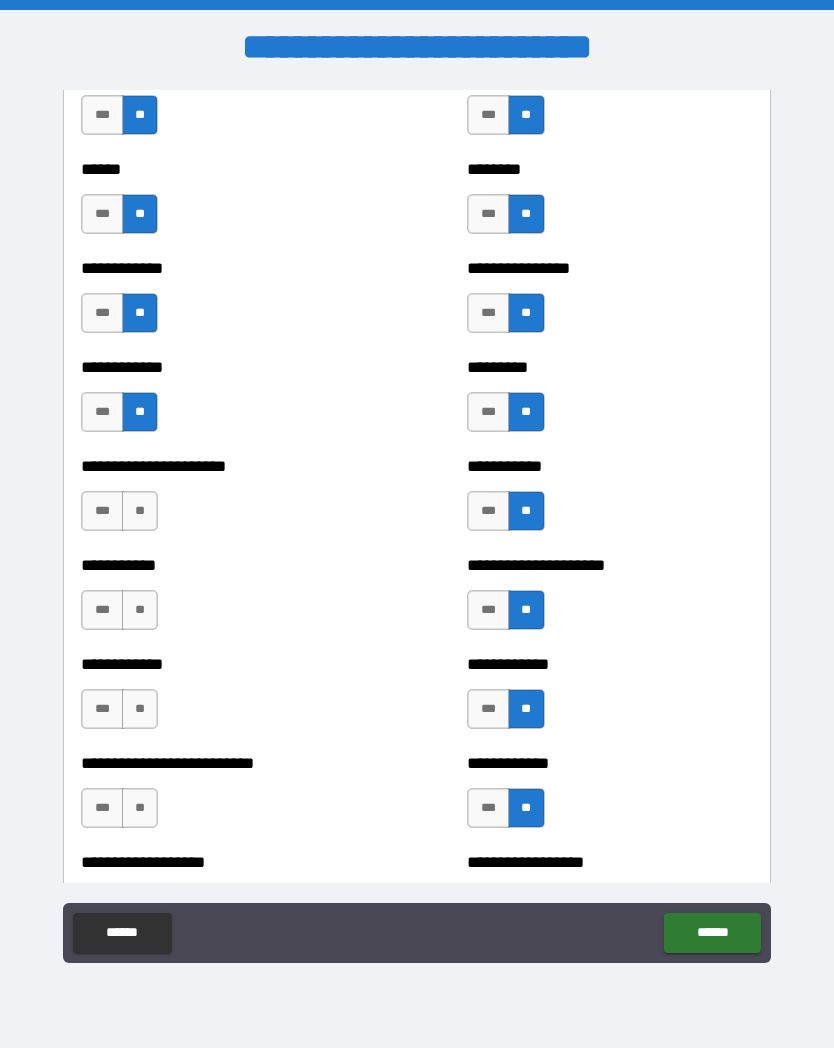 click on "**" at bounding box center [140, 808] 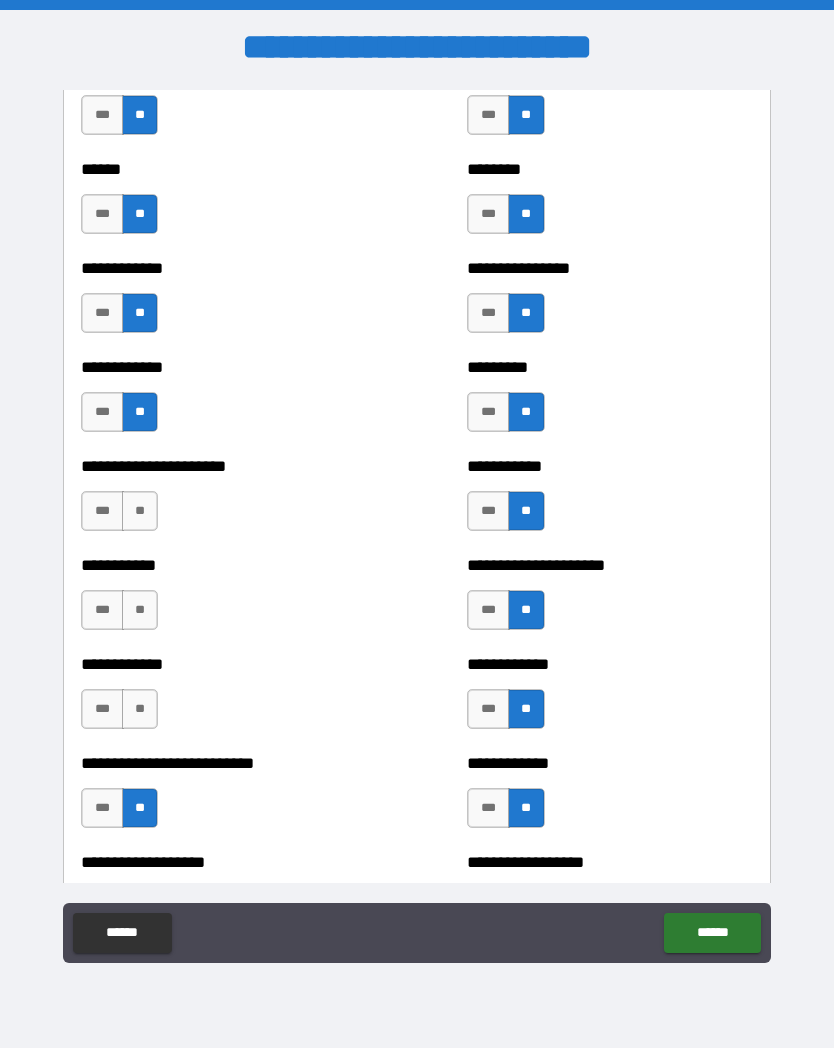 click on "**" at bounding box center (140, 709) 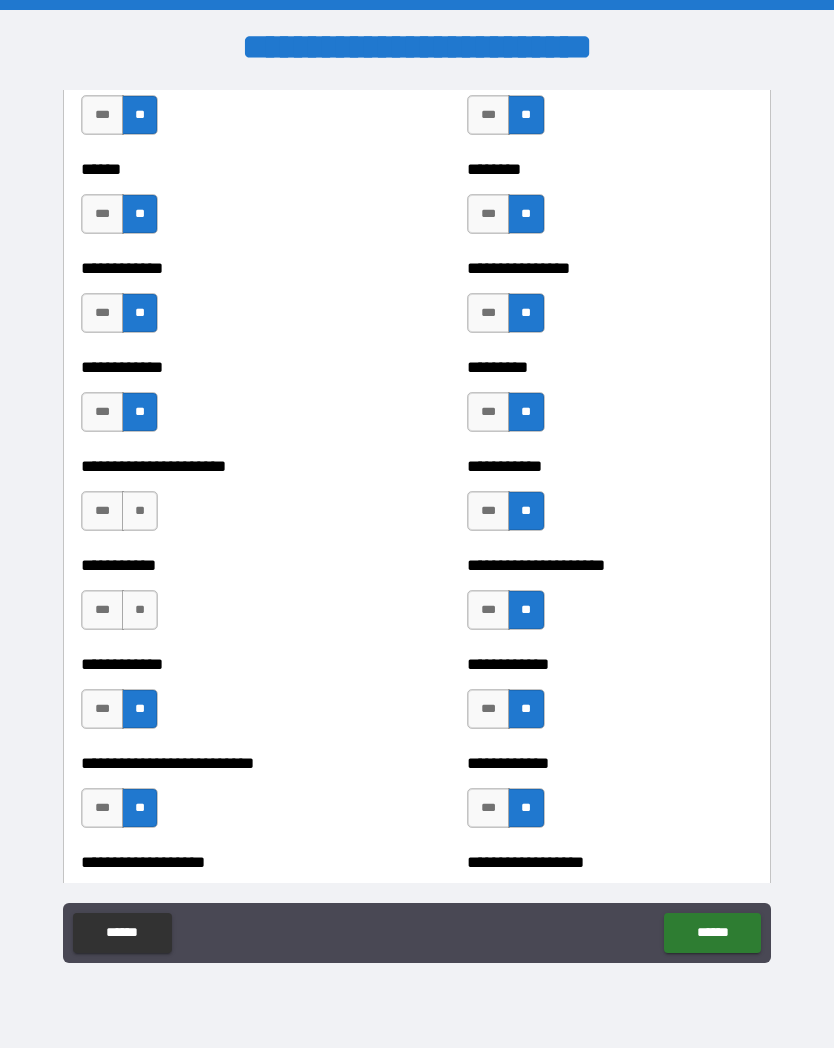 click on "**" at bounding box center (140, 610) 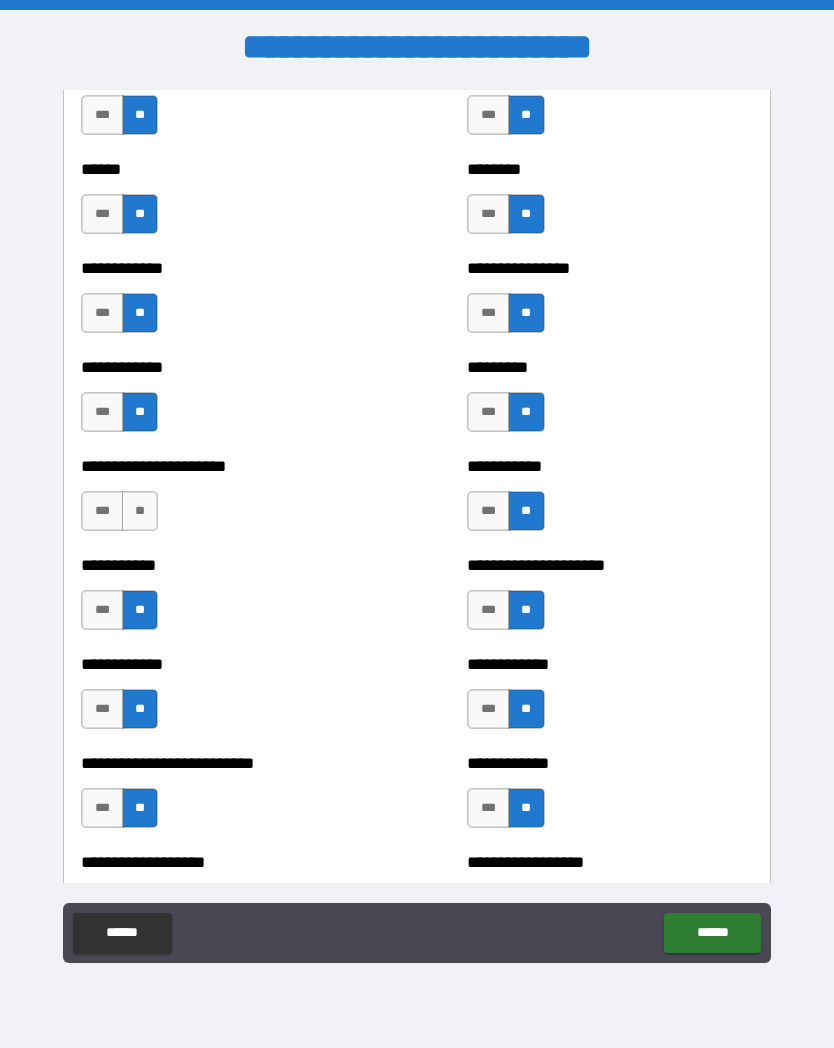 click on "**" at bounding box center (140, 511) 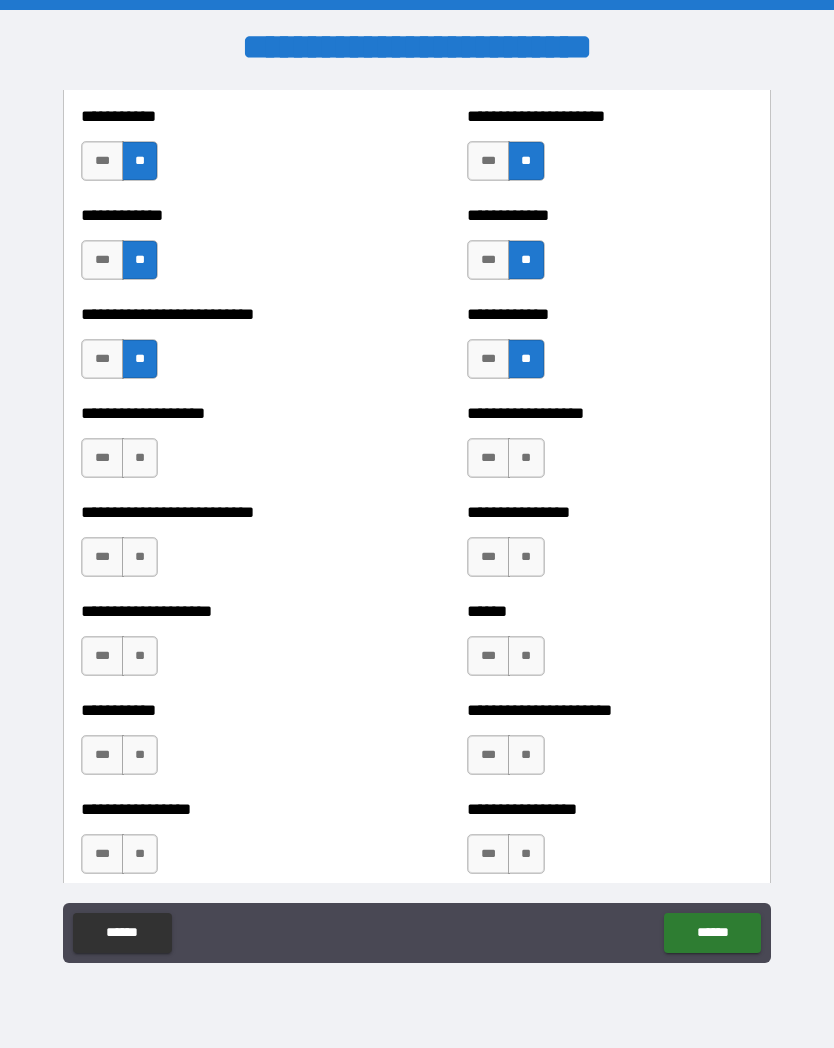 scroll, scrollTop: 5429, scrollLeft: 0, axis: vertical 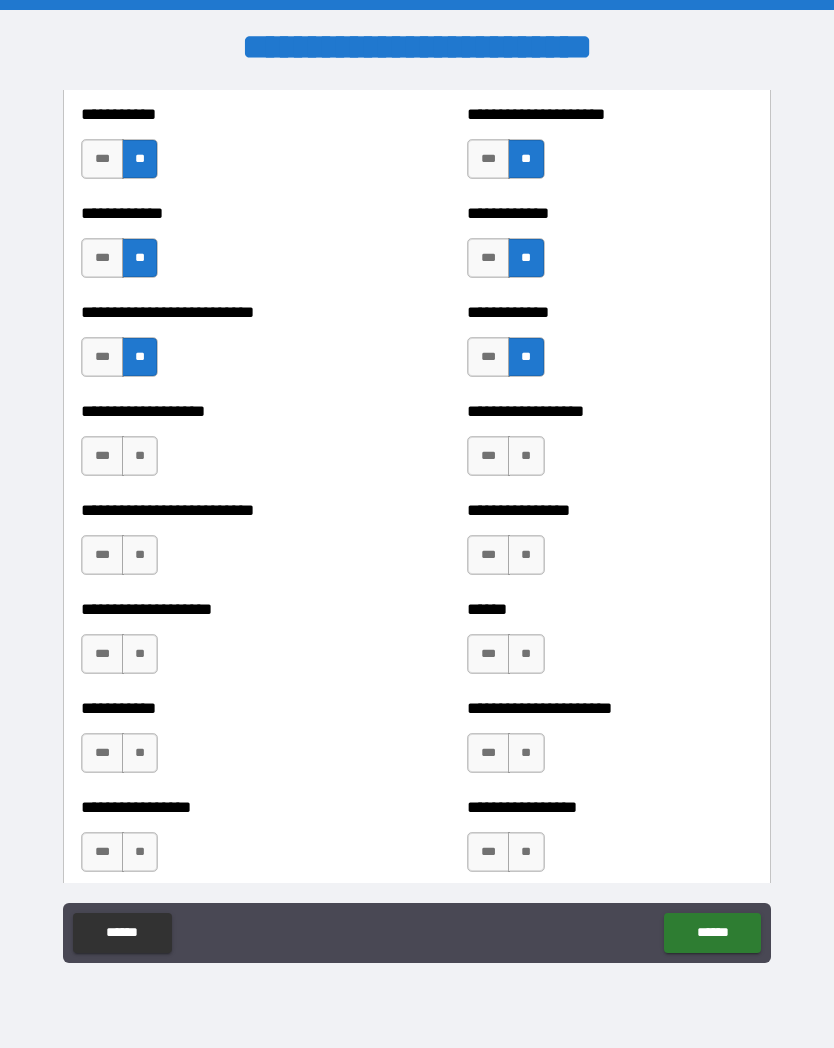 click on "**" at bounding box center (140, 456) 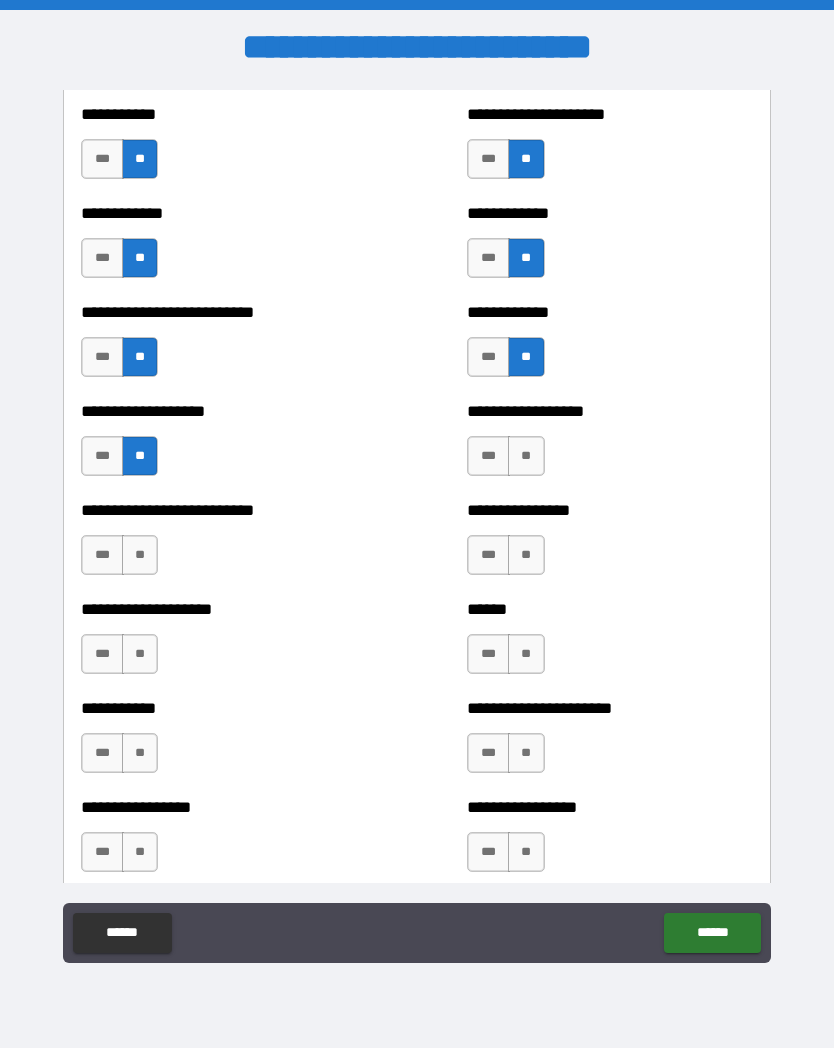 click on "**" at bounding box center [140, 555] 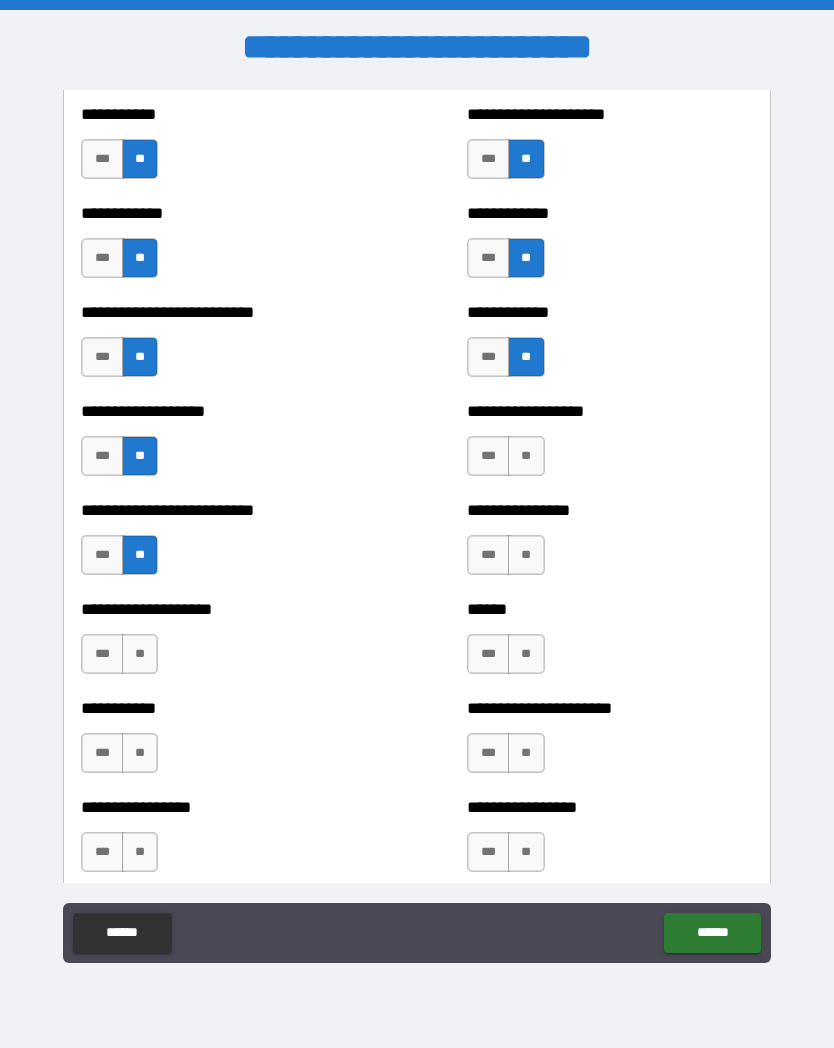 click on "*** **" at bounding box center [122, 659] 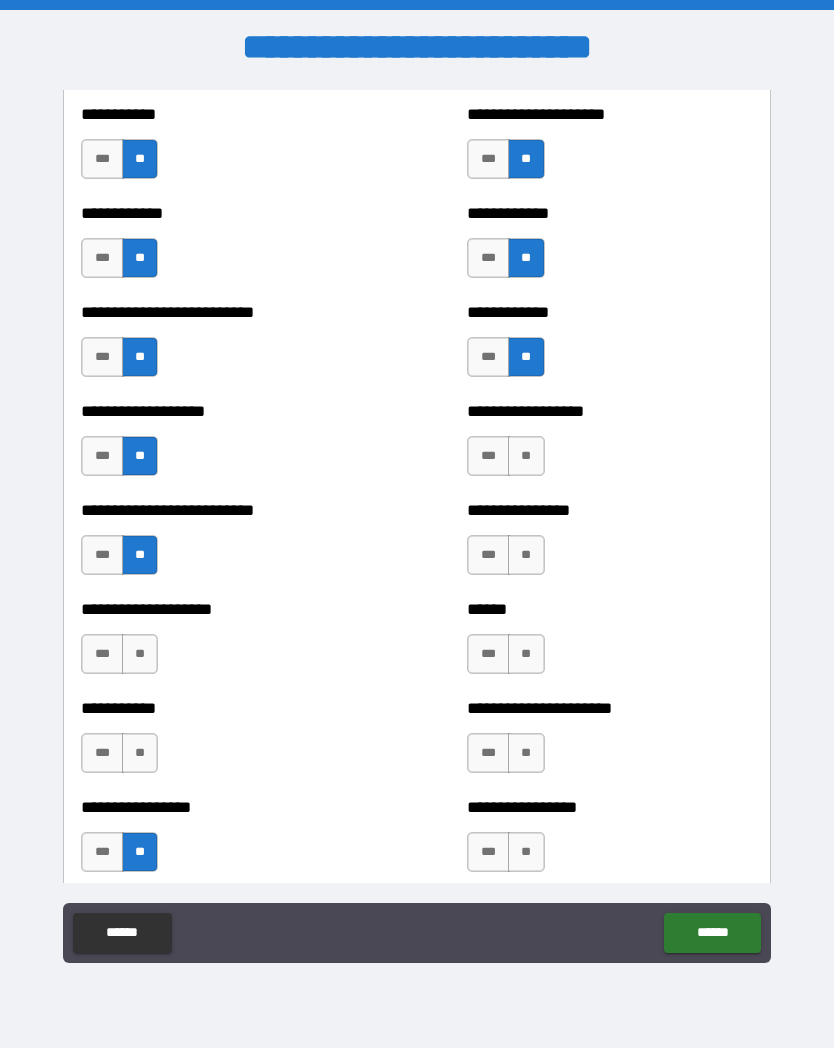 click on "**" at bounding box center [140, 753] 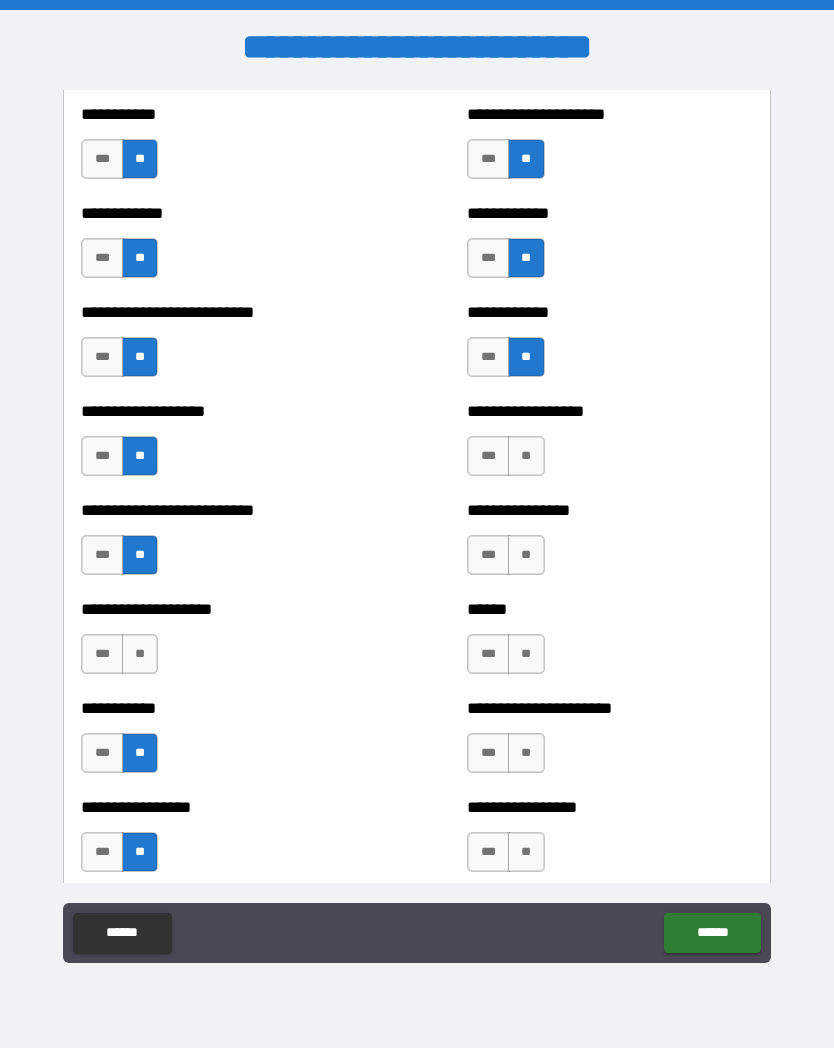 click on "**" at bounding box center [140, 654] 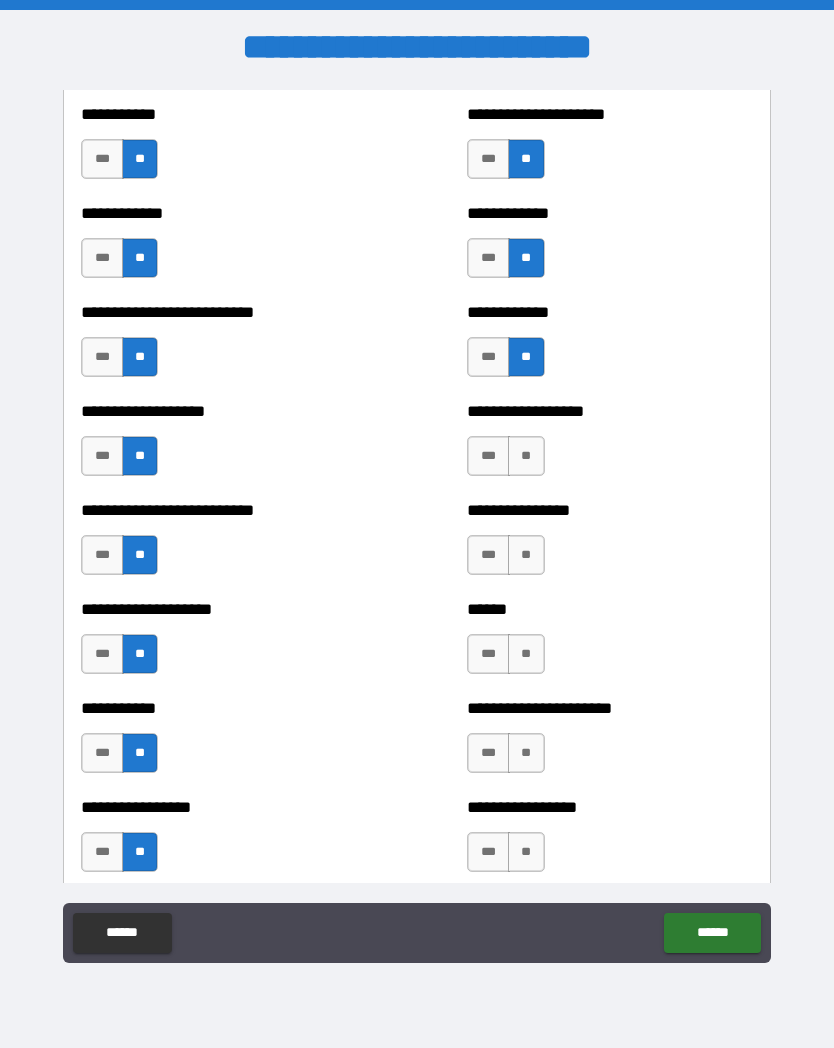 click on "**" at bounding box center [526, 555] 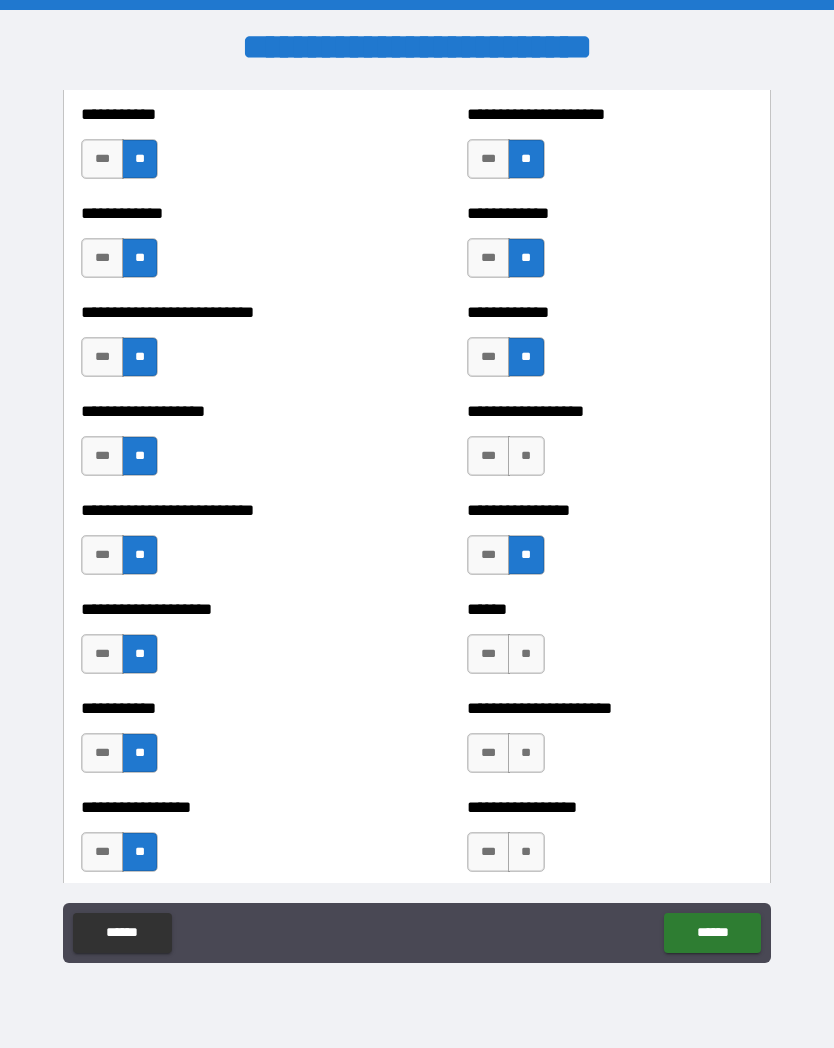click on "**" at bounding box center (526, 456) 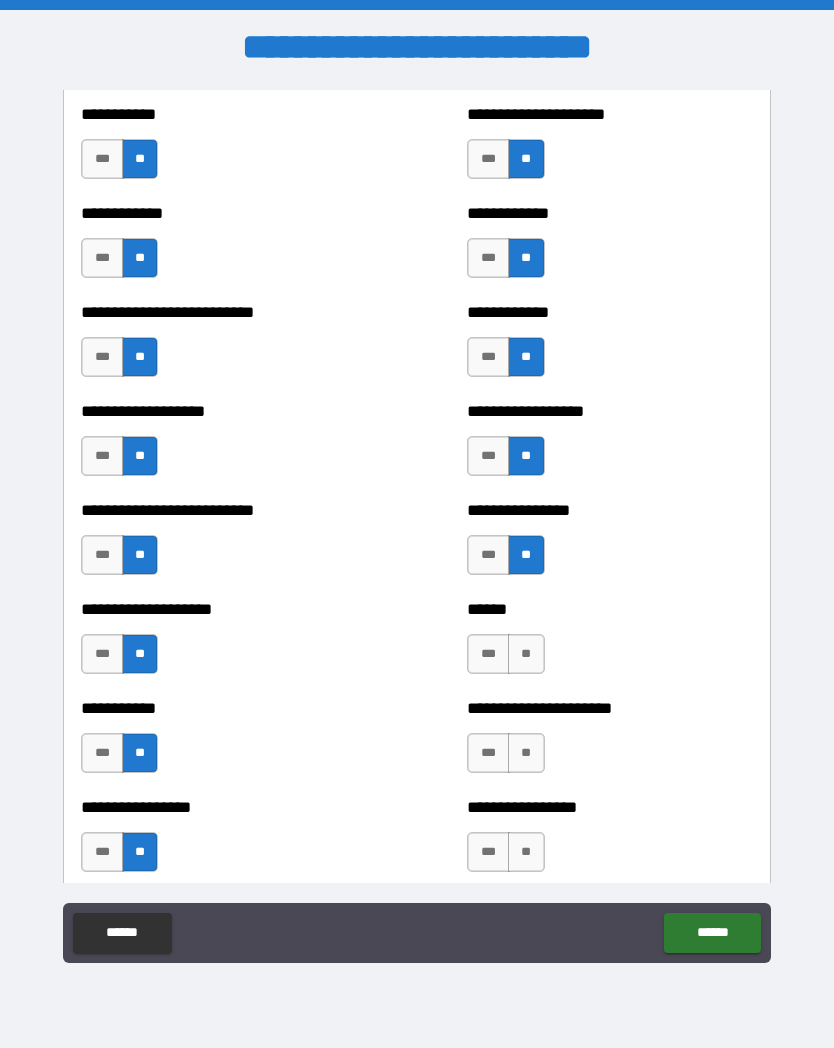 click on "**" at bounding box center (526, 654) 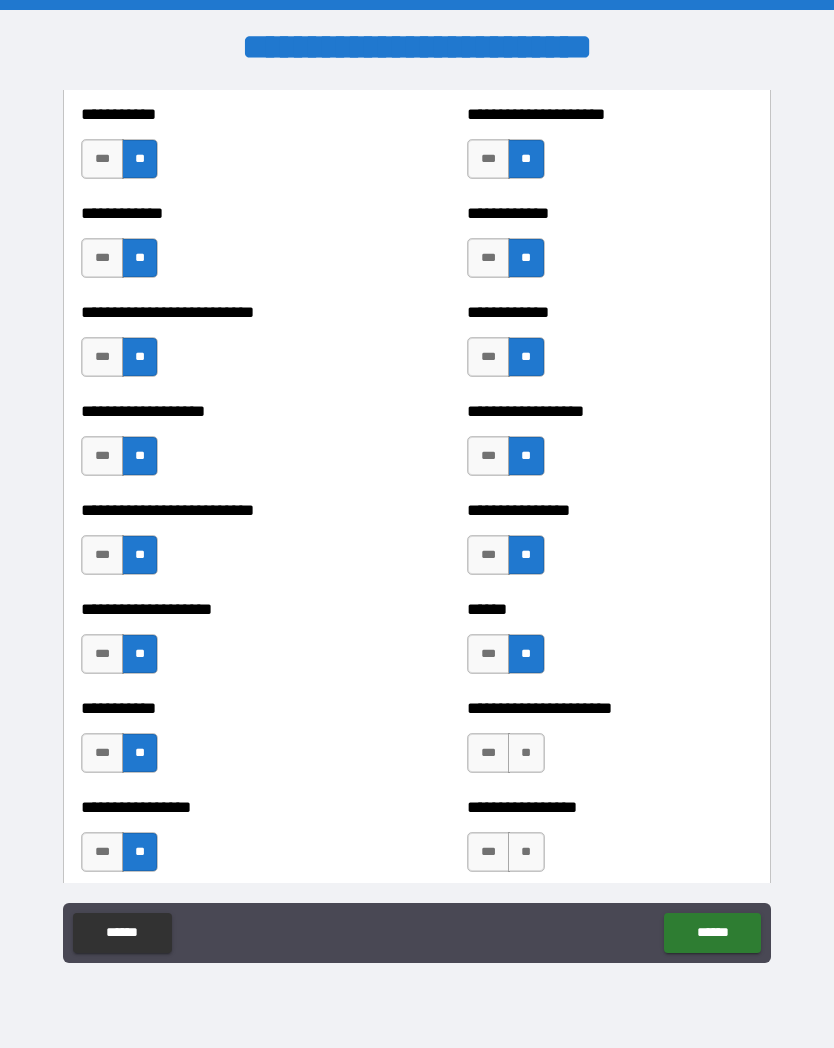 click on "**" at bounding box center (526, 753) 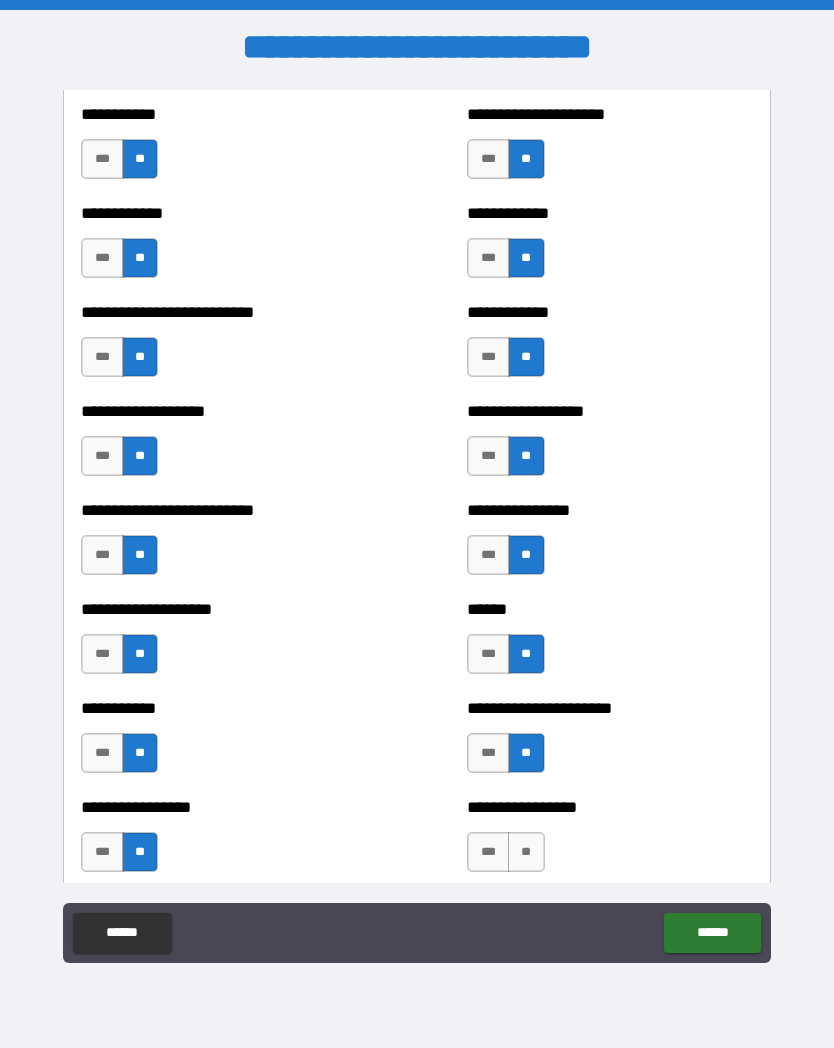 click on "**" at bounding box center (526, 852) 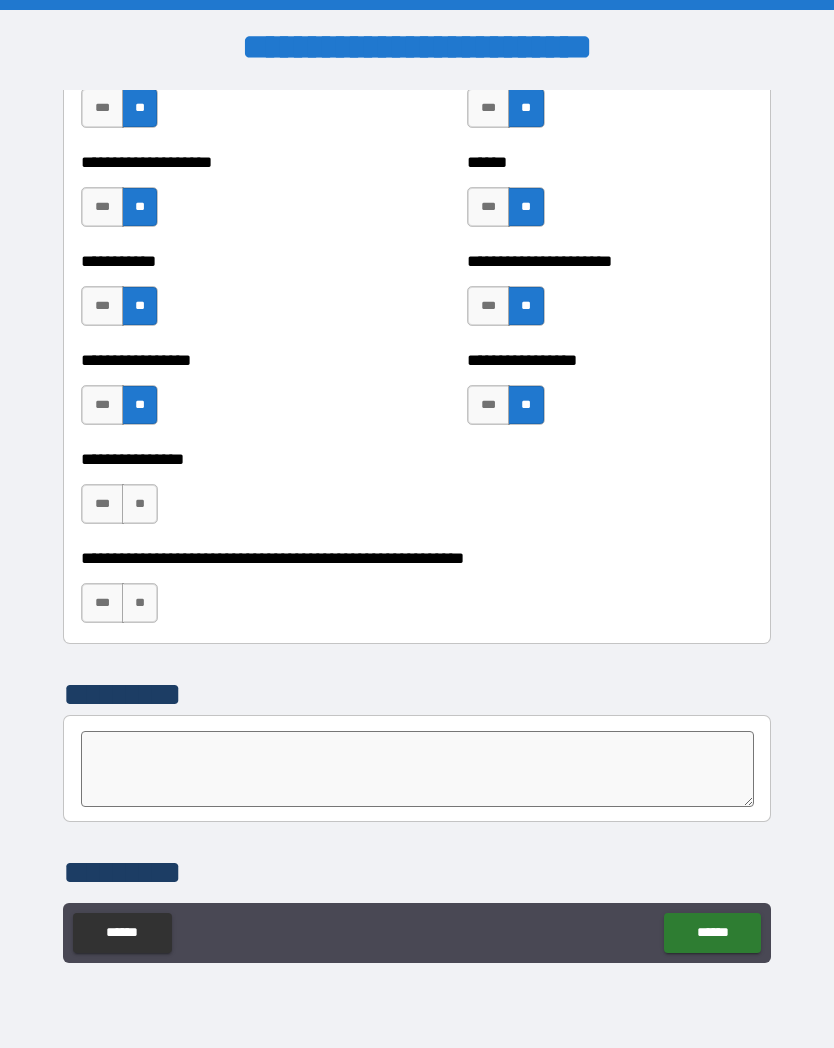 scroll, scrollTop: 5885, scrollLeft: 0, axis: vertical 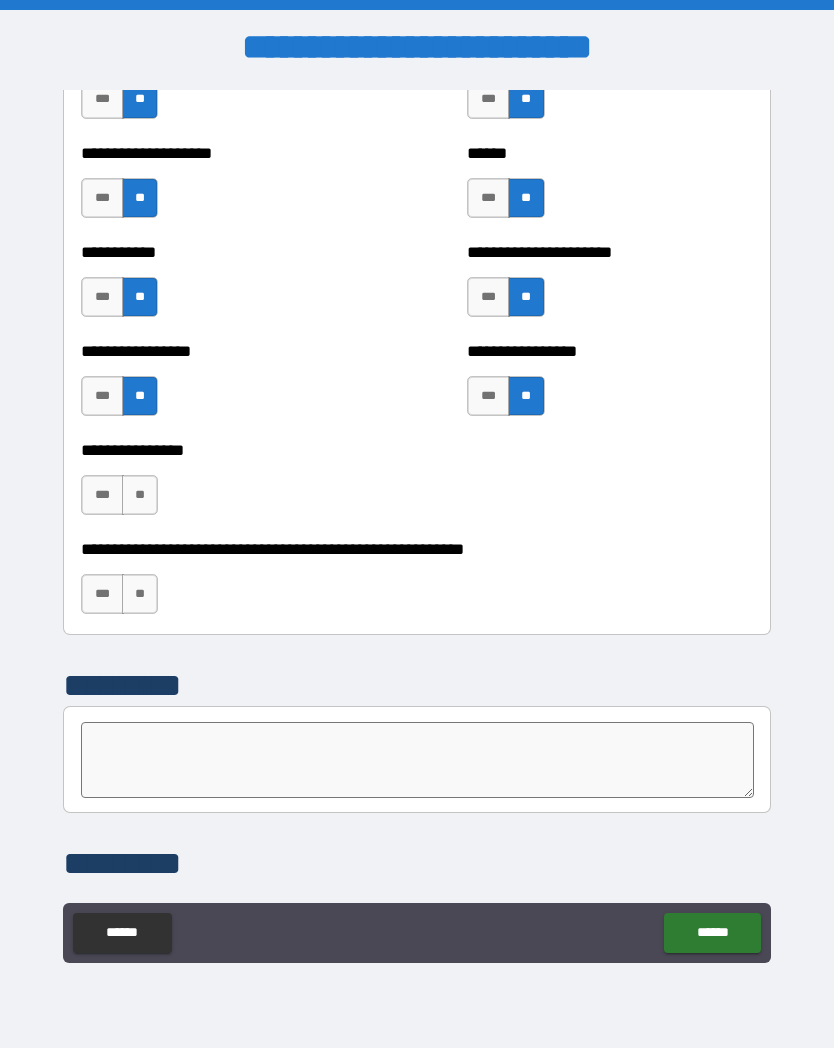 click on "**" at bounding box center (140, 495) 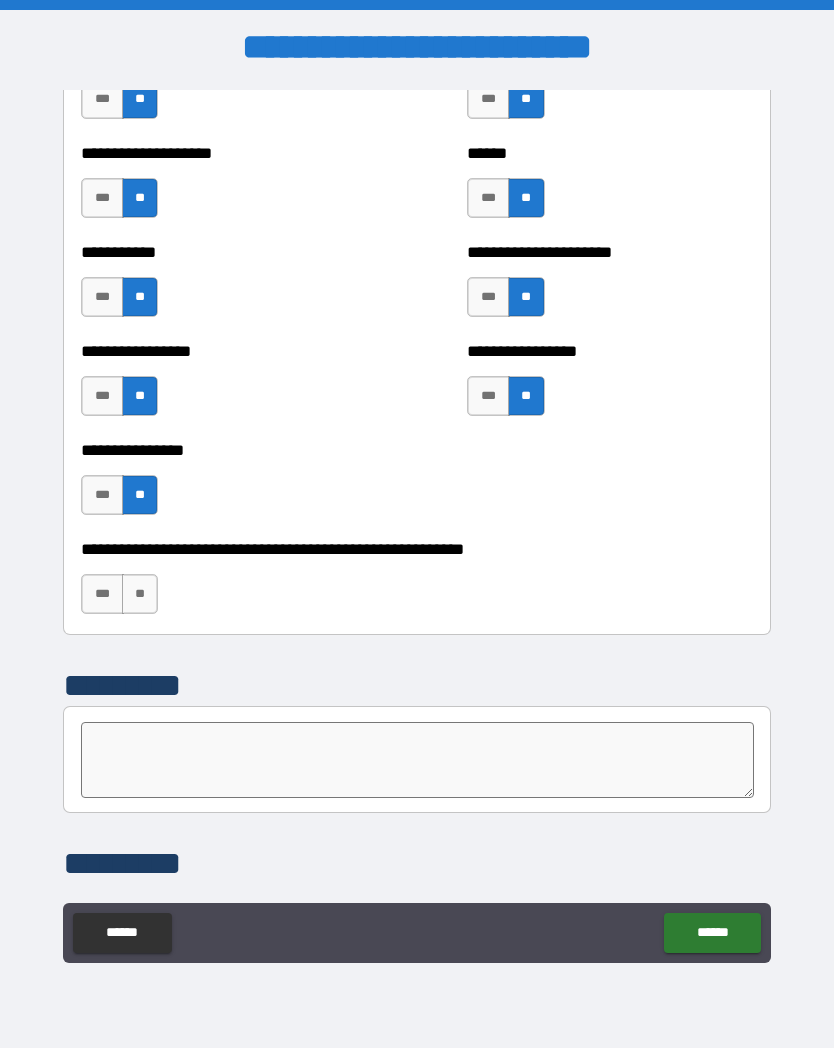 click on "**" at bounding box center [140, 594] 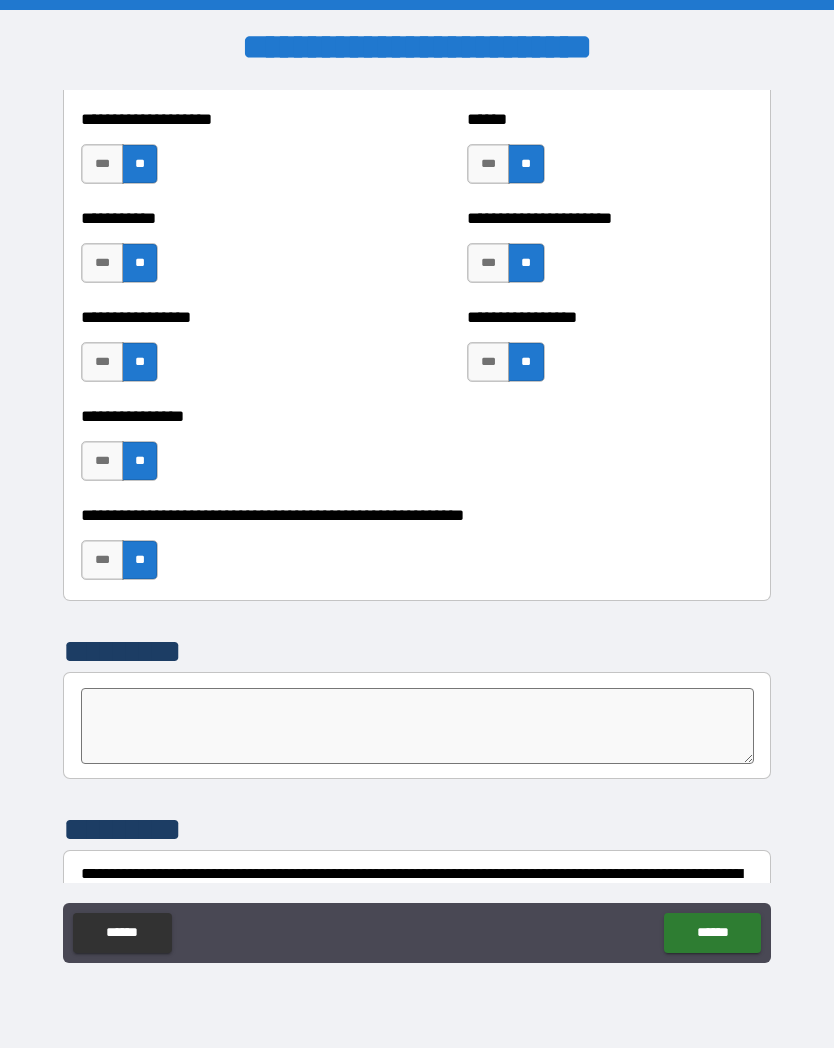 scroll, scrollTop: 5971, scrollLeft: 0, axis: vertical 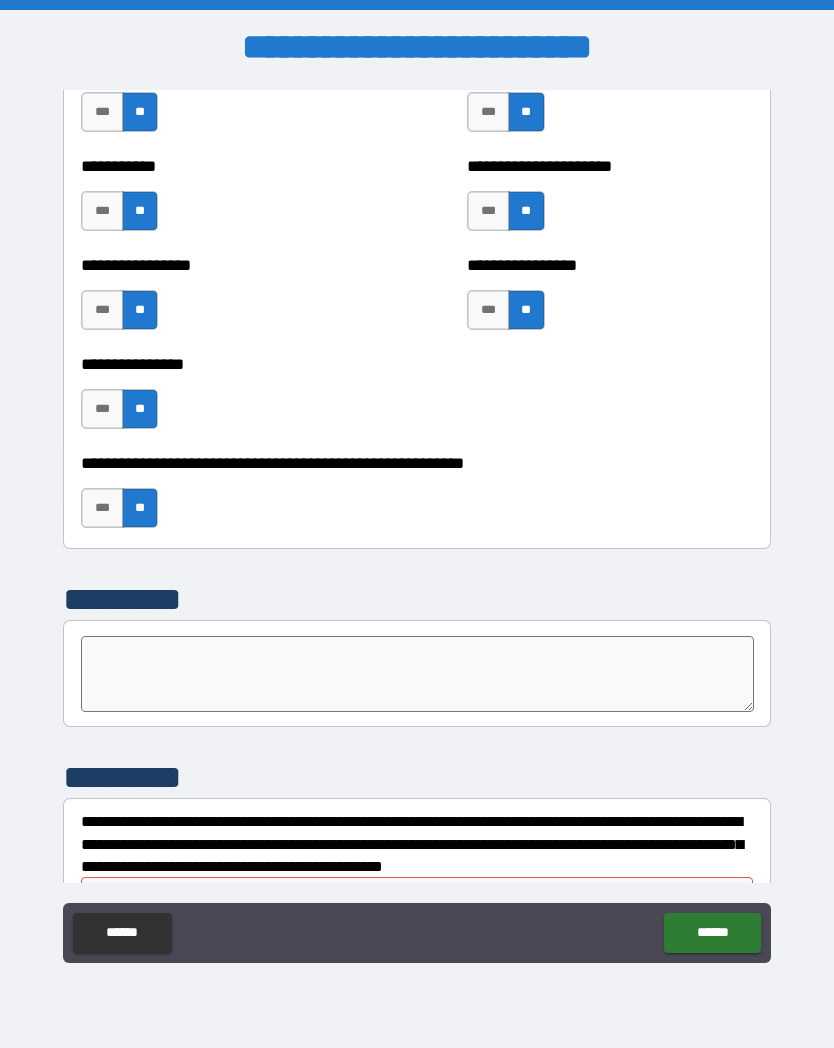 click at bounding box center [417, 674] 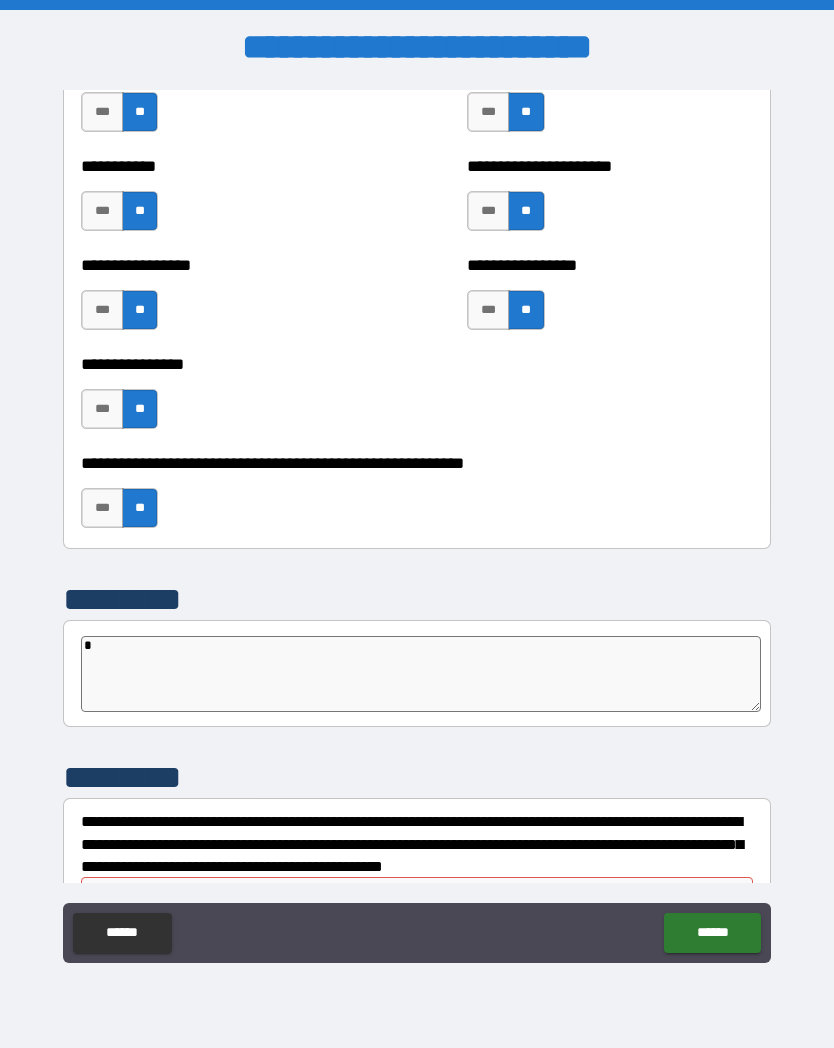 type on "*" 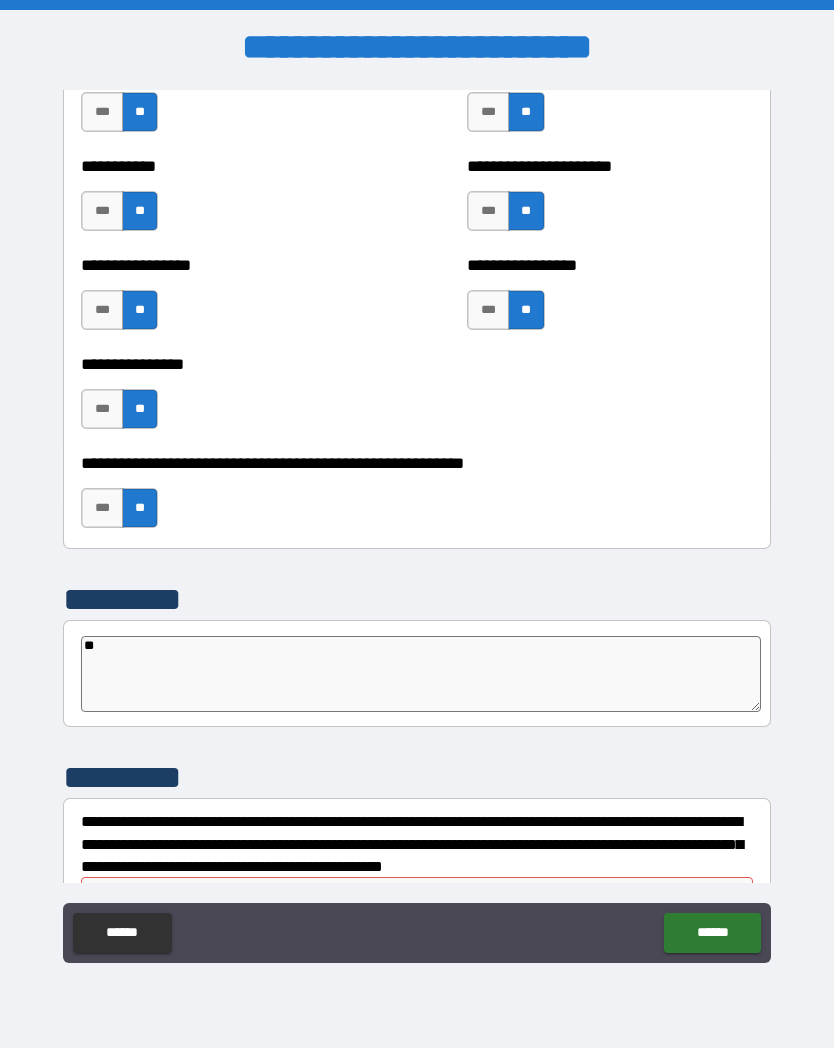 type on "*" 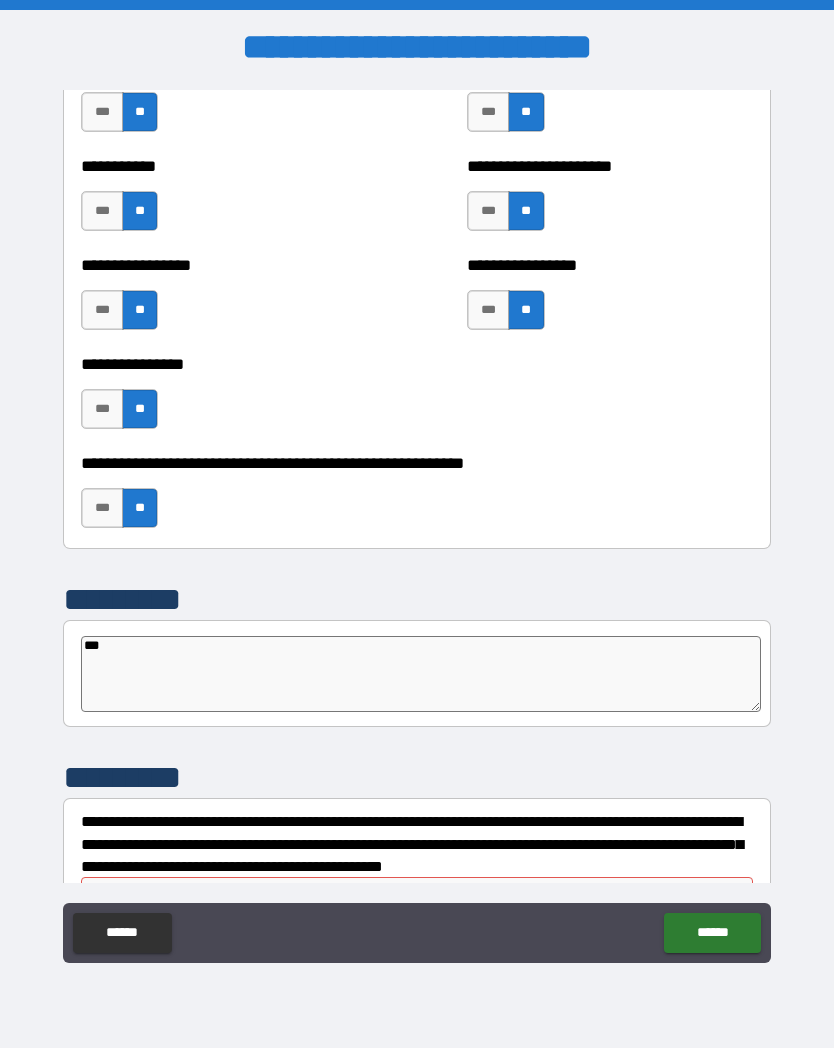 type on "*" 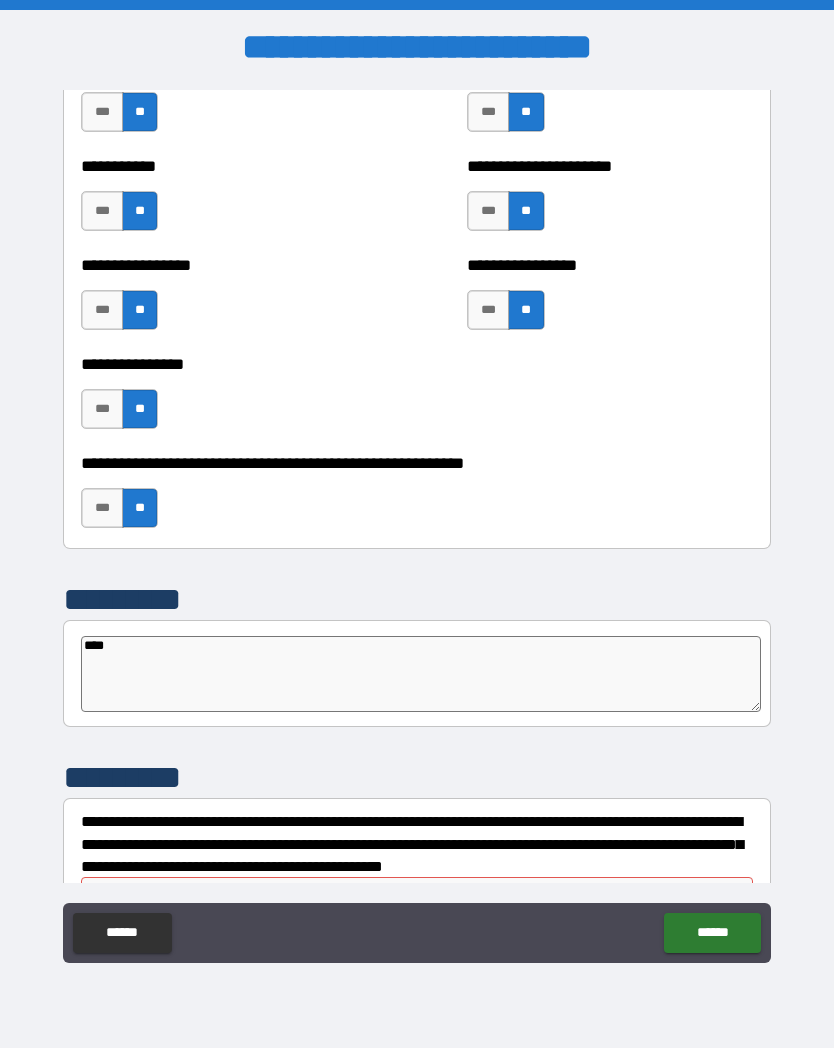 type on "*" 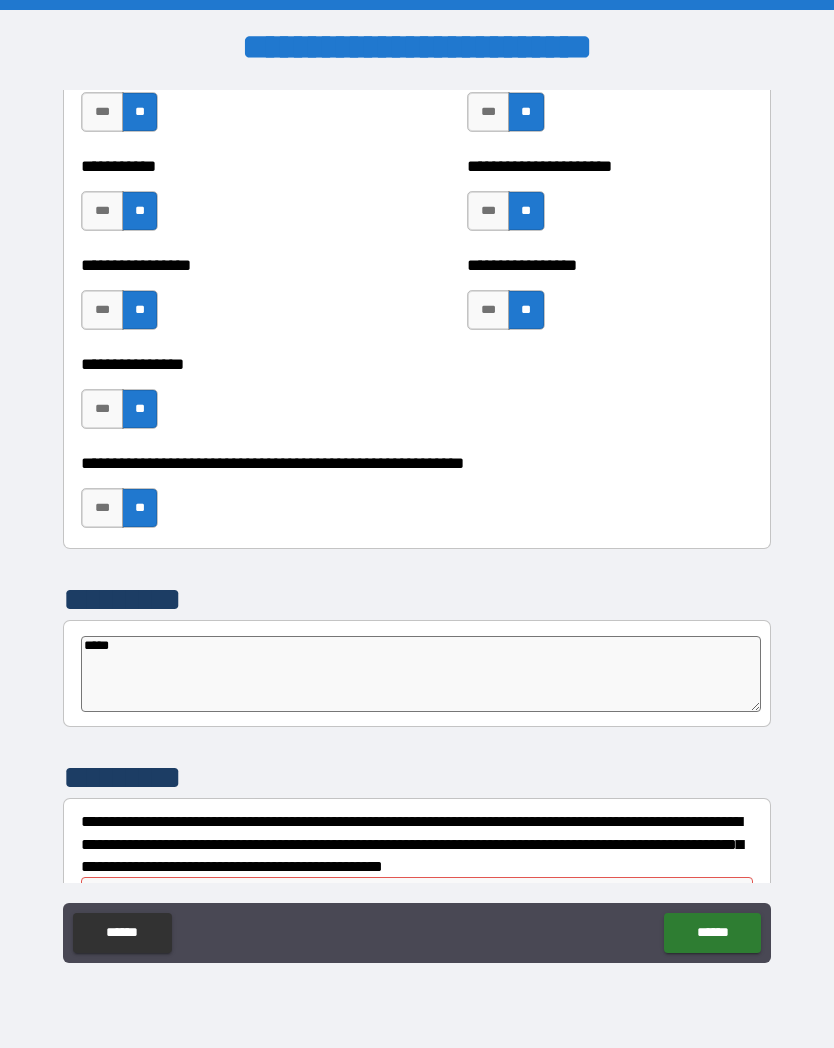 type on "*" 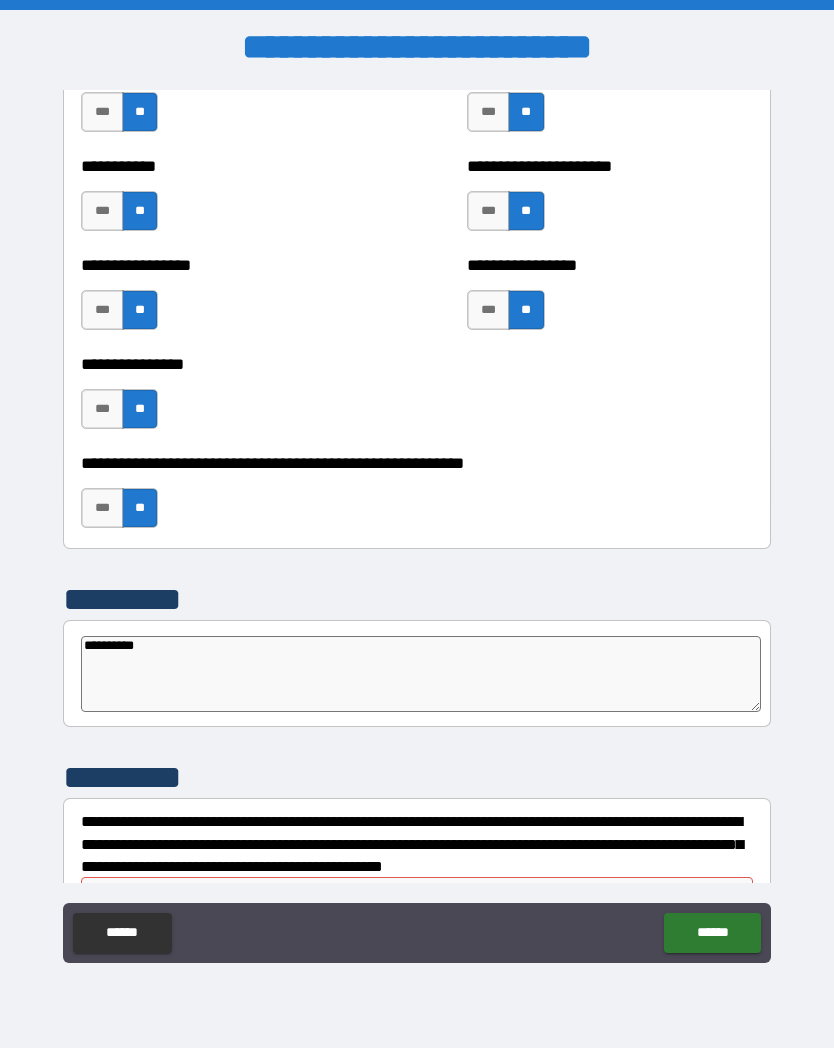 type on "**********" 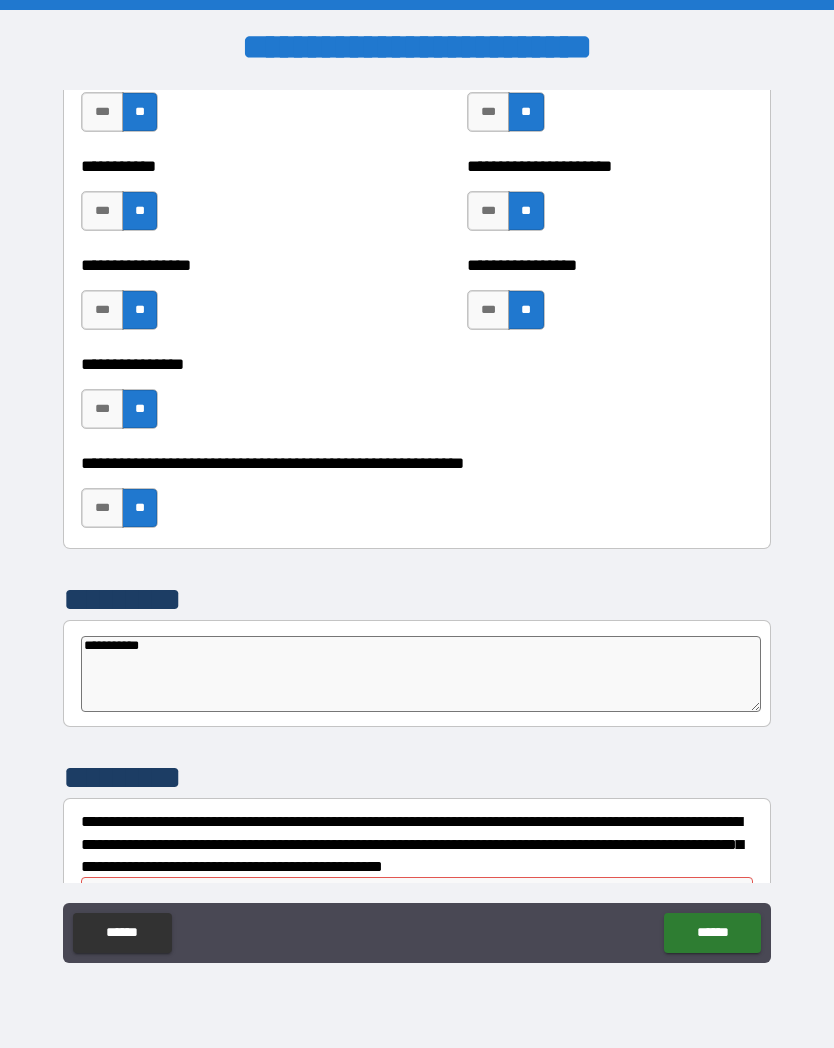 type on "*" 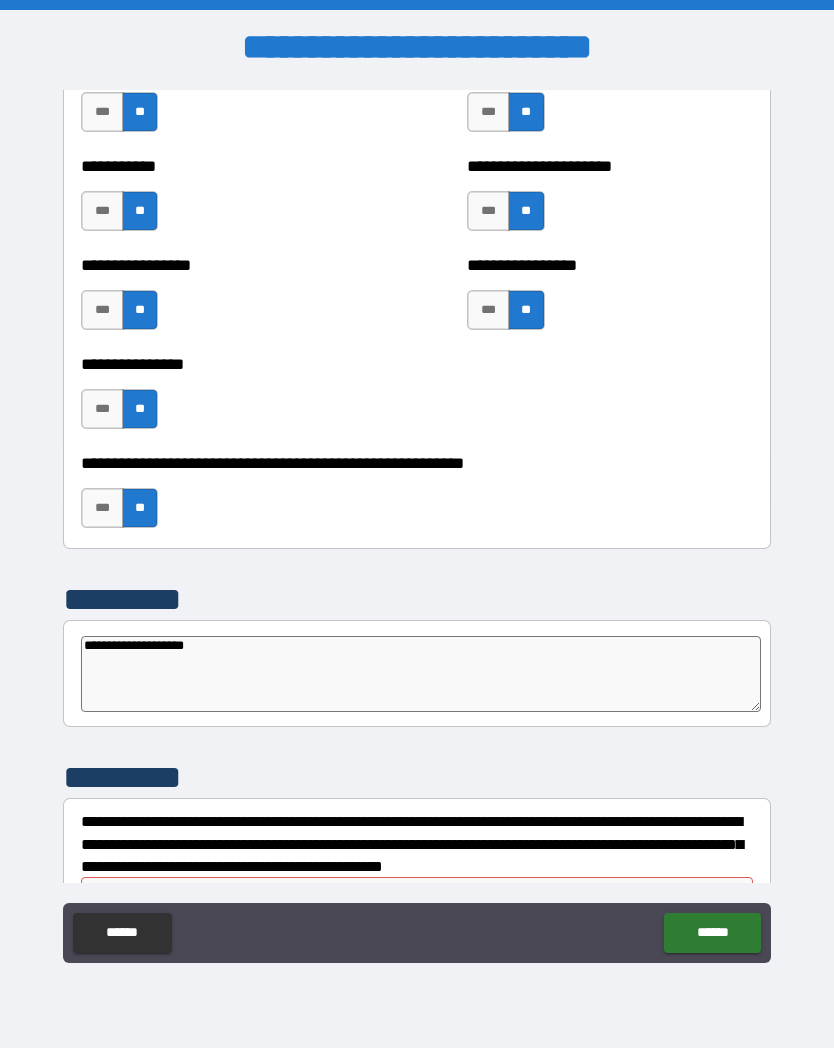type on "**********" 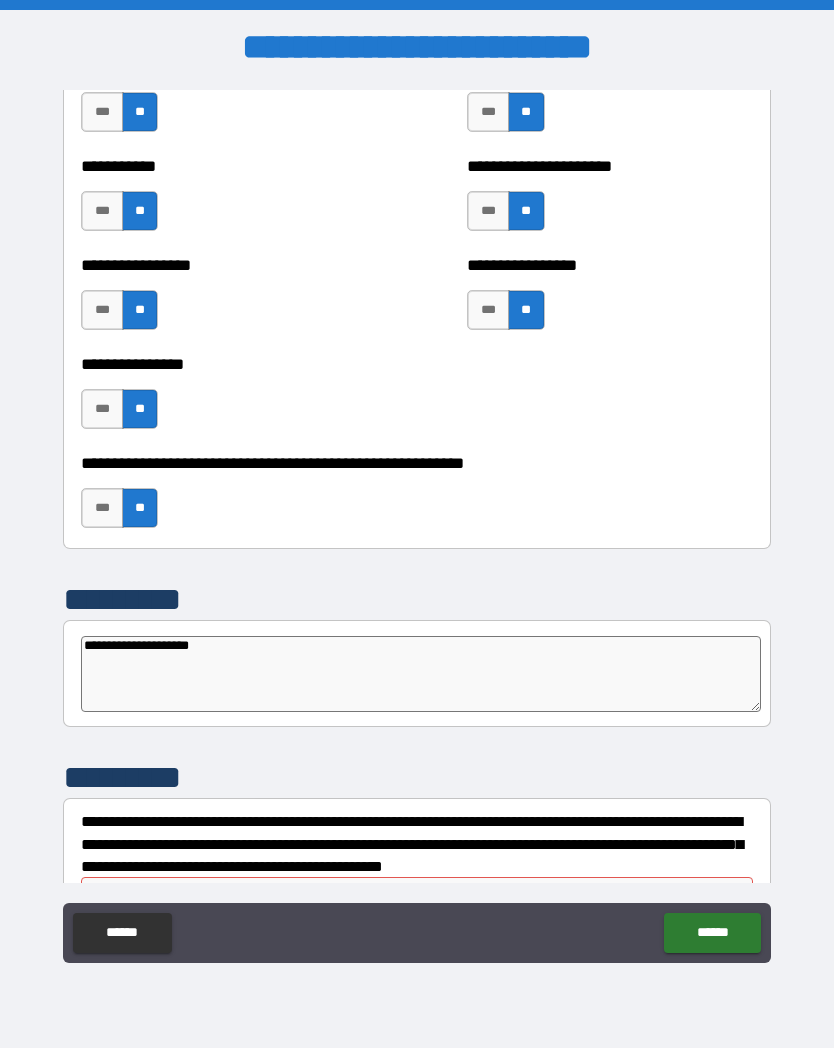 type on "*" 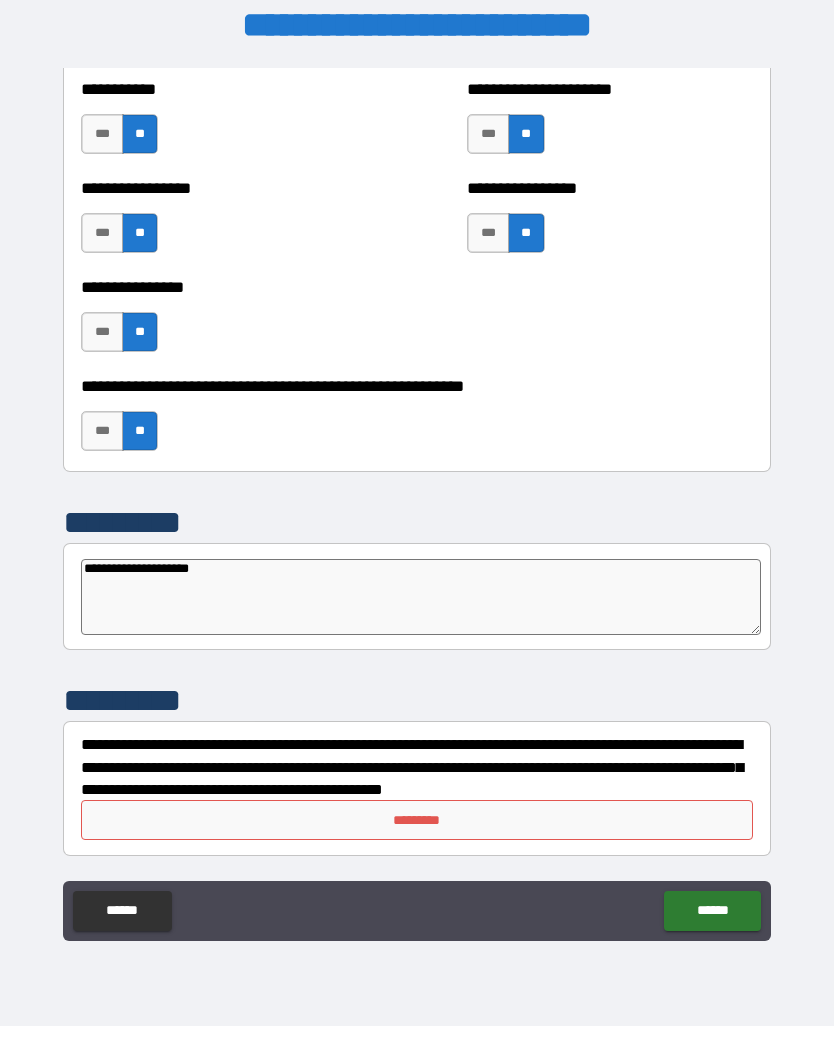 scroll, scrollTop: 6026, scrollLeft: 0, axis: vertical 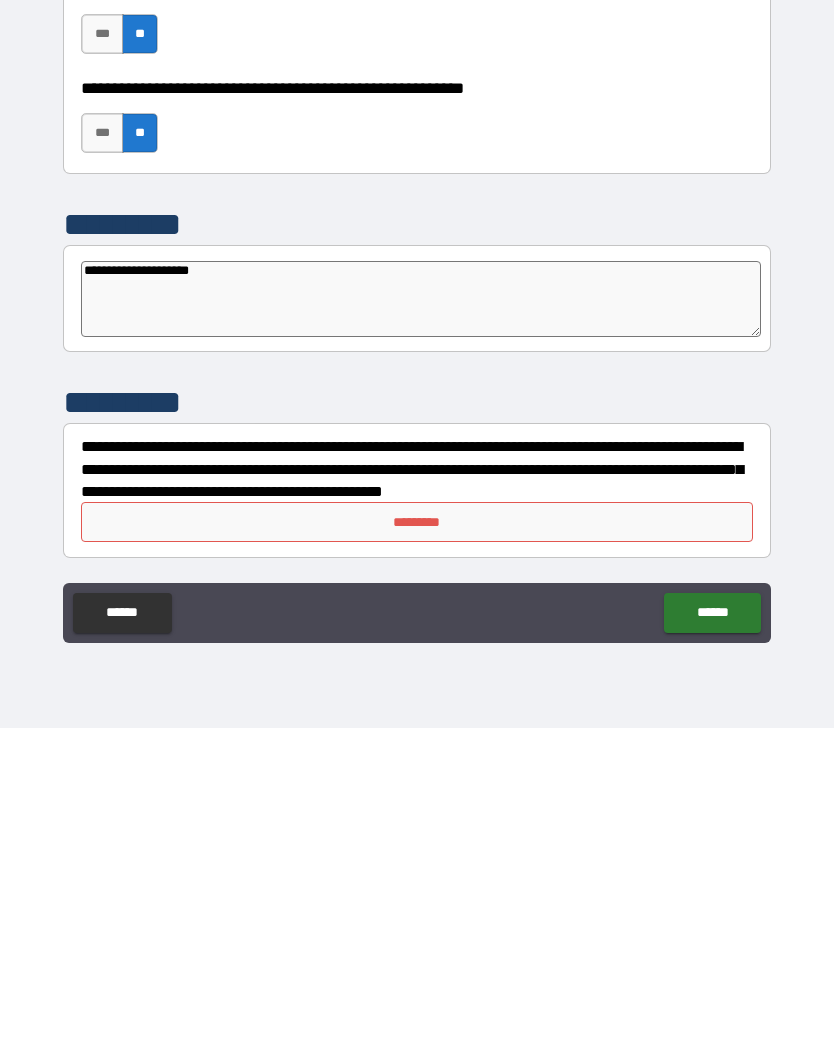 type on "**********" 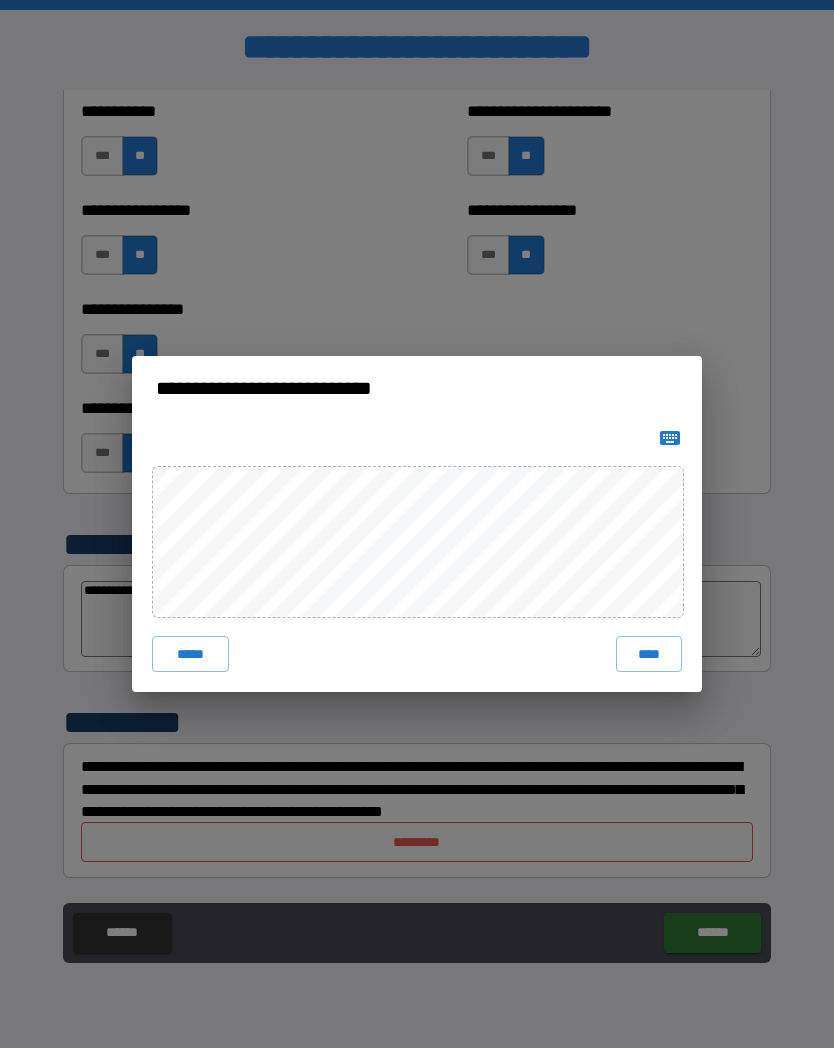 click on "****" at bounding box center (649, 654) 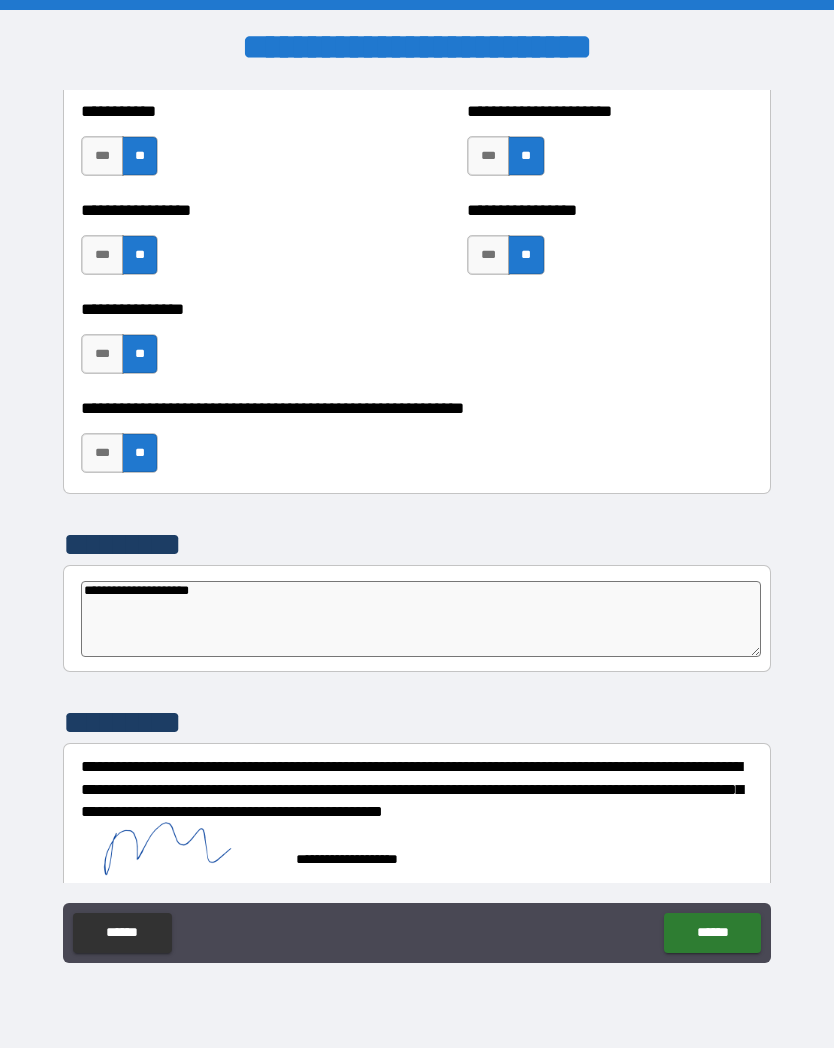 scroll, scrollTop: 6016, scrollLeft: 0, axis: vertical 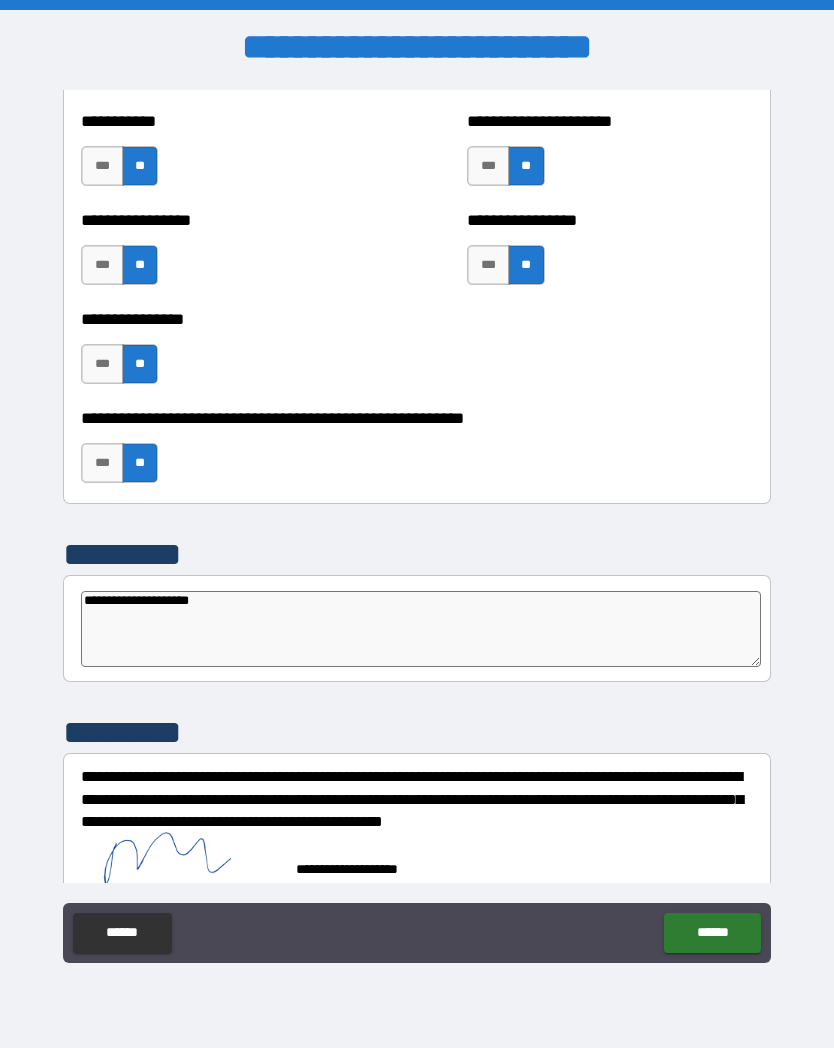 type on "*" 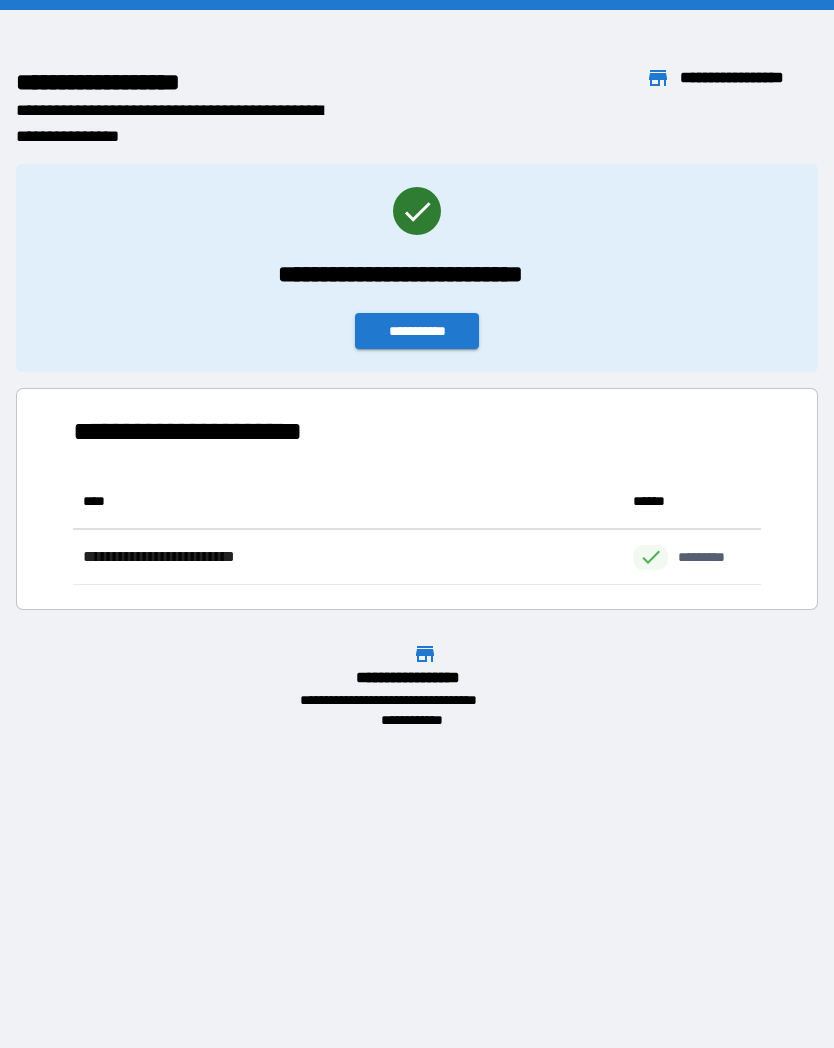 scroll, scrollTop: 1, scrollLeft: 1, axis: both 